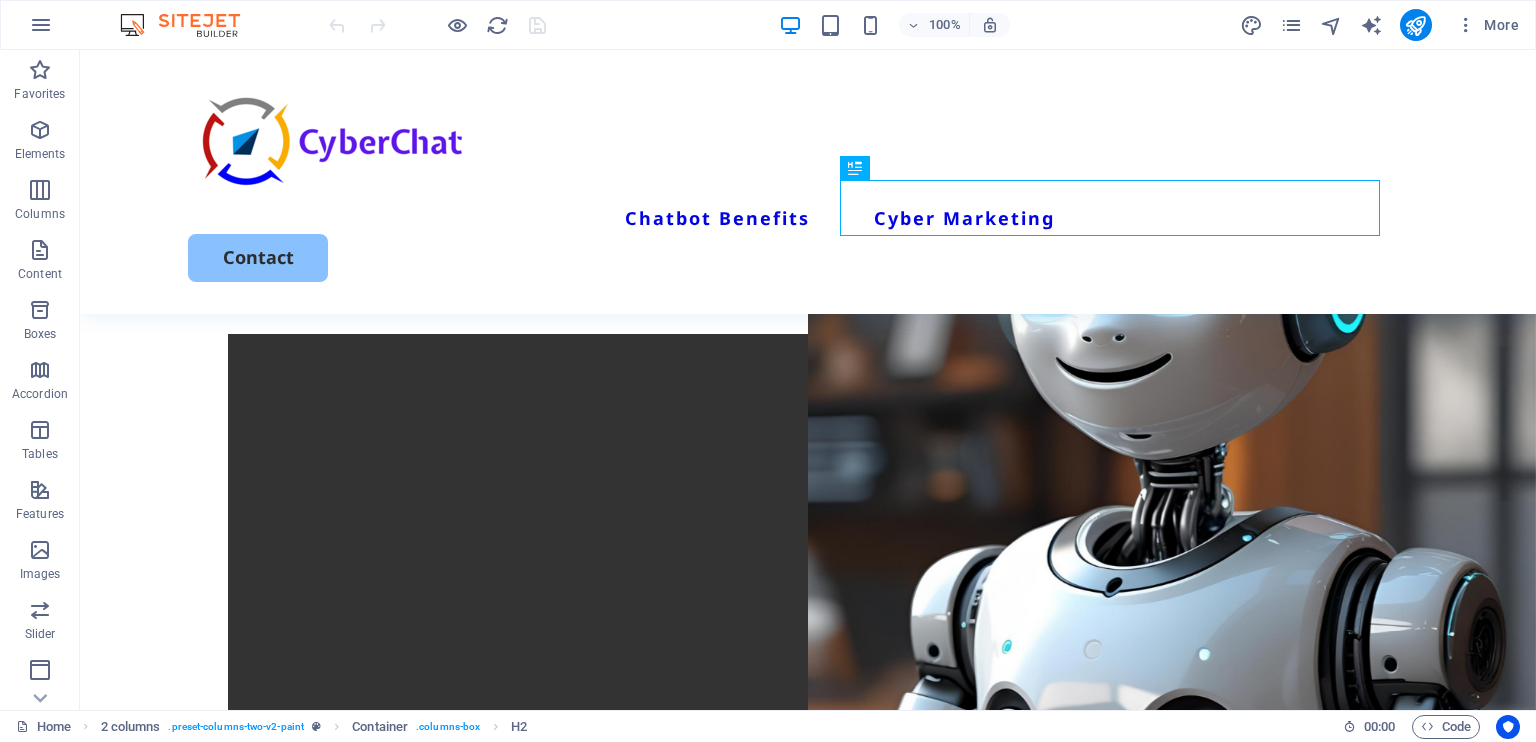 scroll, scrollTop: 829, scrollLeft: 0, axis: vertical 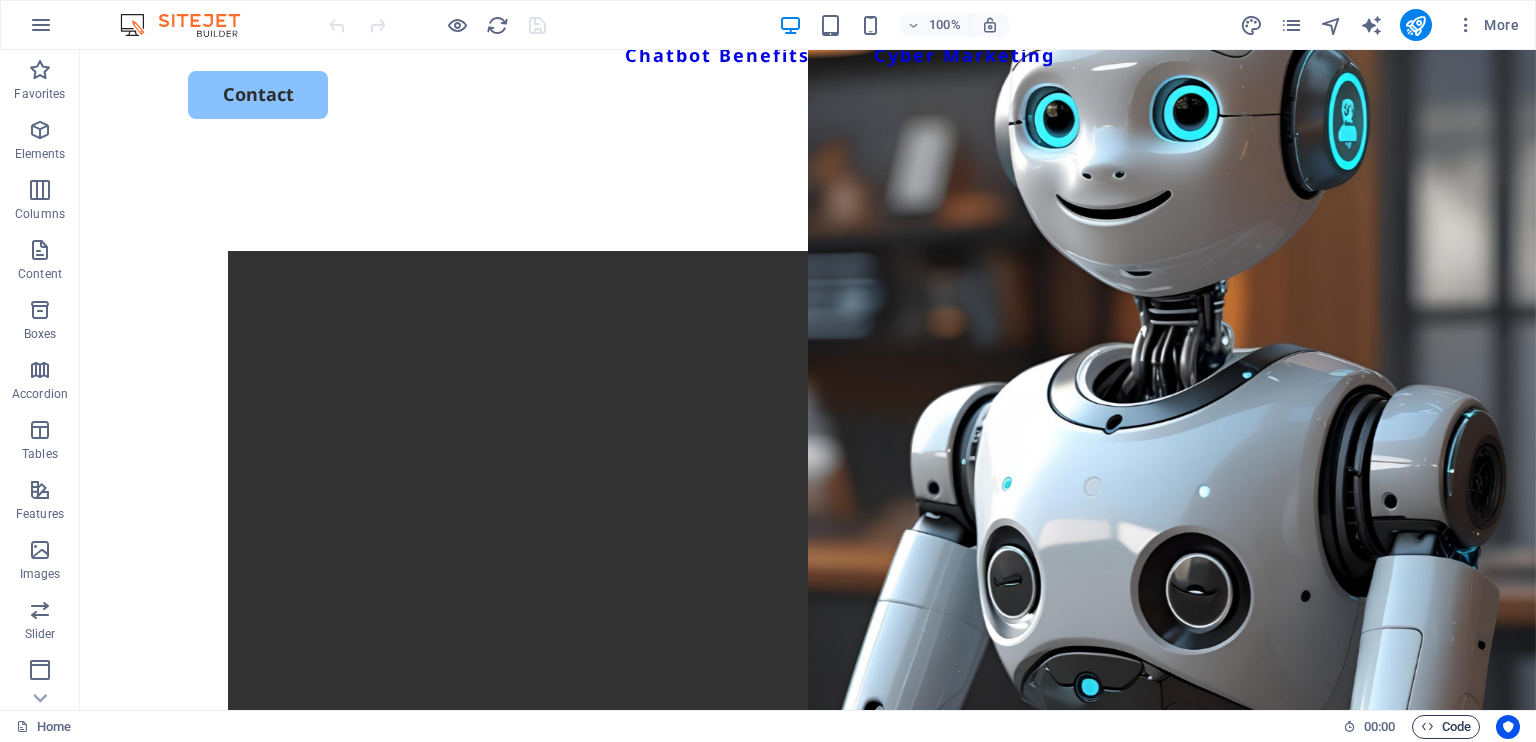 click on "Code" at bounding box center [1446, 727] 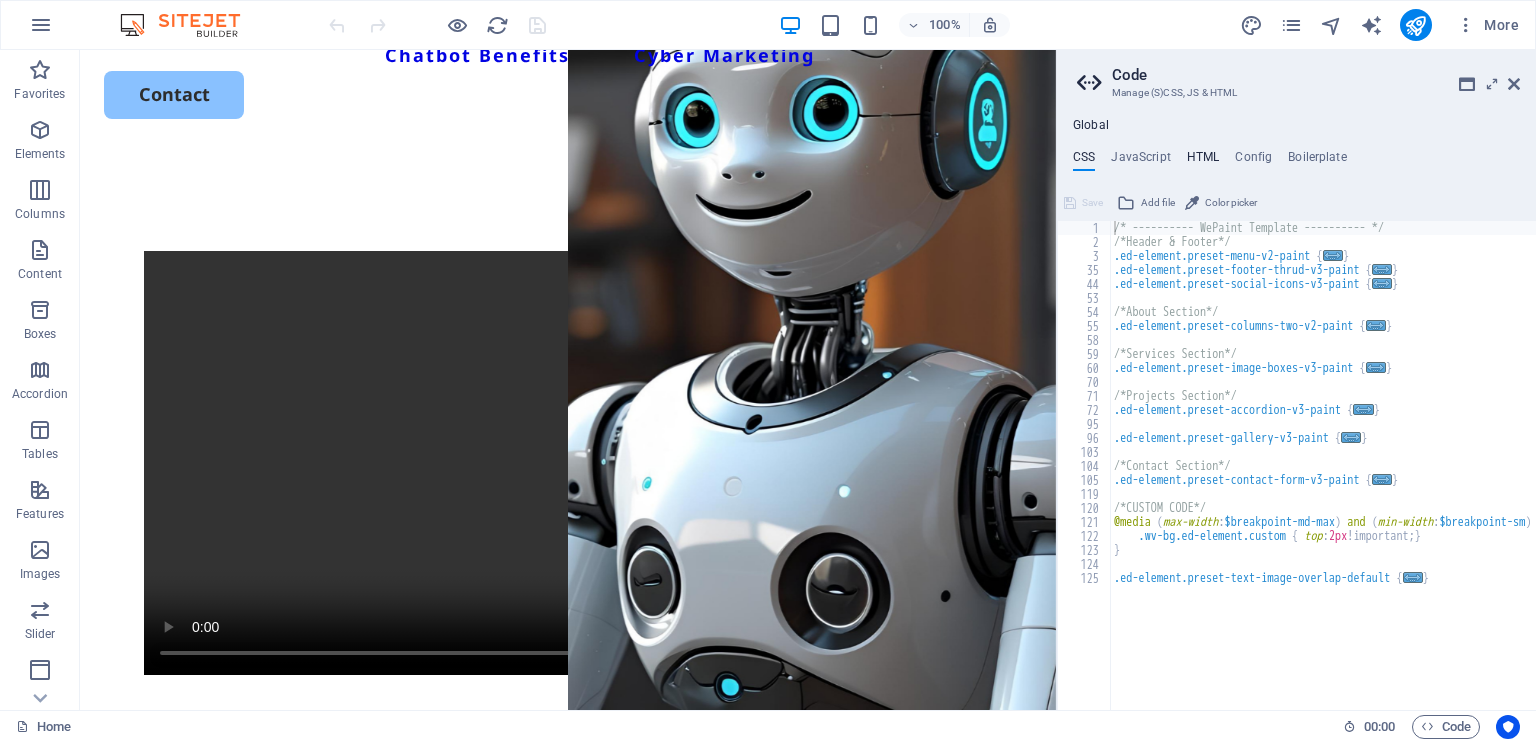 click on "HTML" at bounding box center (1203, 161) 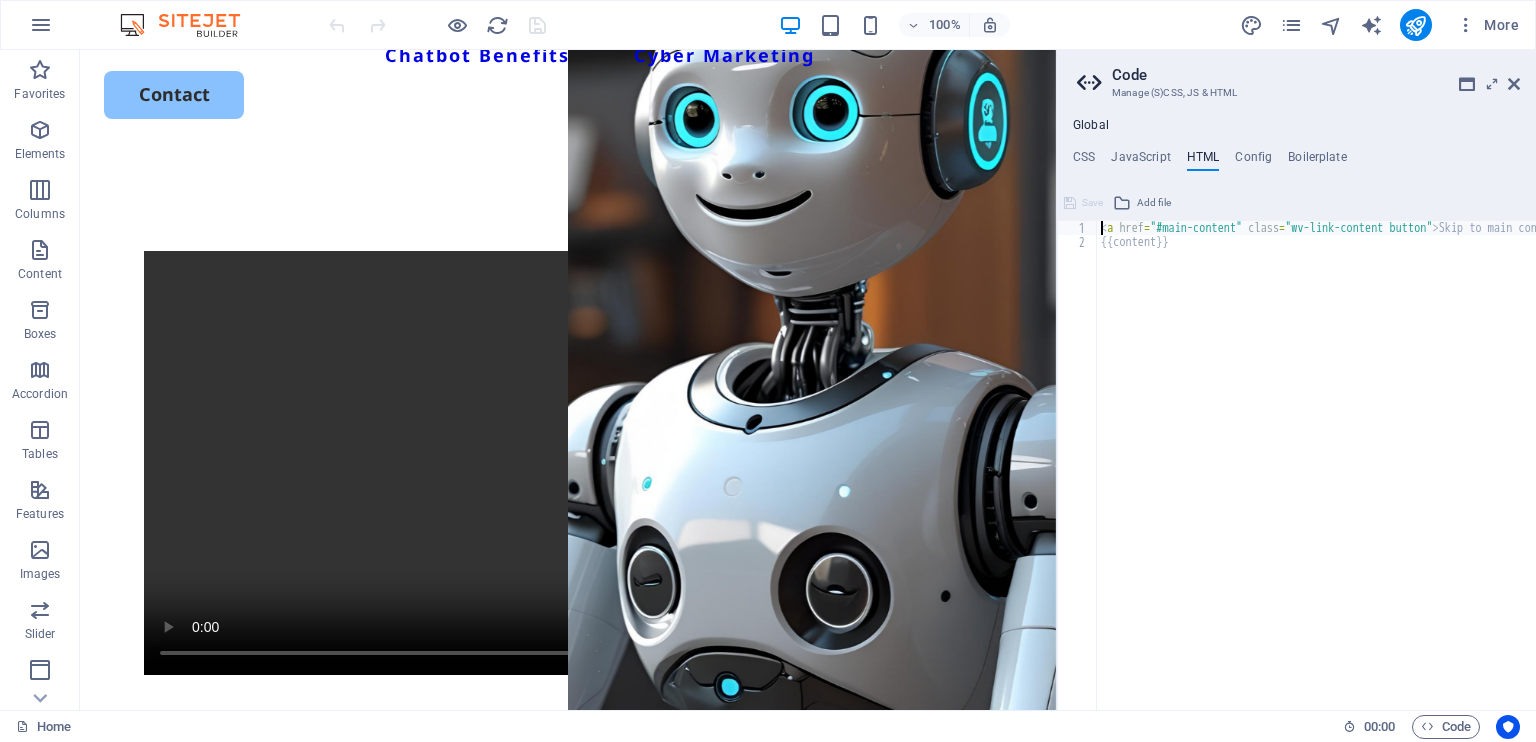 scroll, scrollTop: 0, scrollLeft: 0, axis: both 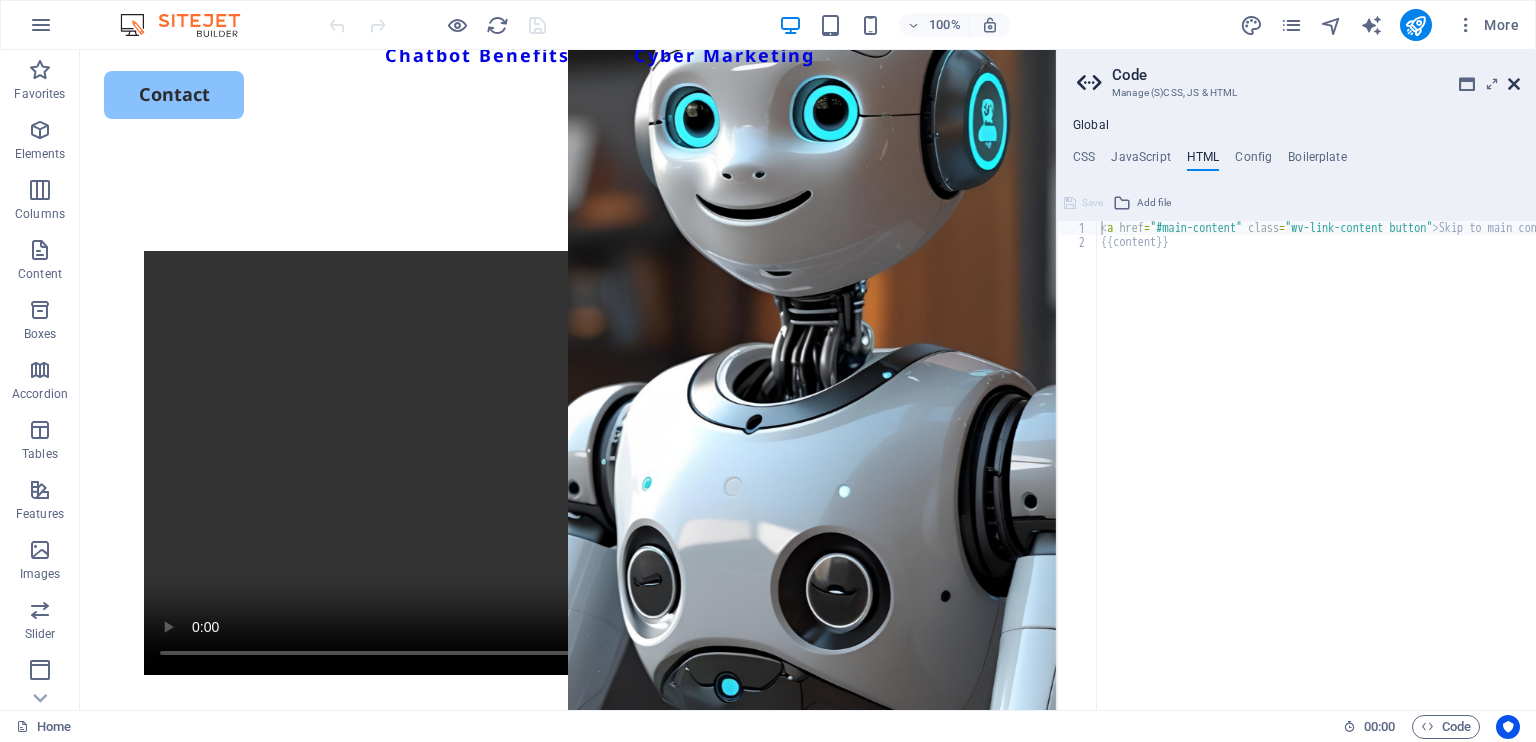 drag, startPoint x: 1512, startPoint y: 83, endPoint x: 1432, endPoint y: 32, distance: 94.873604 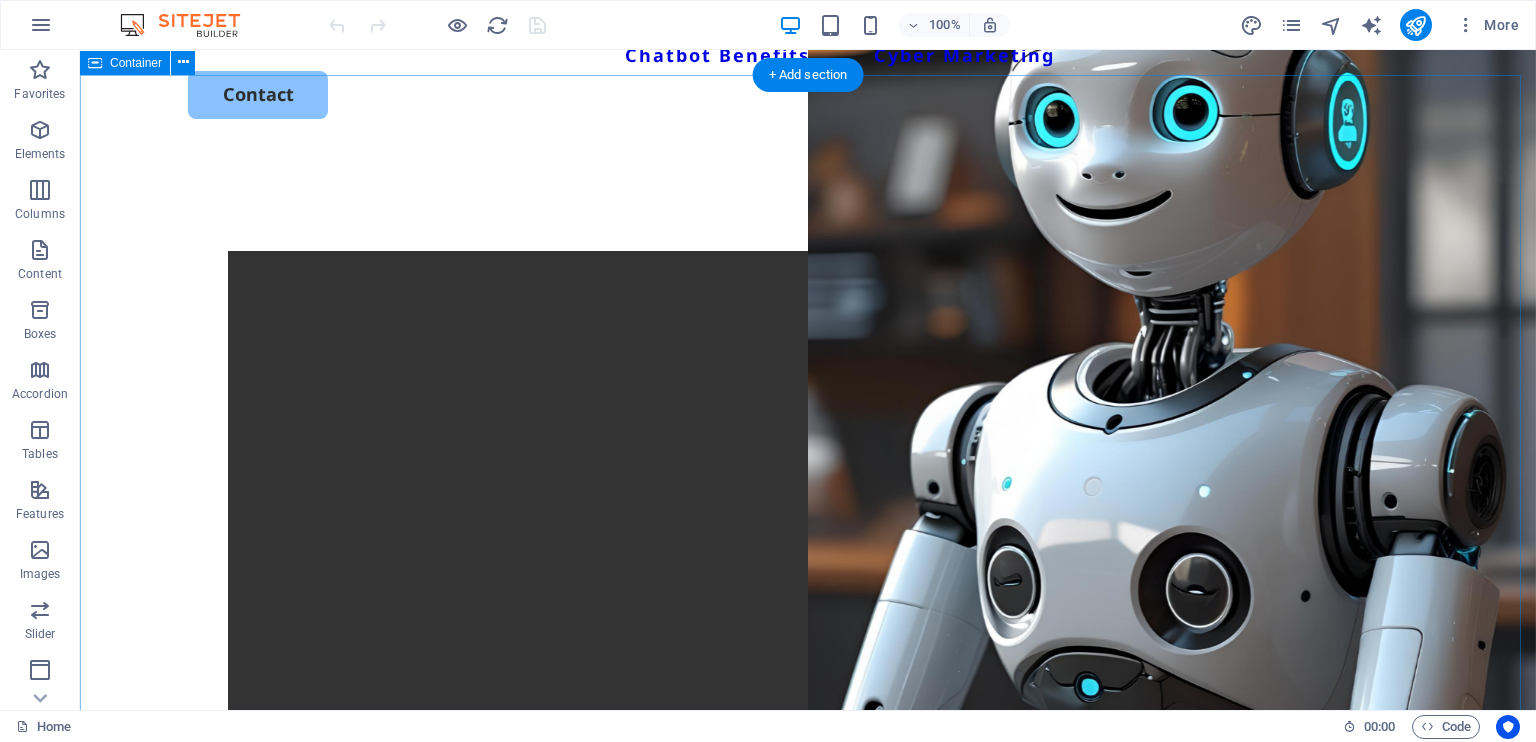 scroll, scrollTop: 0, scrollLeft: 0, axis: both 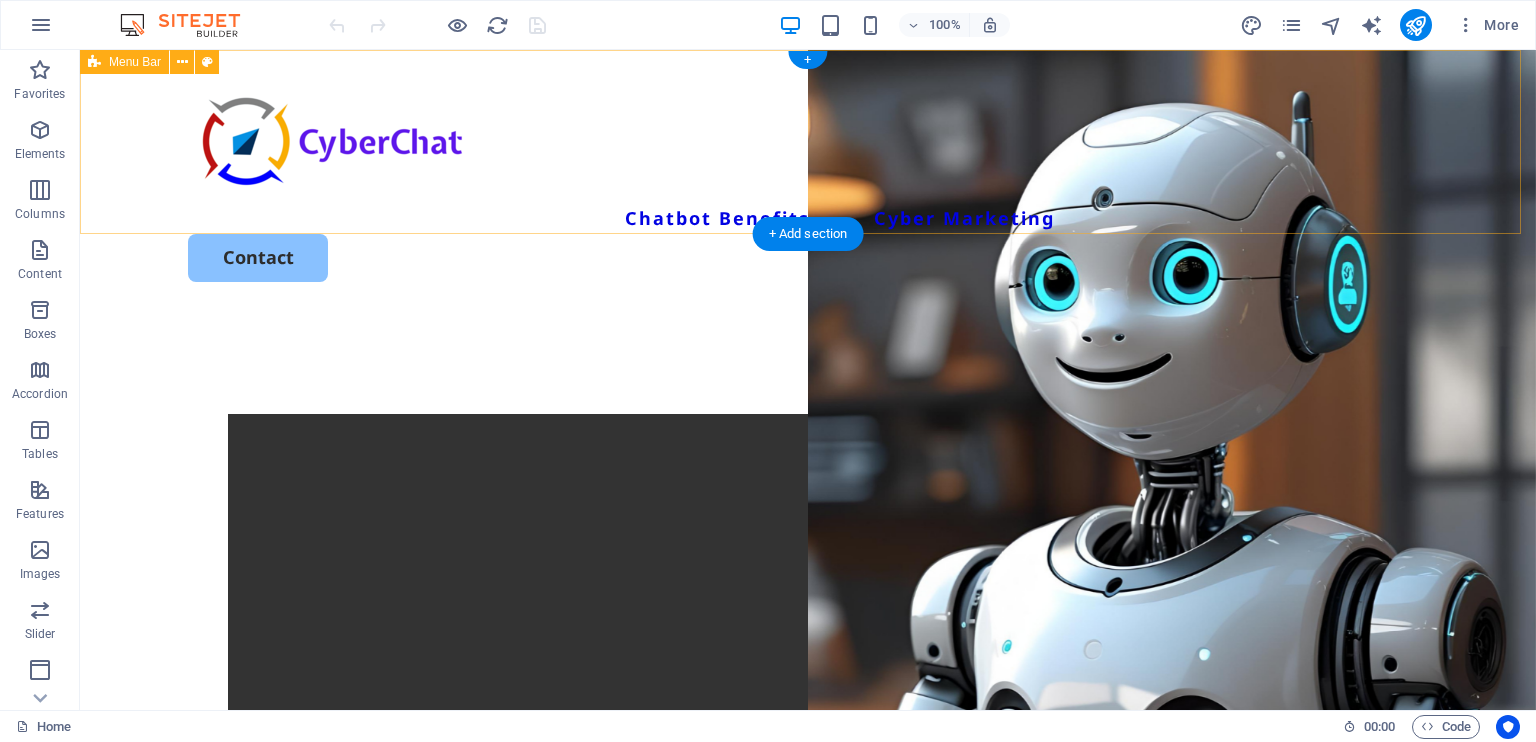click on "Chatbot Benefits Cyber Marketing Contact" at bounding box center (808, 182) 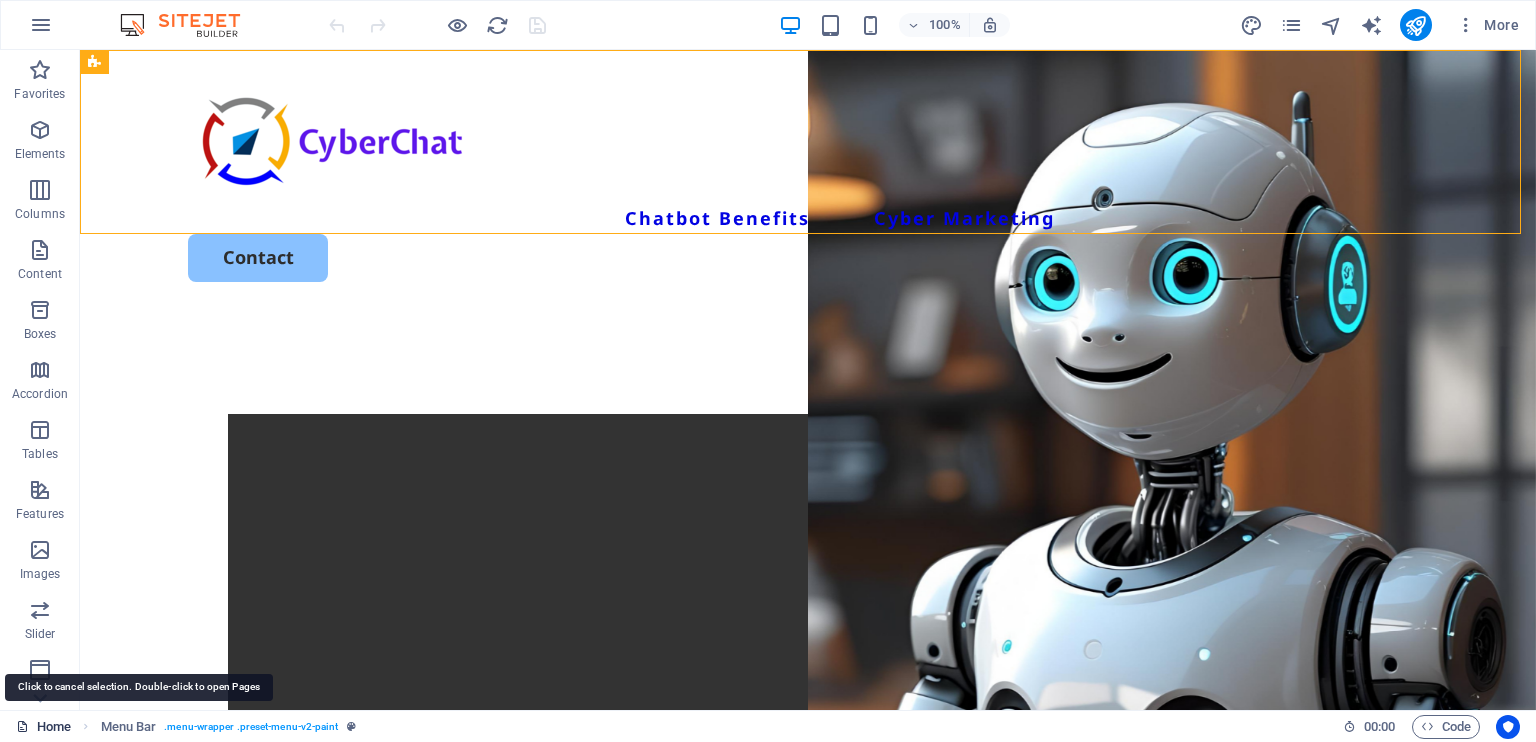 click on "Home" at bounding box center (43, 727) 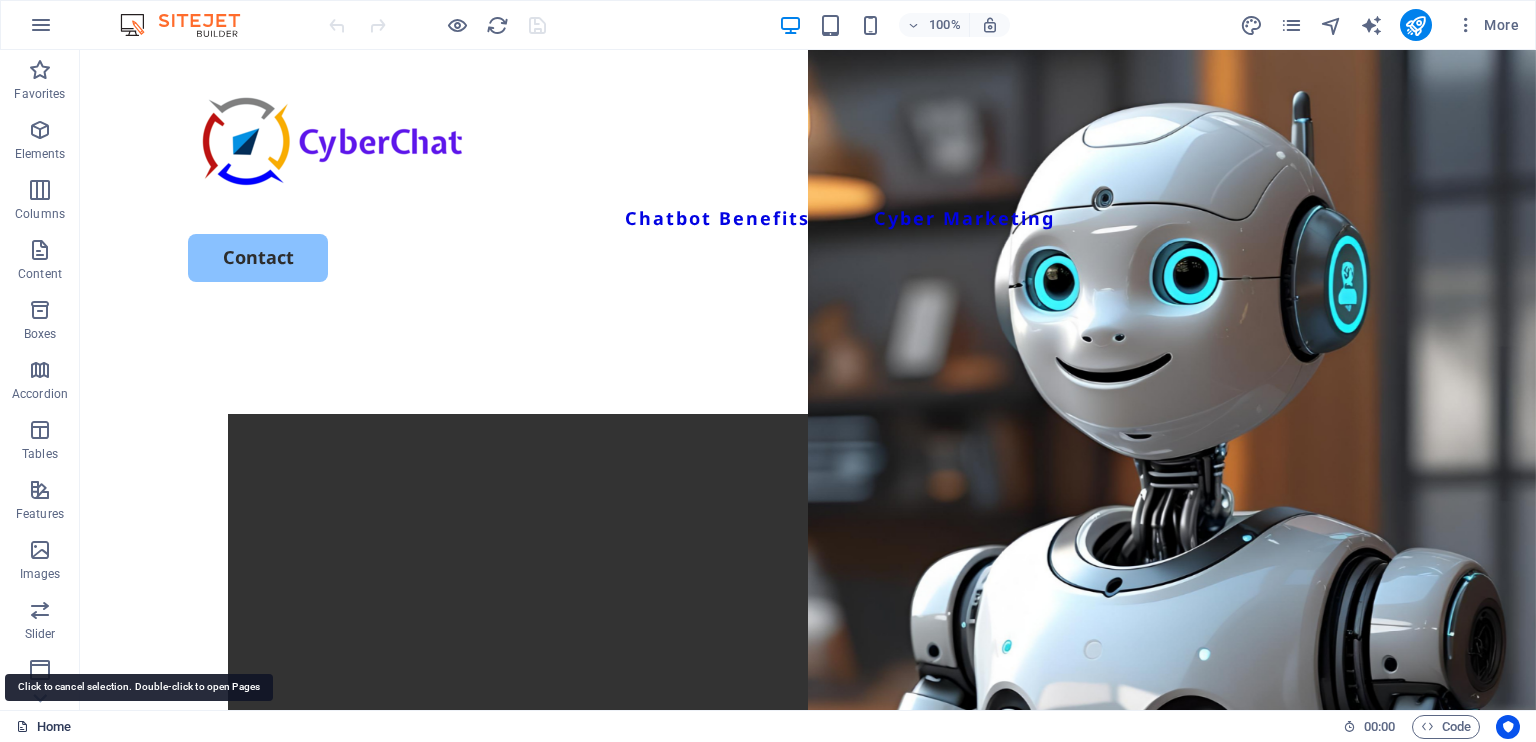 click on "Home" at bounding box center (43, 727) 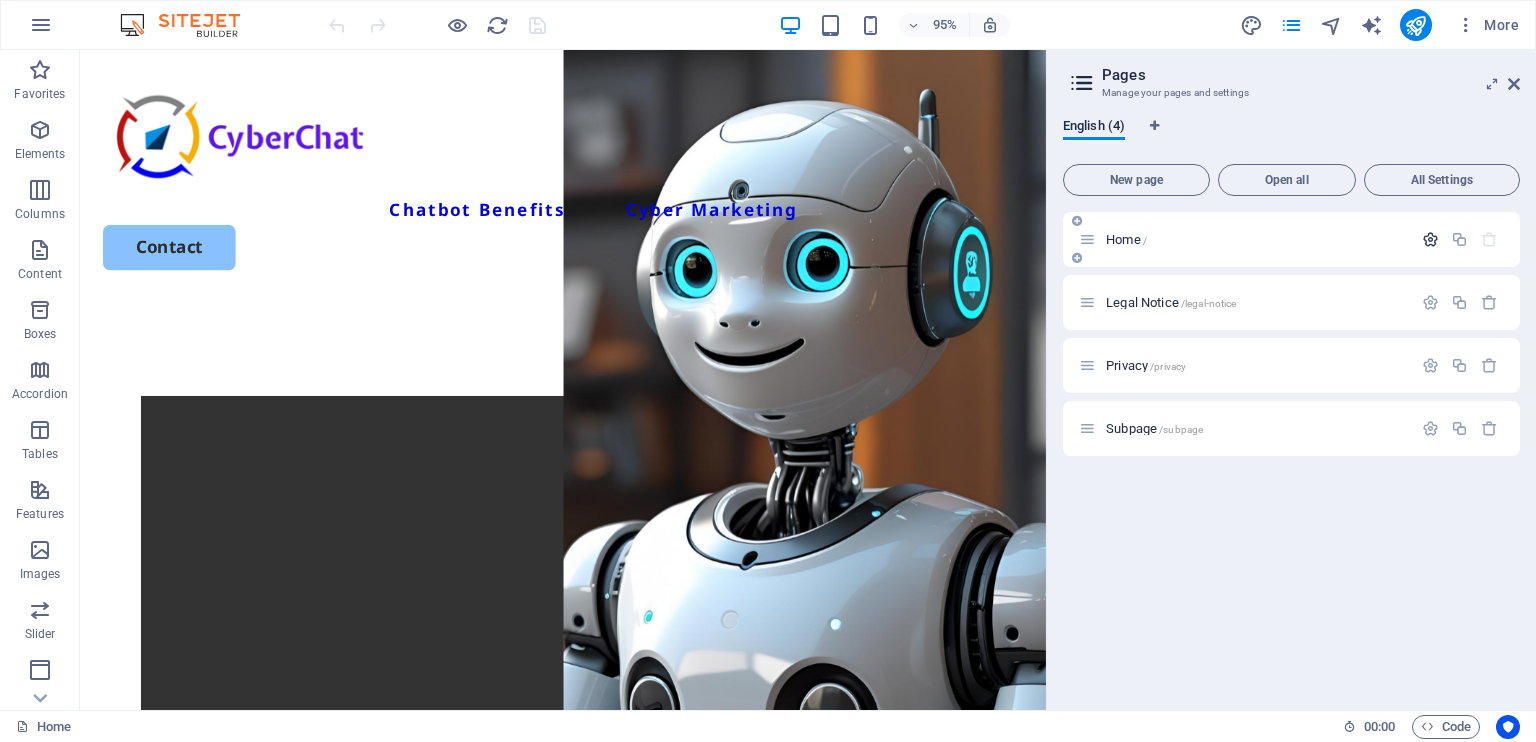 click at bounding box center (1430, 239) 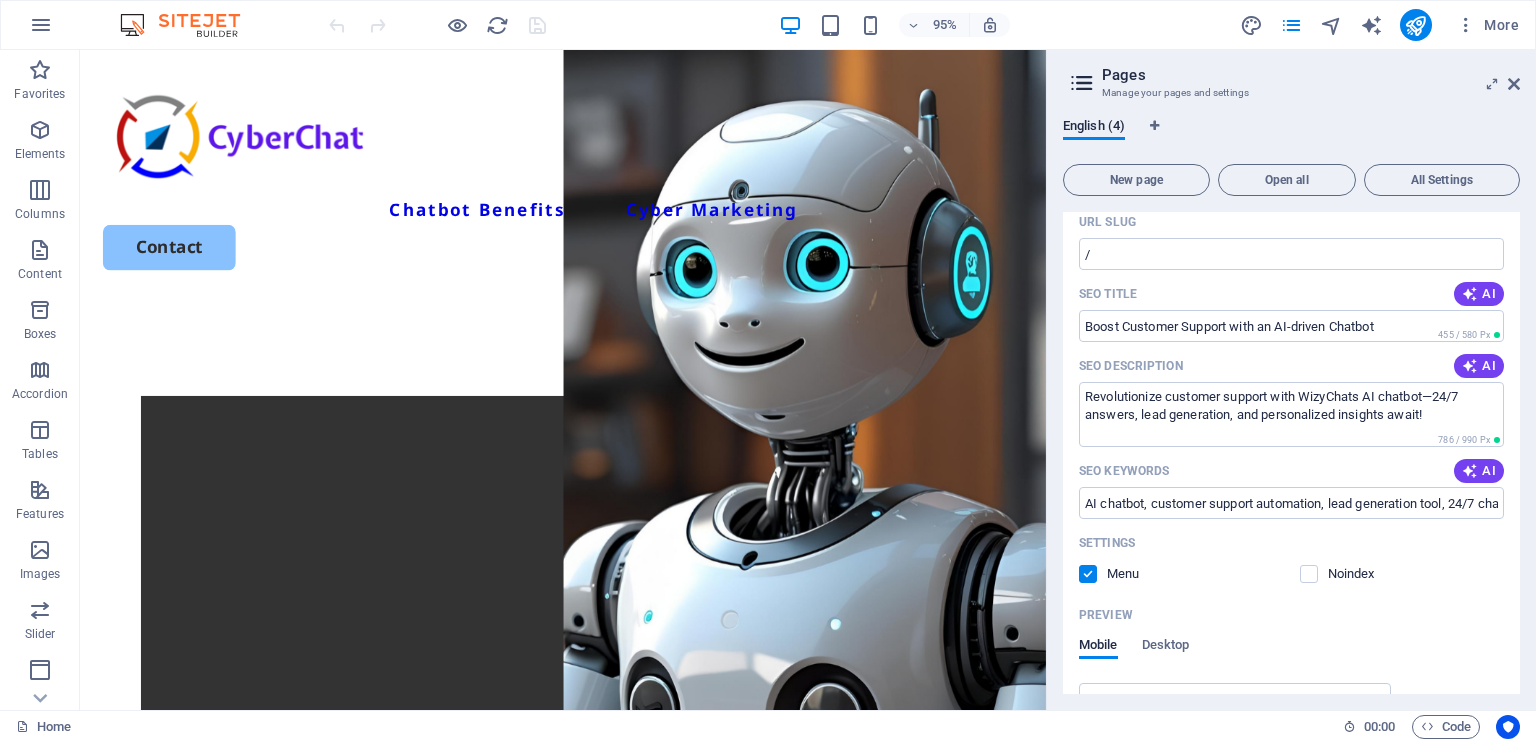 scroll, scrollTop: 266, scrollLeft: 0, axis: vertical 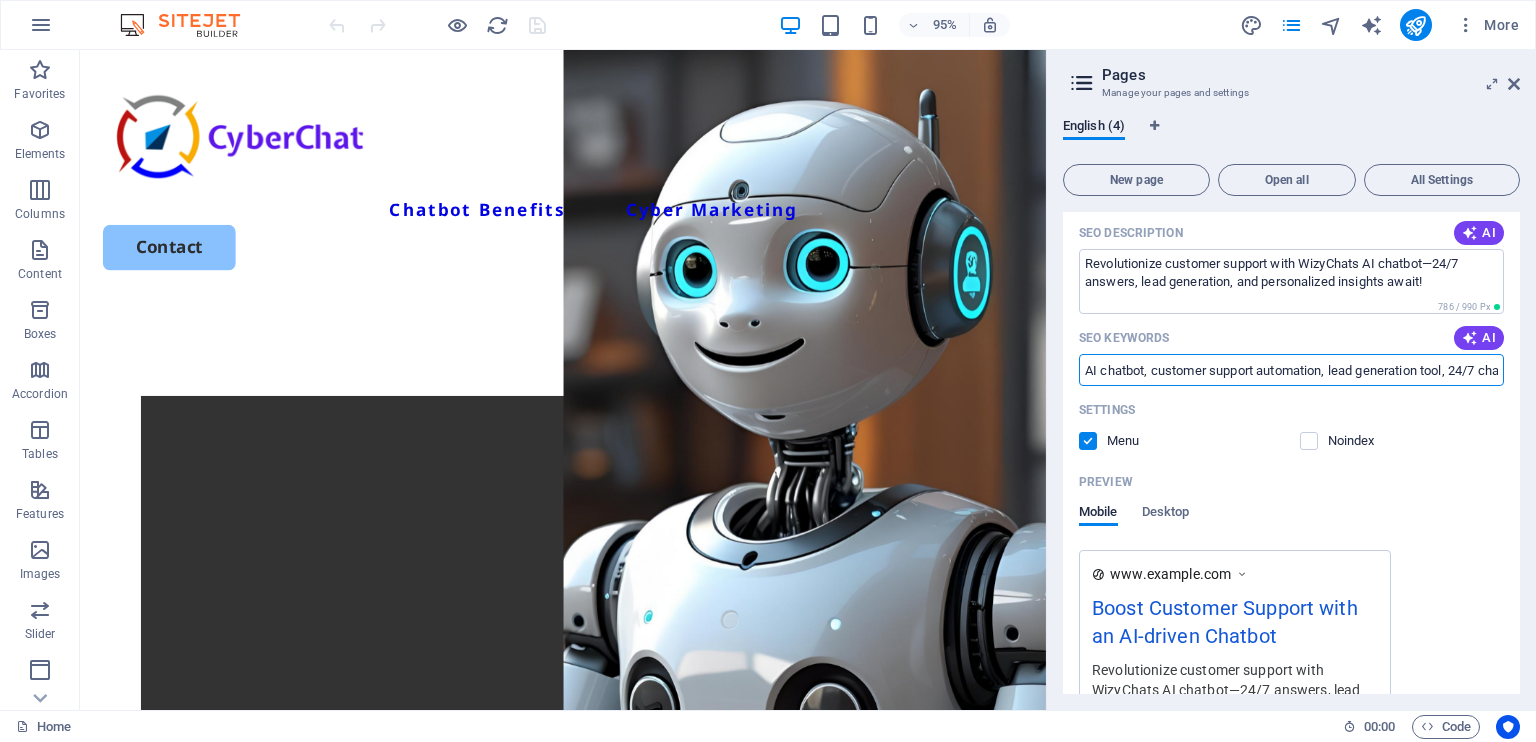 click on "AI chatbot, customer support automation, lead generation tool, 24/7 chatbot service, personalized user experience, website engagement solutions" at bounding box center [1291, 370] 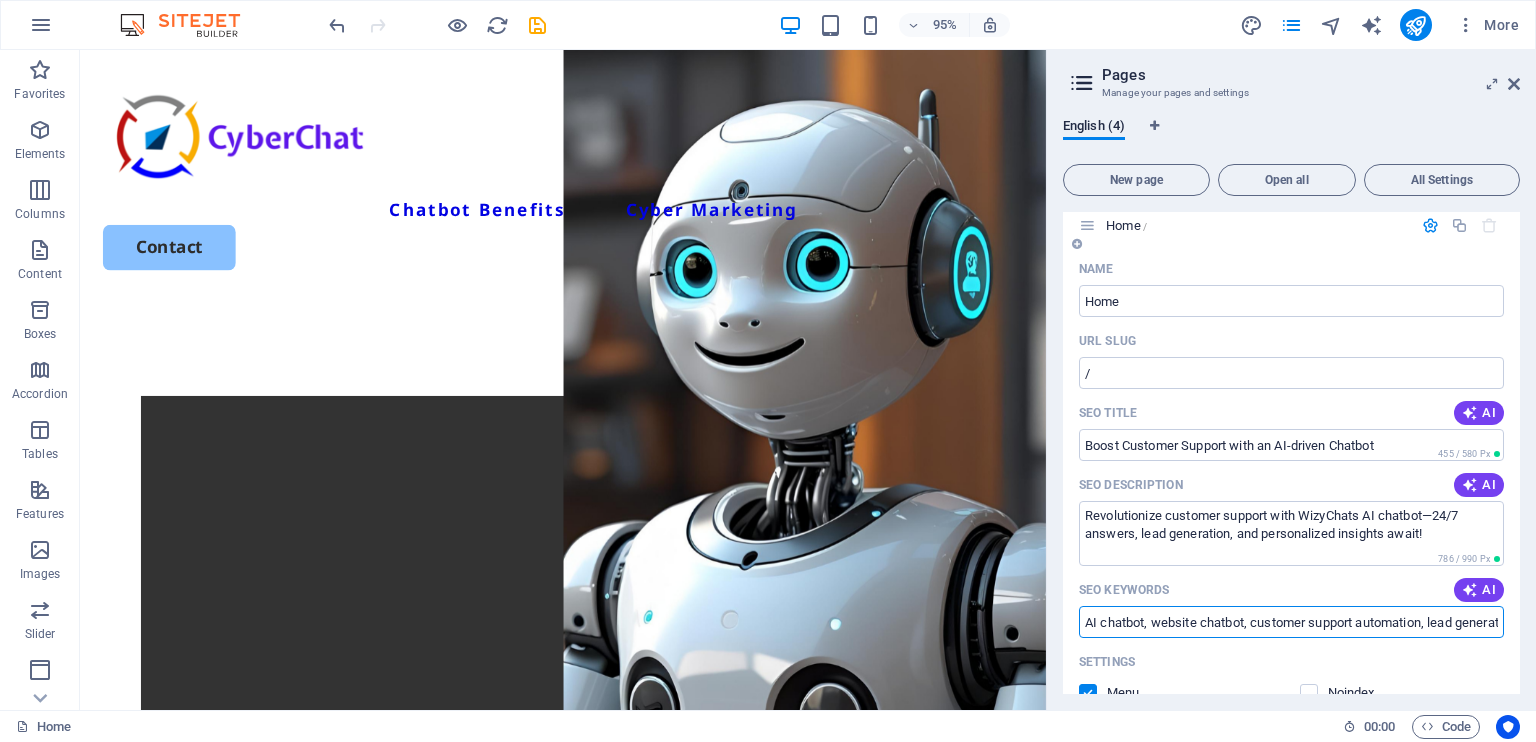 scroll, scrollTop: 0, scrollLeft: 0, axis: both 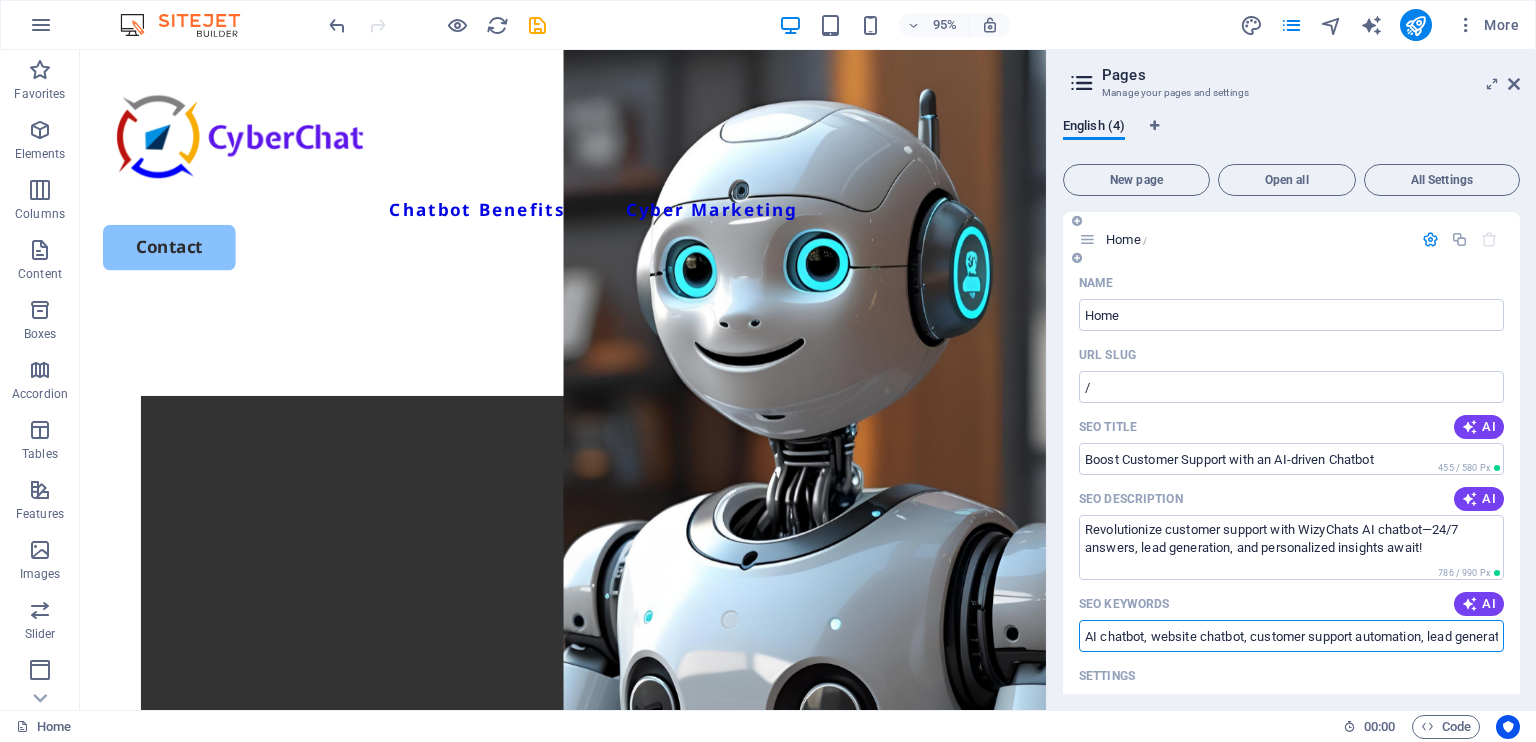 type on "AI chatbot, website chatbot, customer support automation, lead generation tool, 24/7 chatbot service, personalized user experience, website engagement solutions" 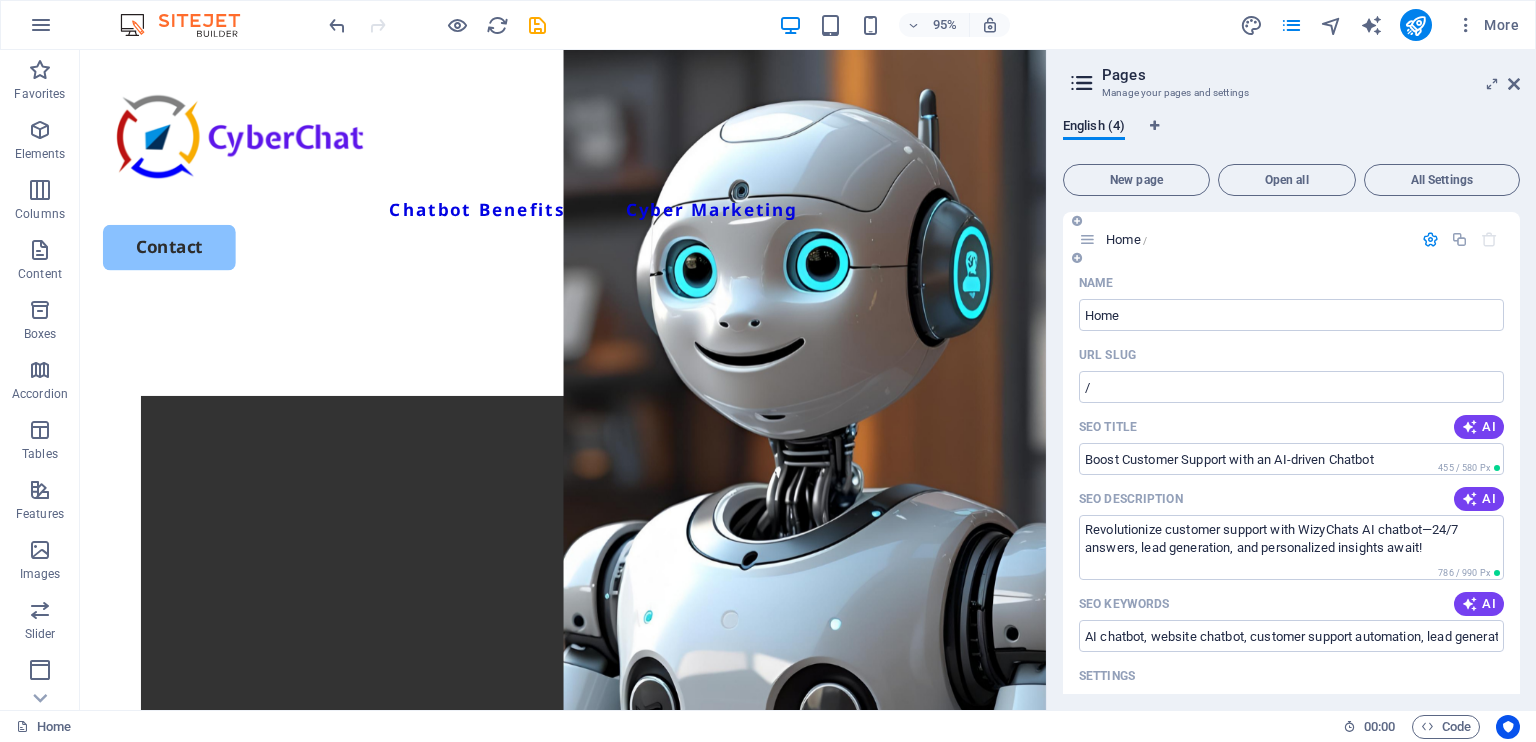click at bounding box center [1430, 239] 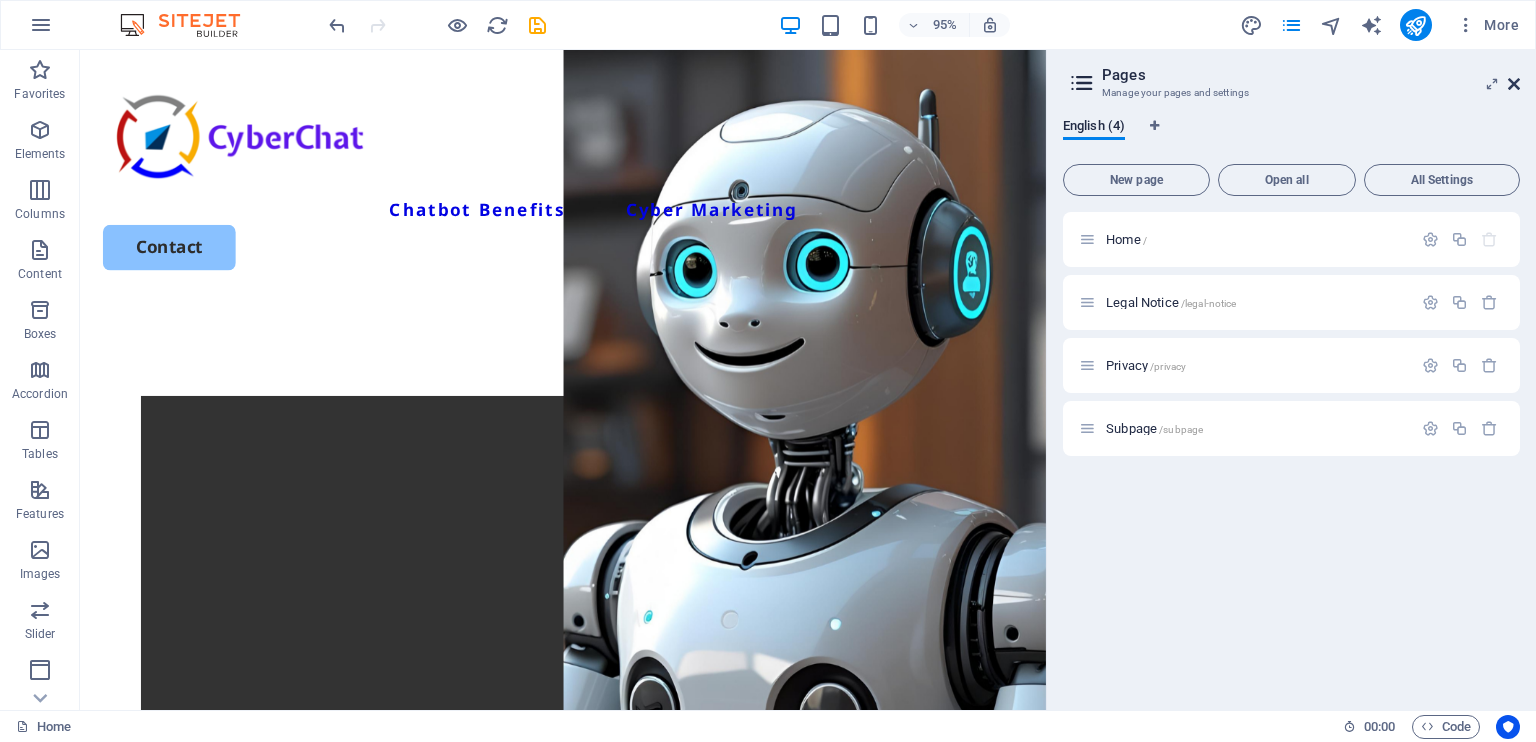 click at bounding box center [1514, 84] 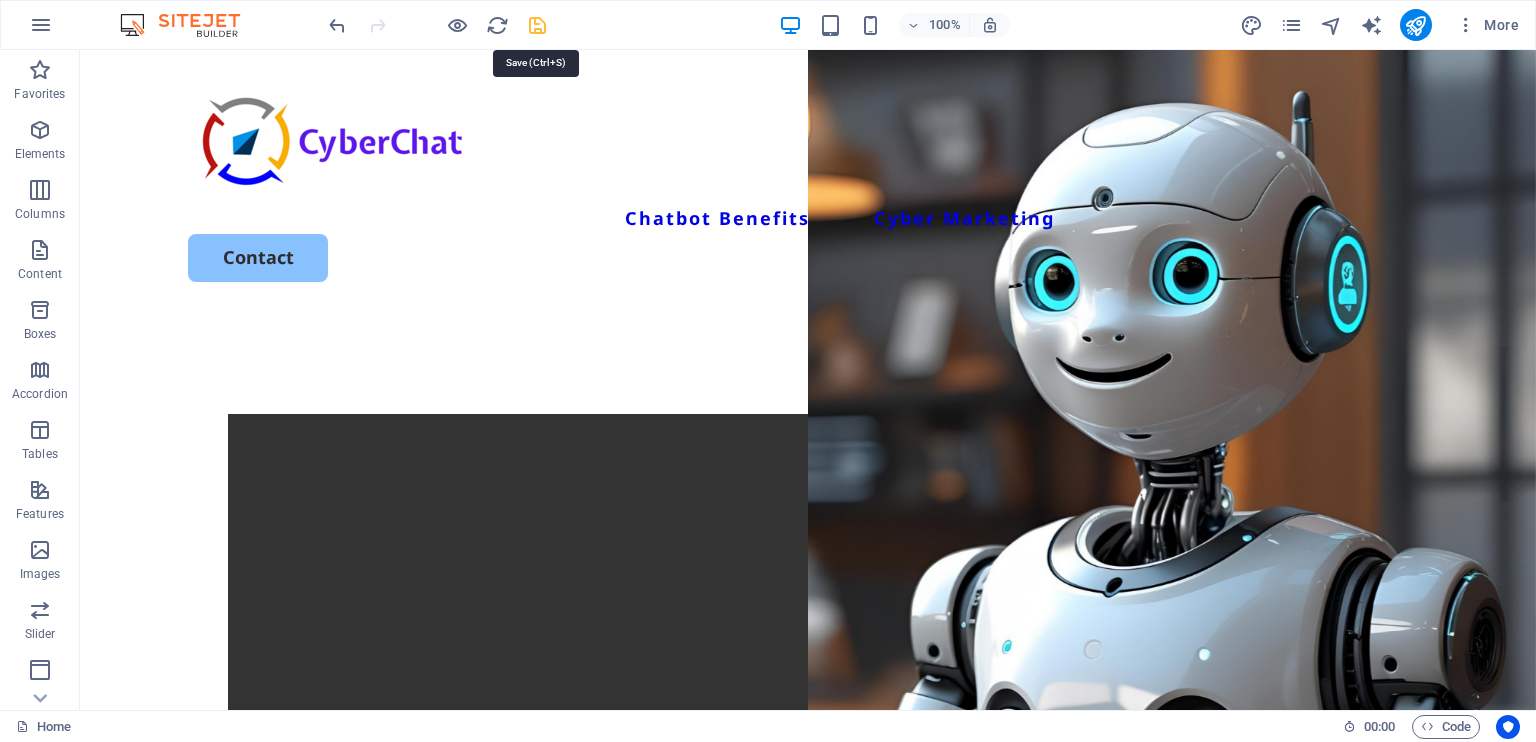 click at bounding box center [537, 25] 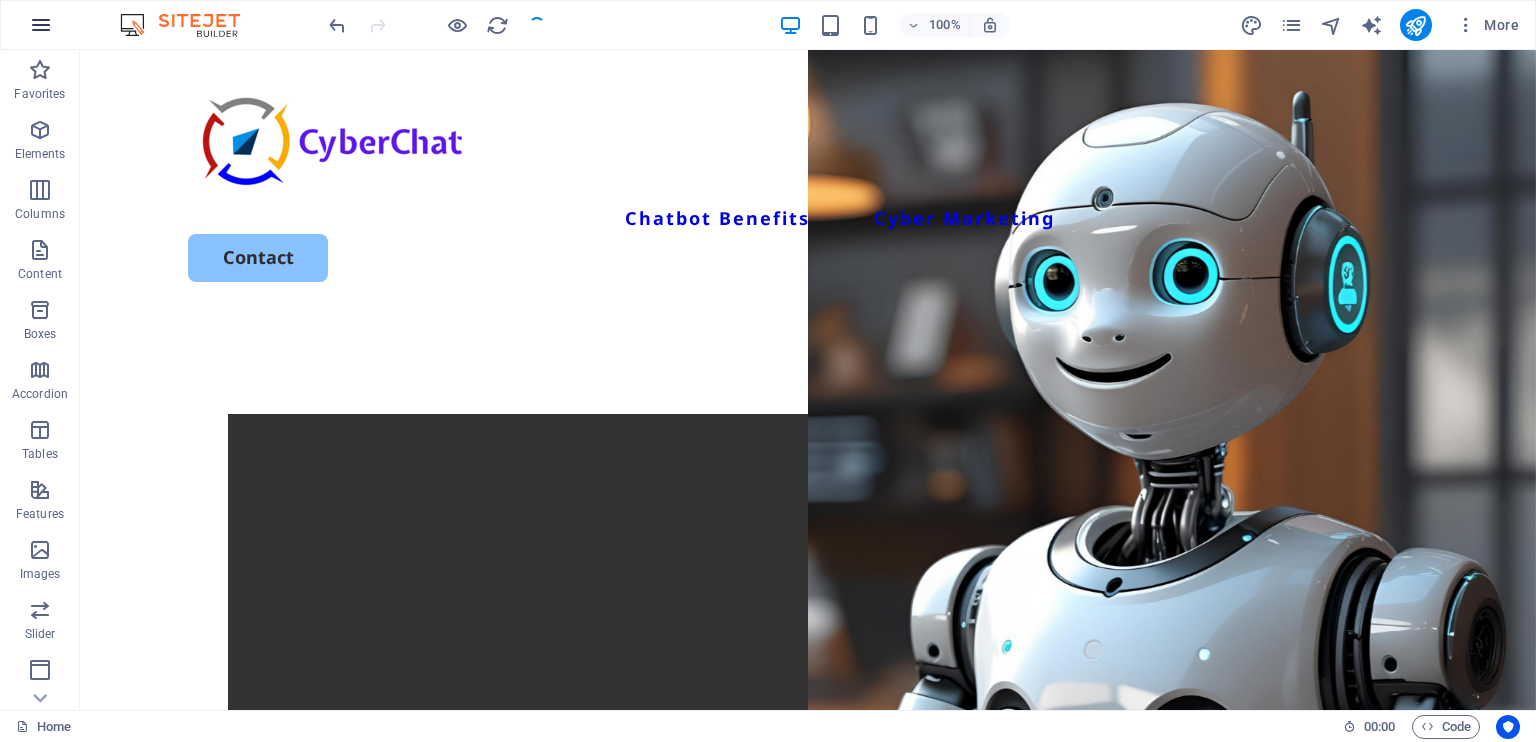 click at bounding box center (41, 25) 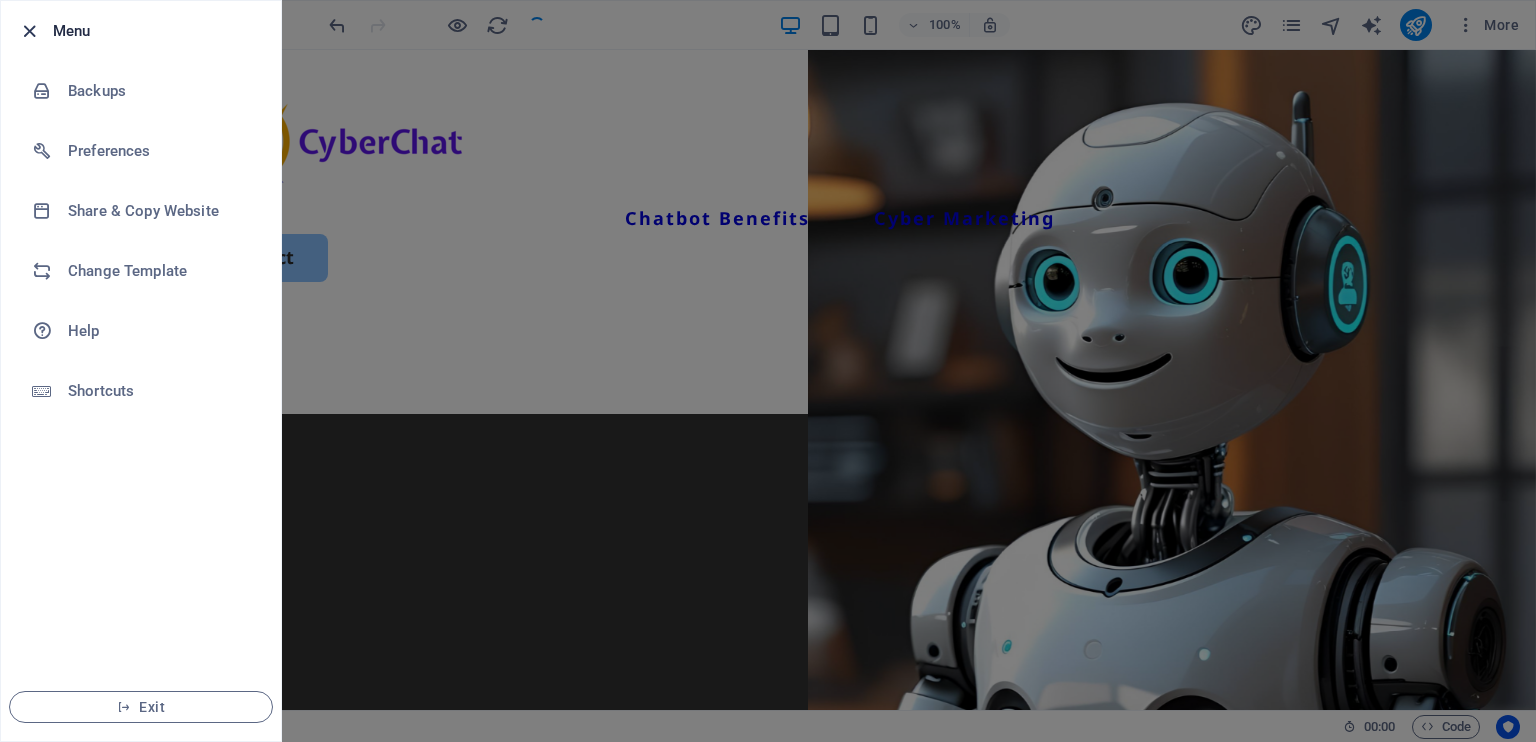 click at bounding box center (29, 31) 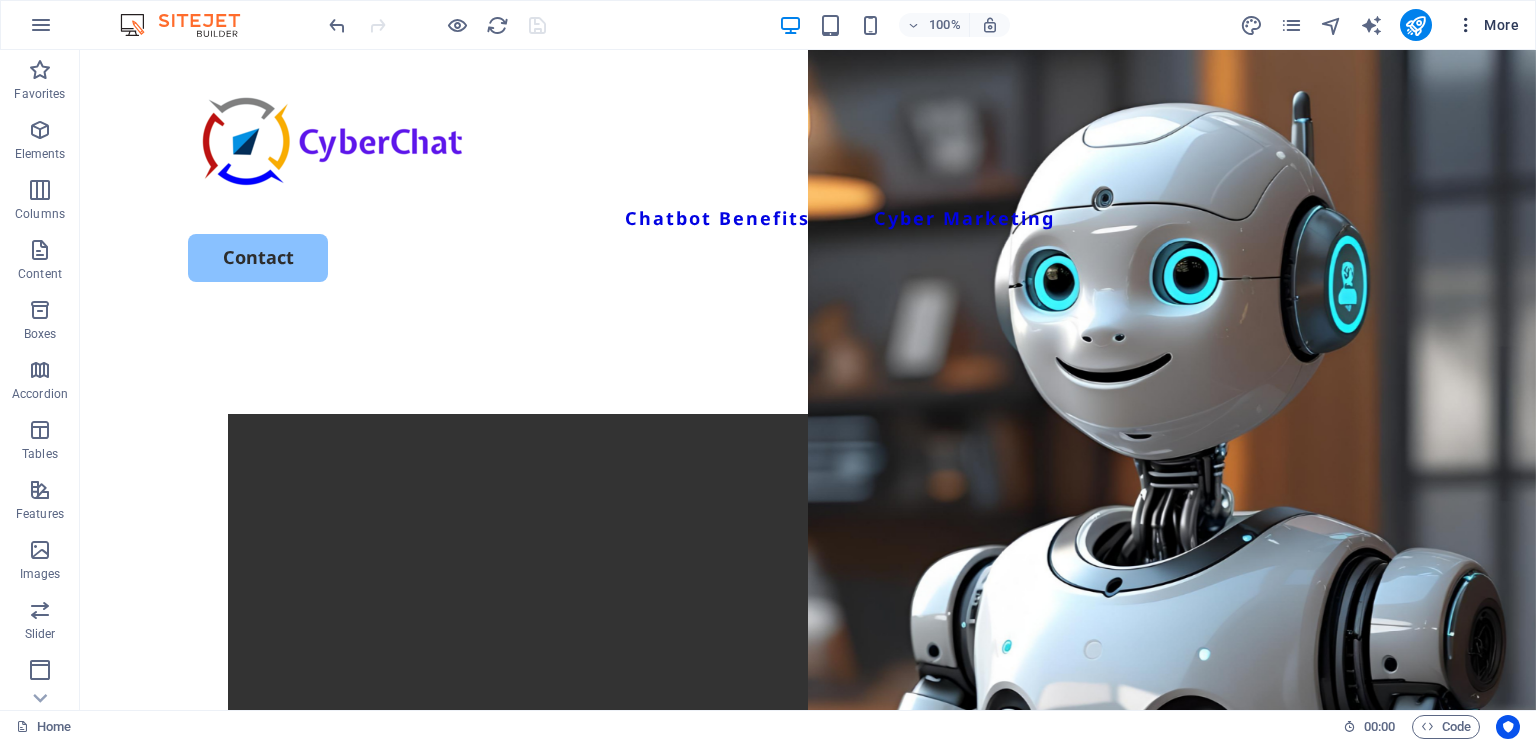 click on "More" at bounding box center (1487, 25) 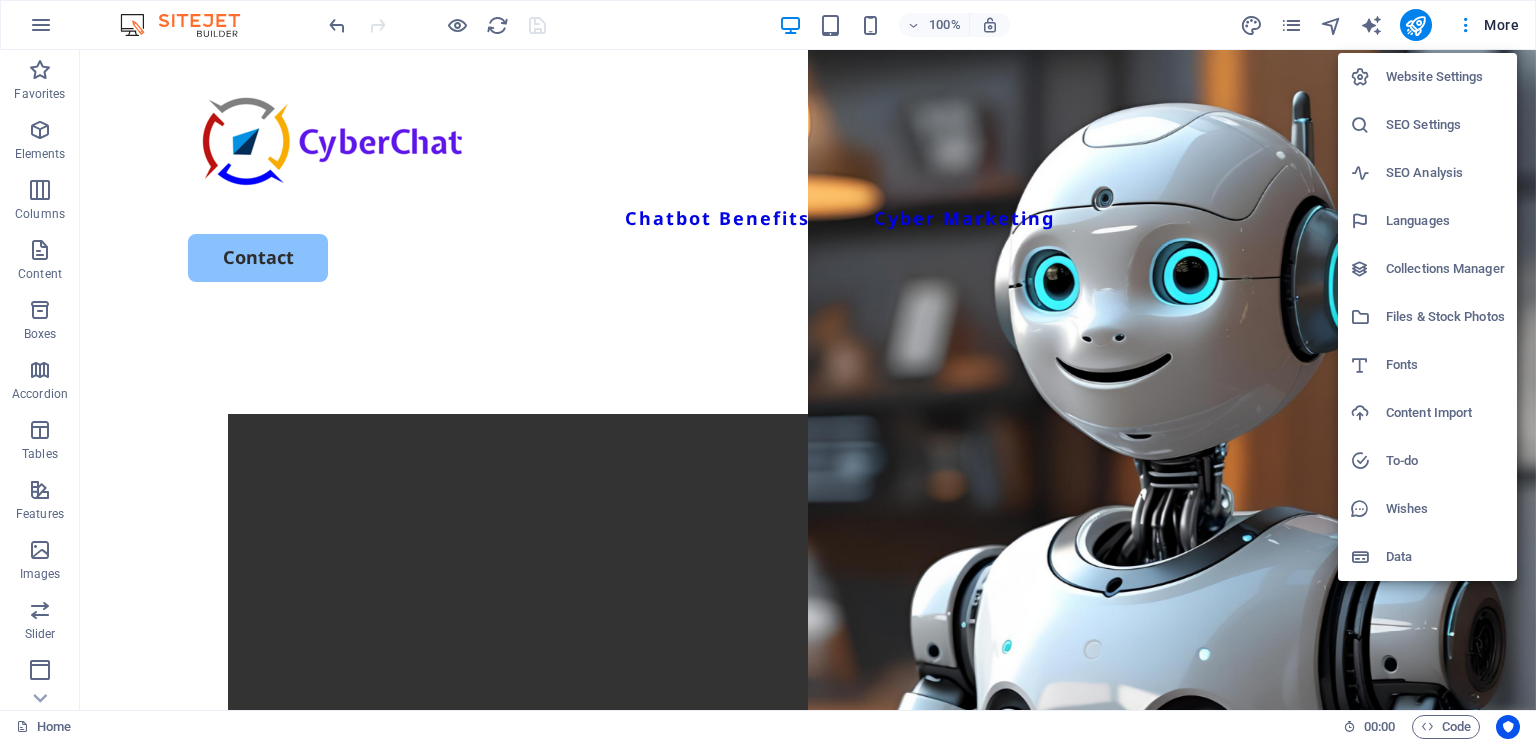 click on "Website Settings" at bounding box center [1445, 77] 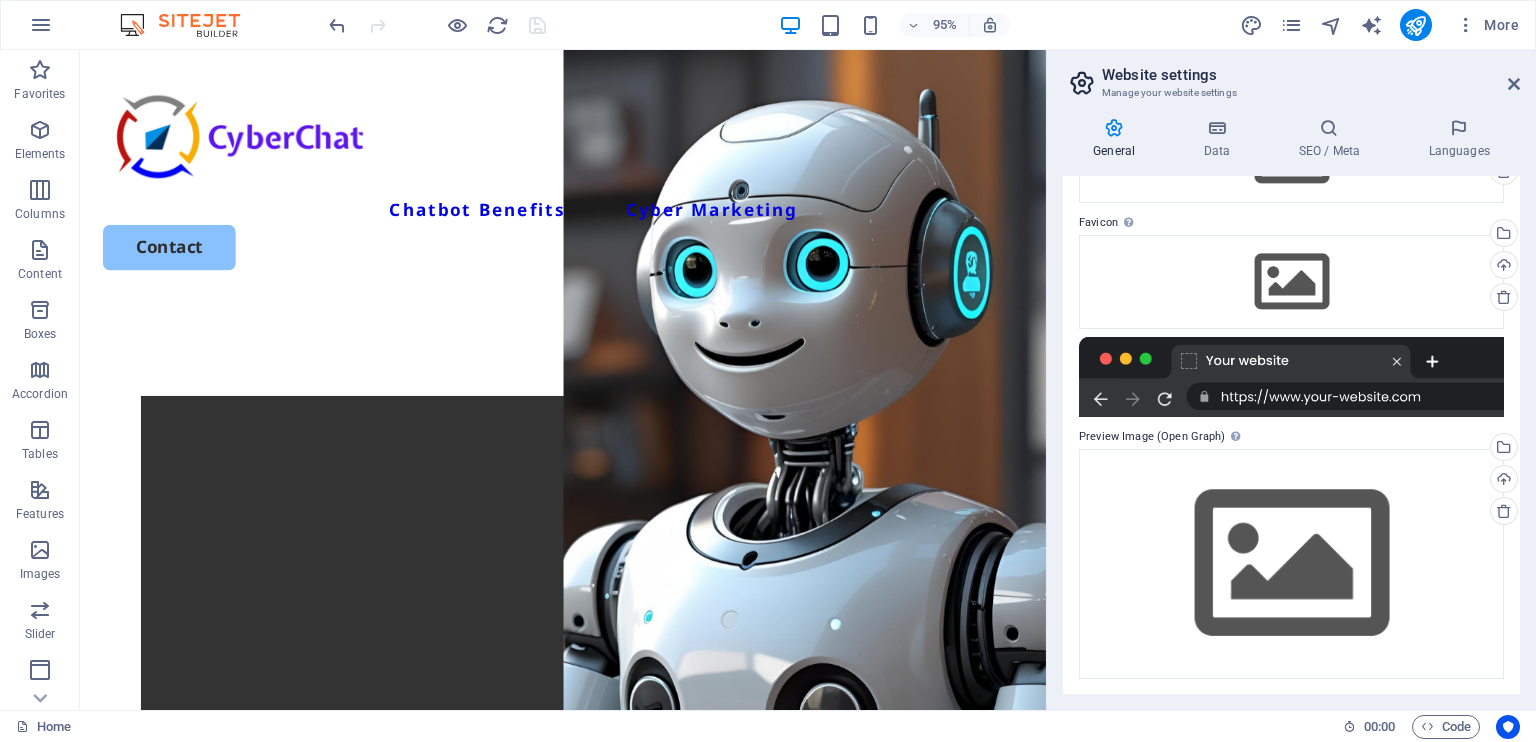 scroll, scrollTop: 0, scrollLeft: 0, axis: both 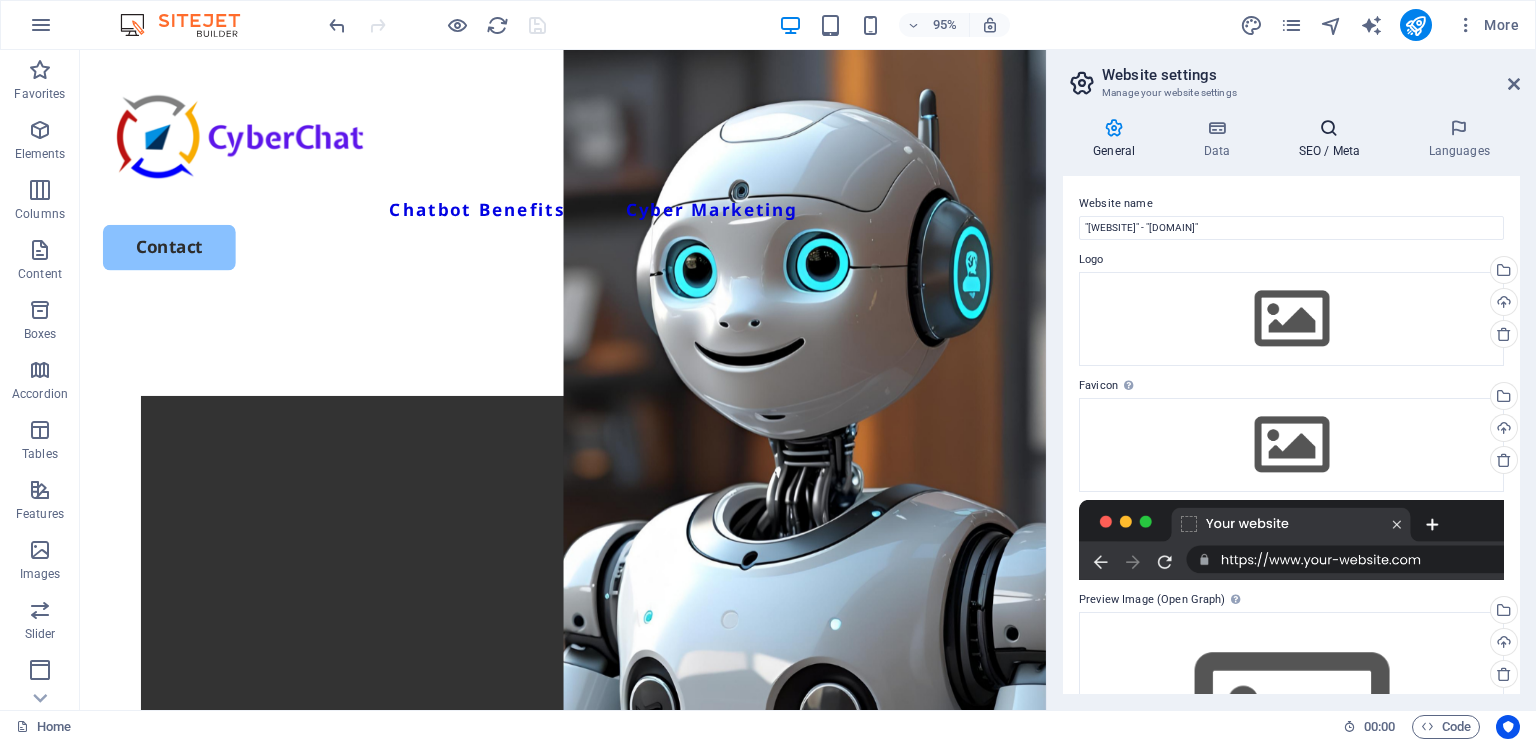 click at bounding box center (1329, 128) 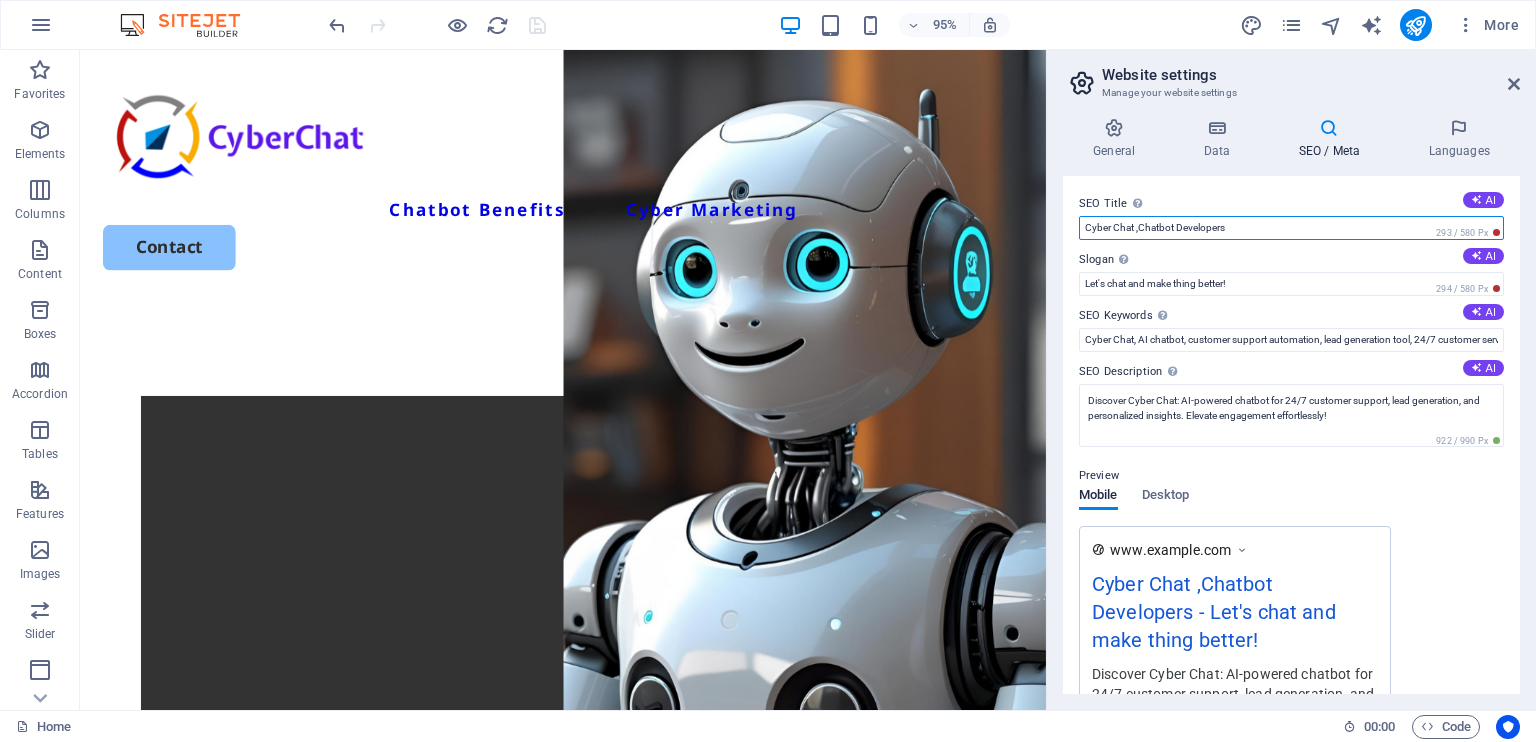 click on "Cyber Chat ,Chatbot Developers" at bounding box center [1291, 228] 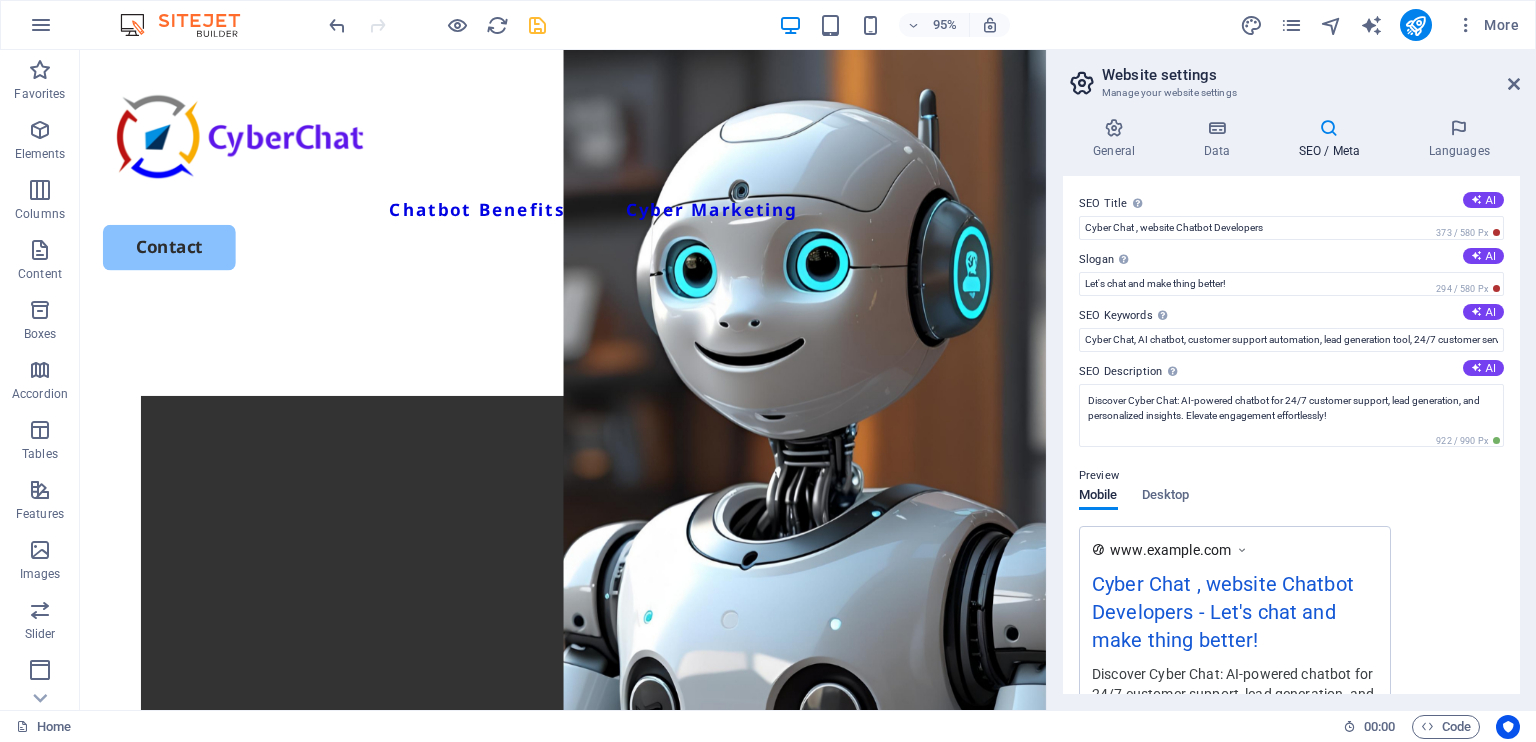 click on "Slogan The slogan of your website. AI" at bounding box center (1291, 260) 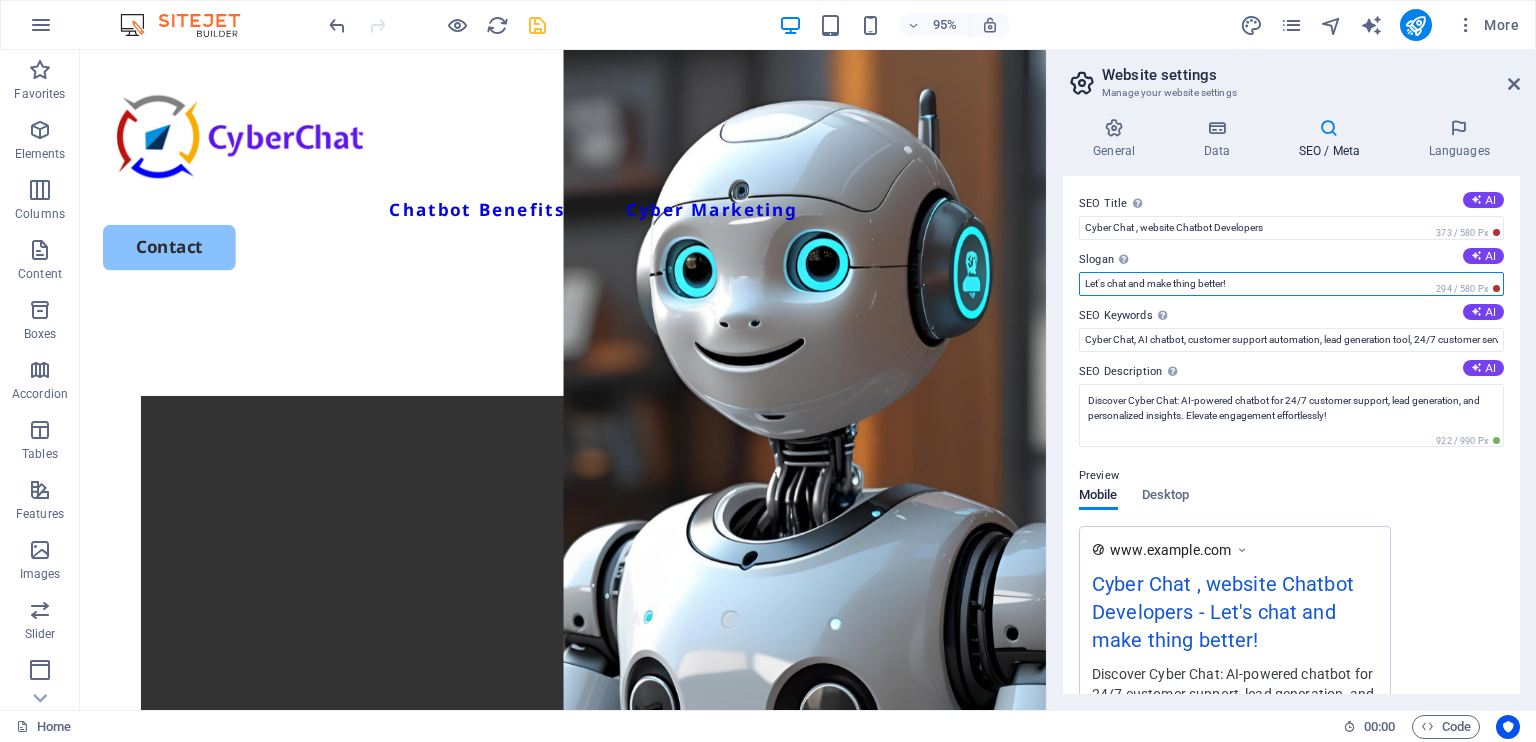 click on "Let's chat and make thing better!" at bounding box center (1291, 284) 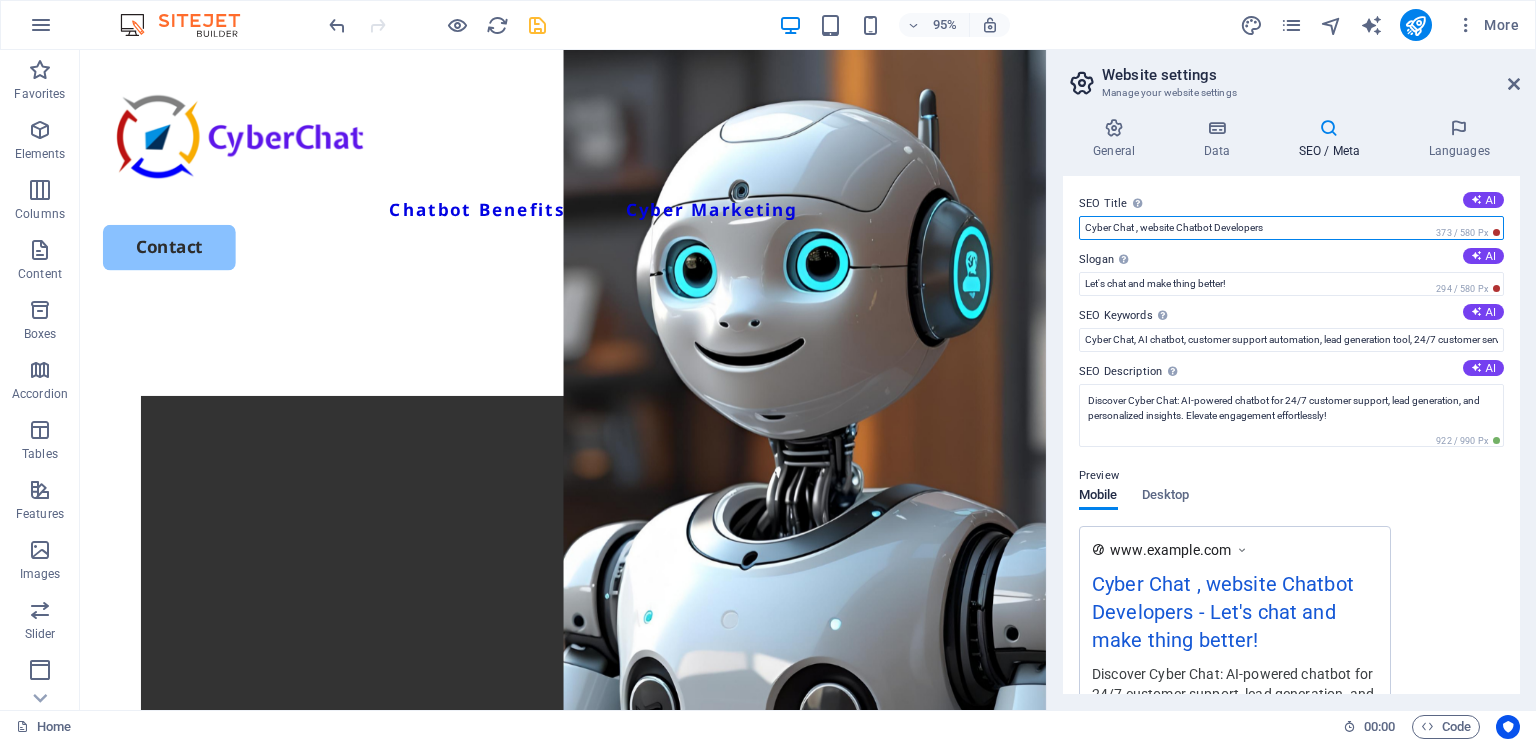 click on "Cyber Chat , website Chatbot Developers" at bounding box center [1291, 228] 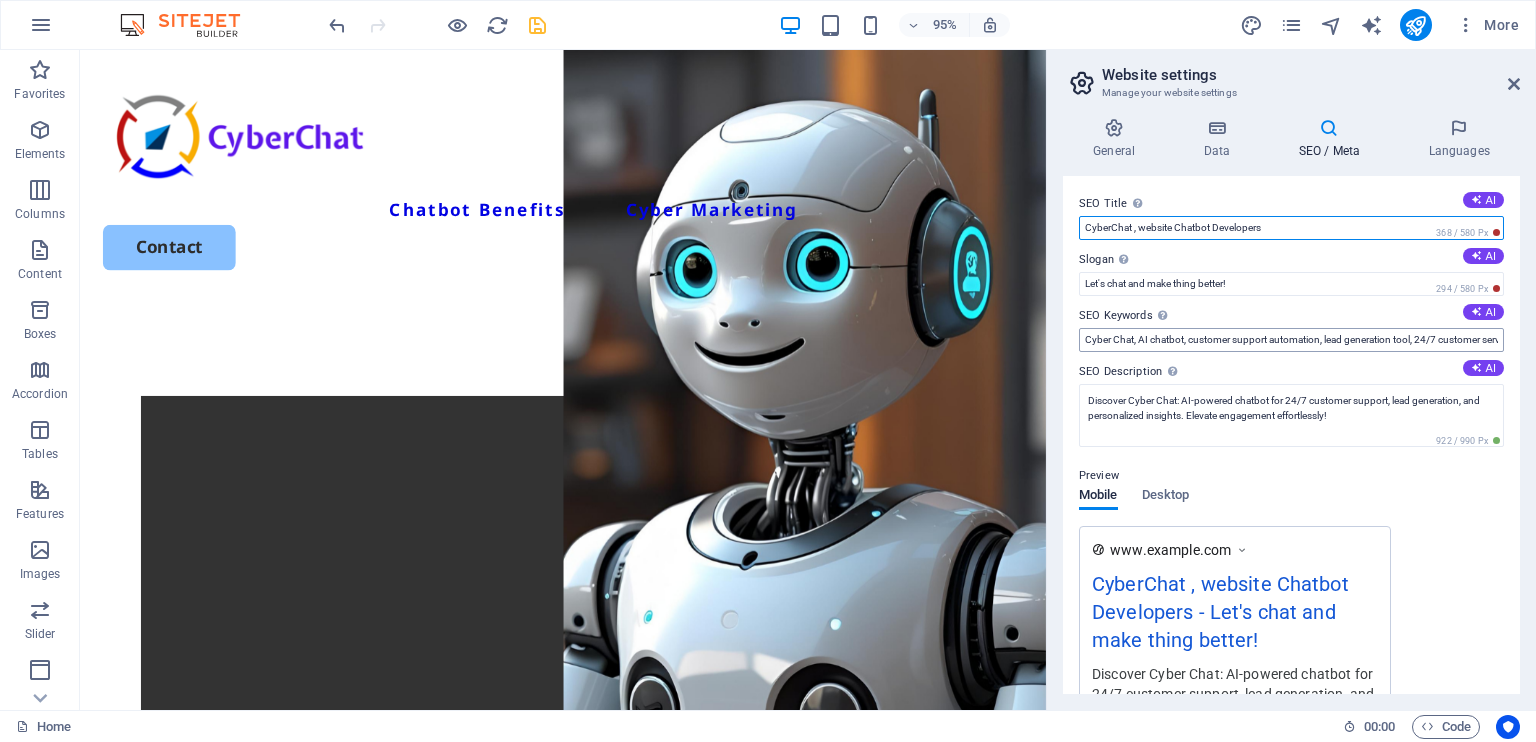 type on "CyberChat , website Chatbot Developers" 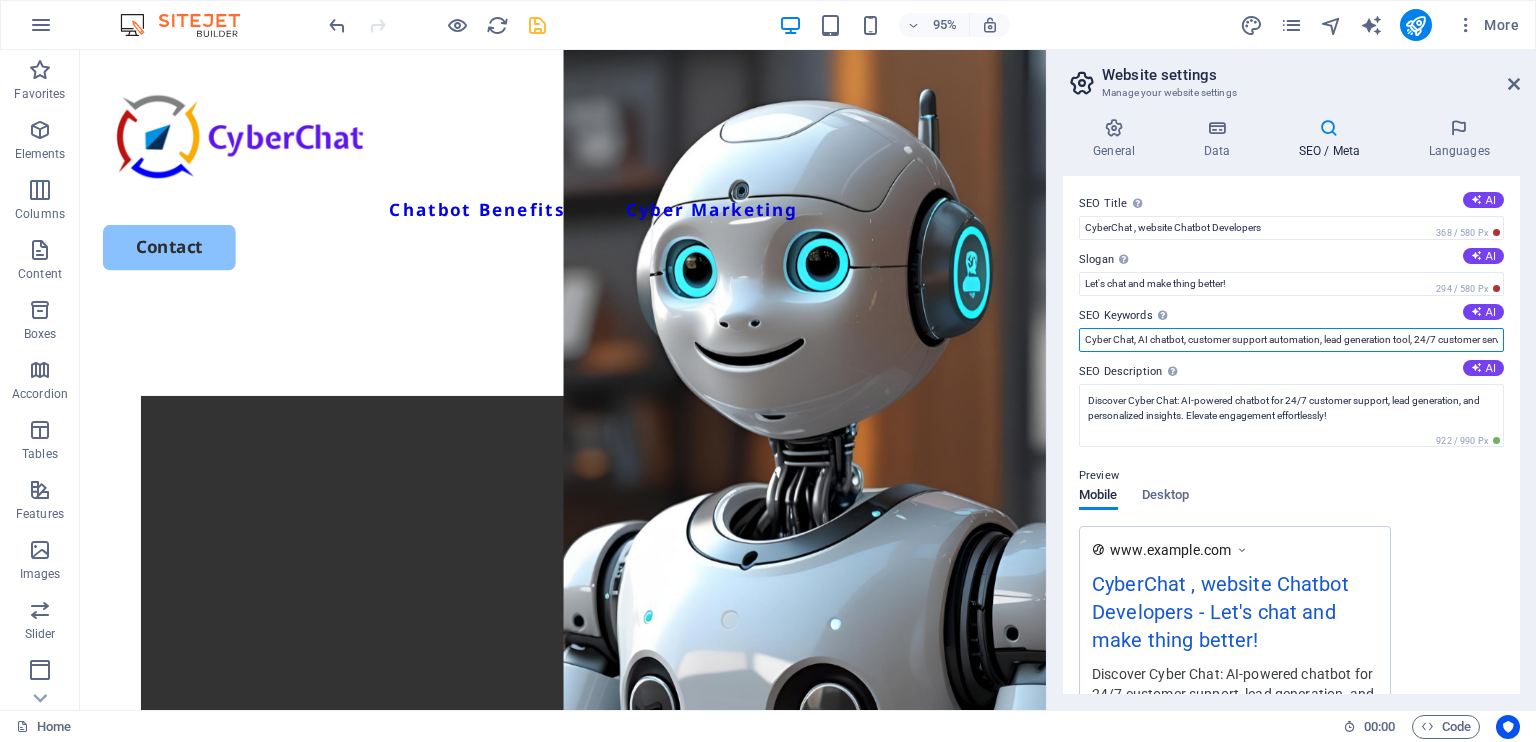 click on "Cyber Chat, AI chatbot, customer support automation, lead generation tool, 24/7 customer service, data-driven insights" at bounding box center (1291, 340) 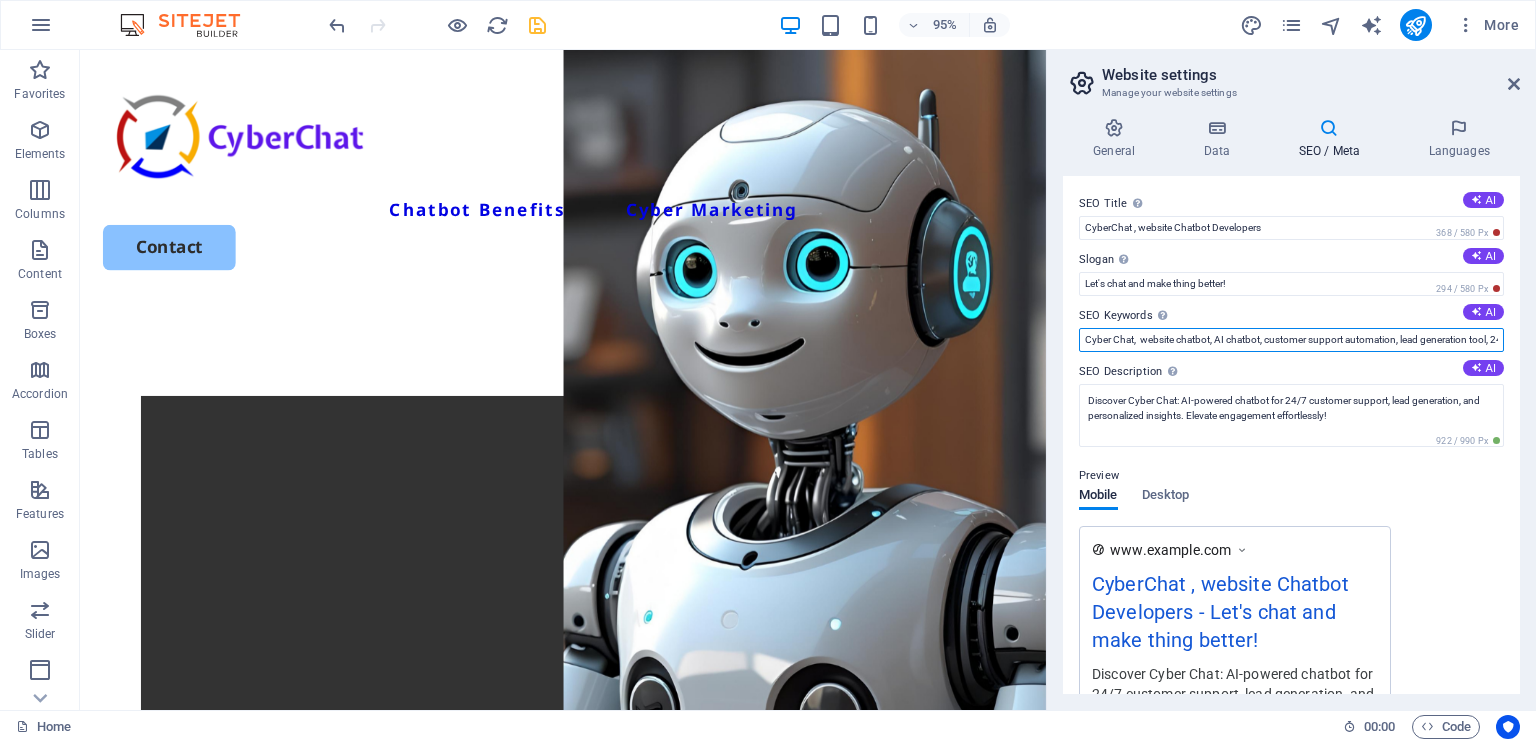 scroll, scrollTop: 332, scrollLeft: 0, axis: vertical 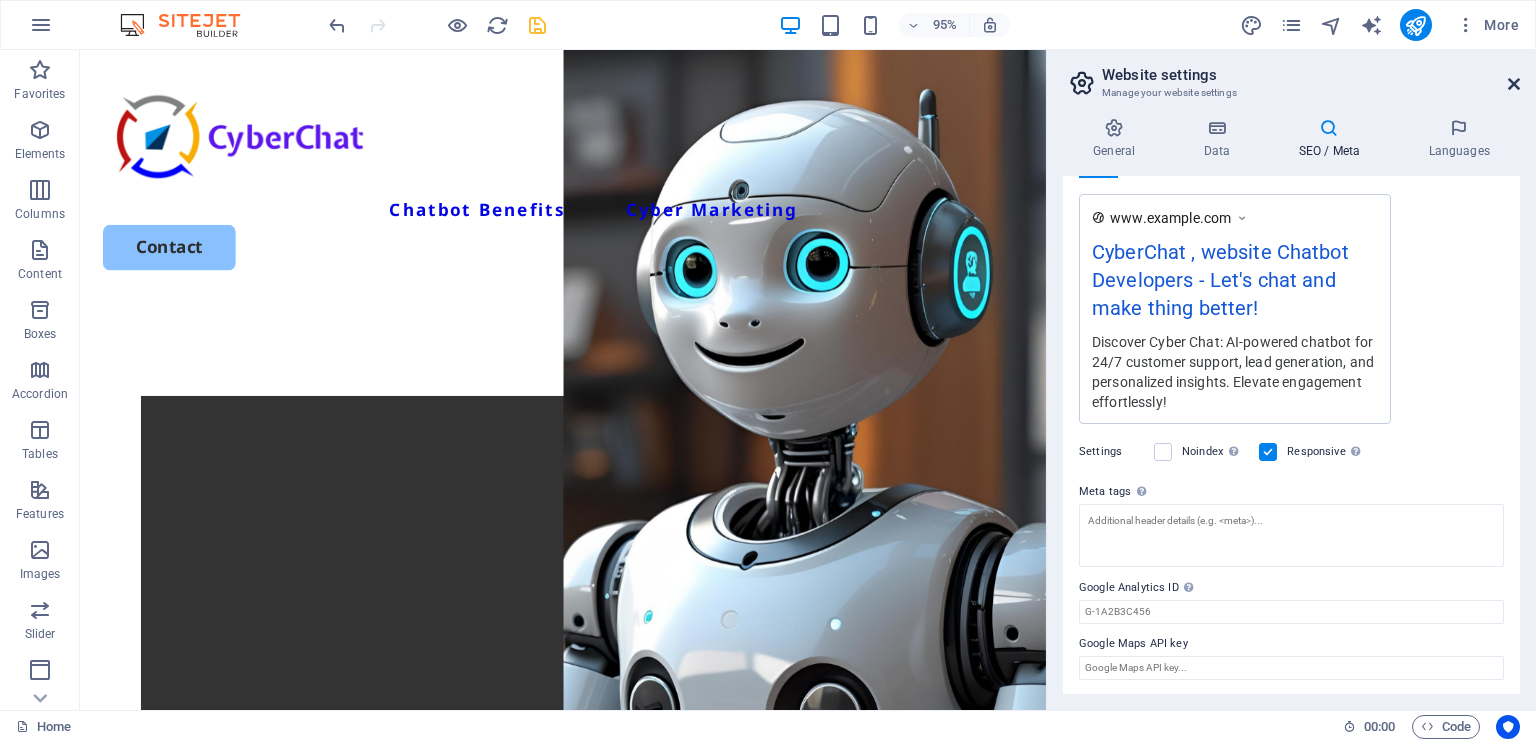 type on "Cyber Chat,  website chatbot, AI chatbot, customer support automation, lead generation tool, 24/7 customer service, data-driven insights" 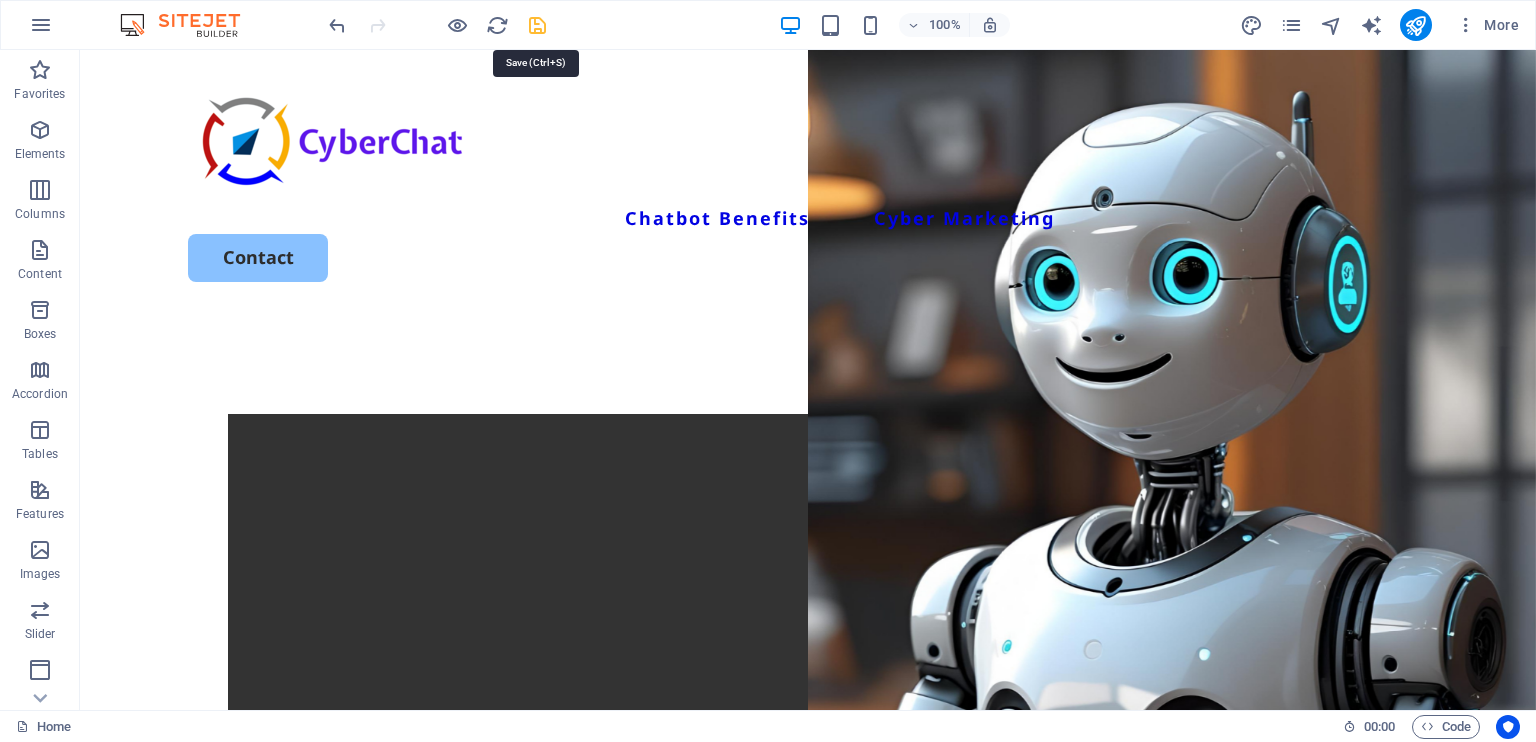 click at bounding box center (537, 25) 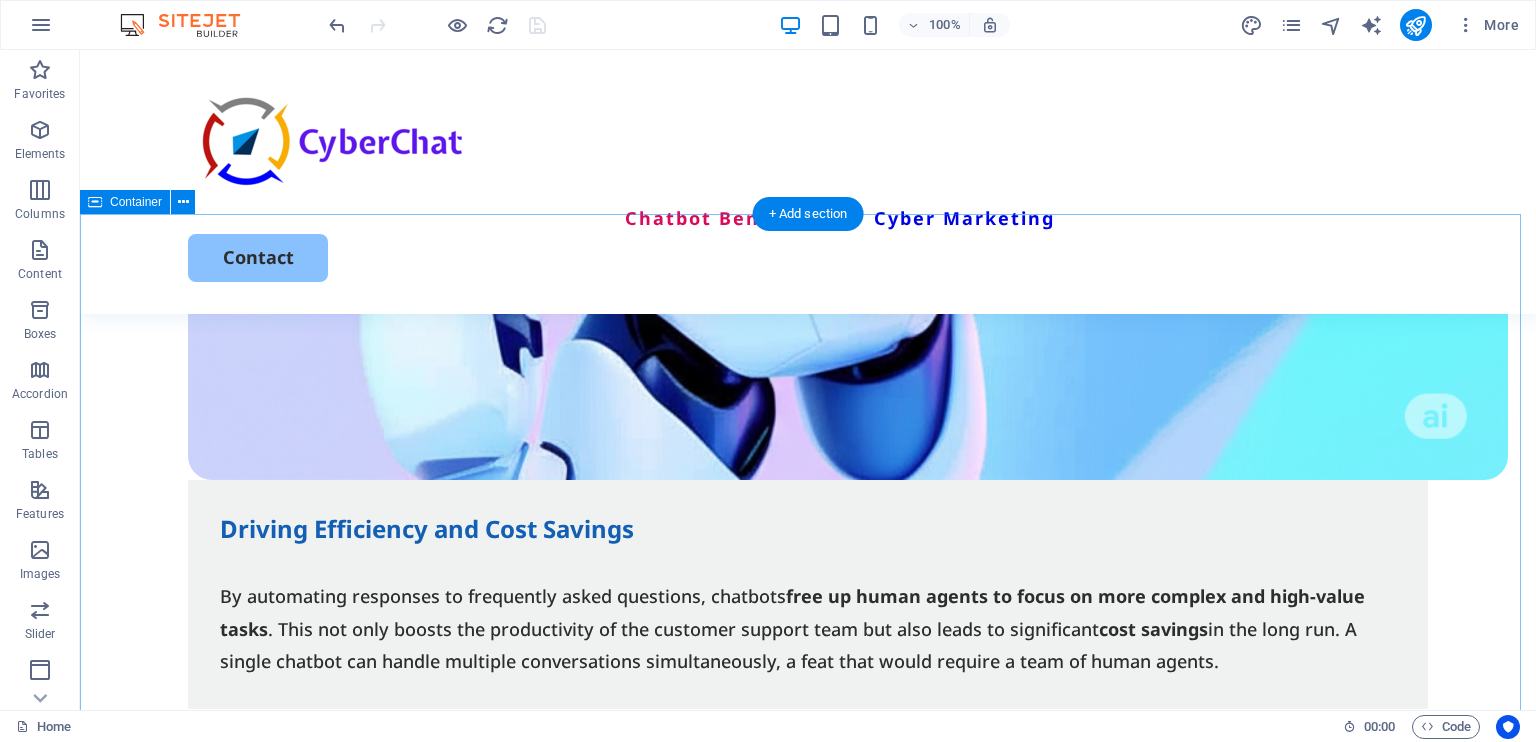 scroll, scrollTop: 4711, scrollLeft: 0, axis: vertical 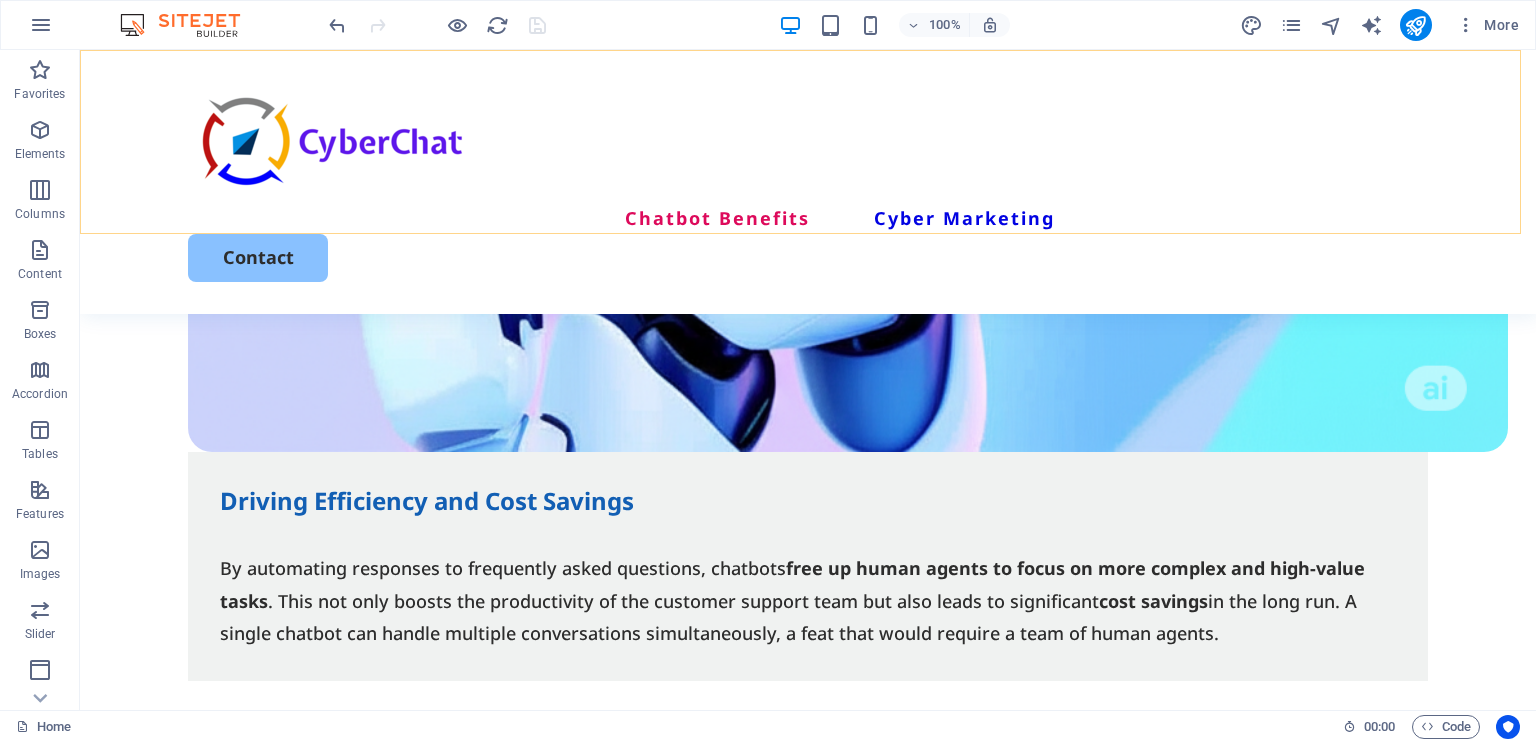 click on "Chatbot Benefits Cyber Marketing Contact" at bounding box center [808, 182] 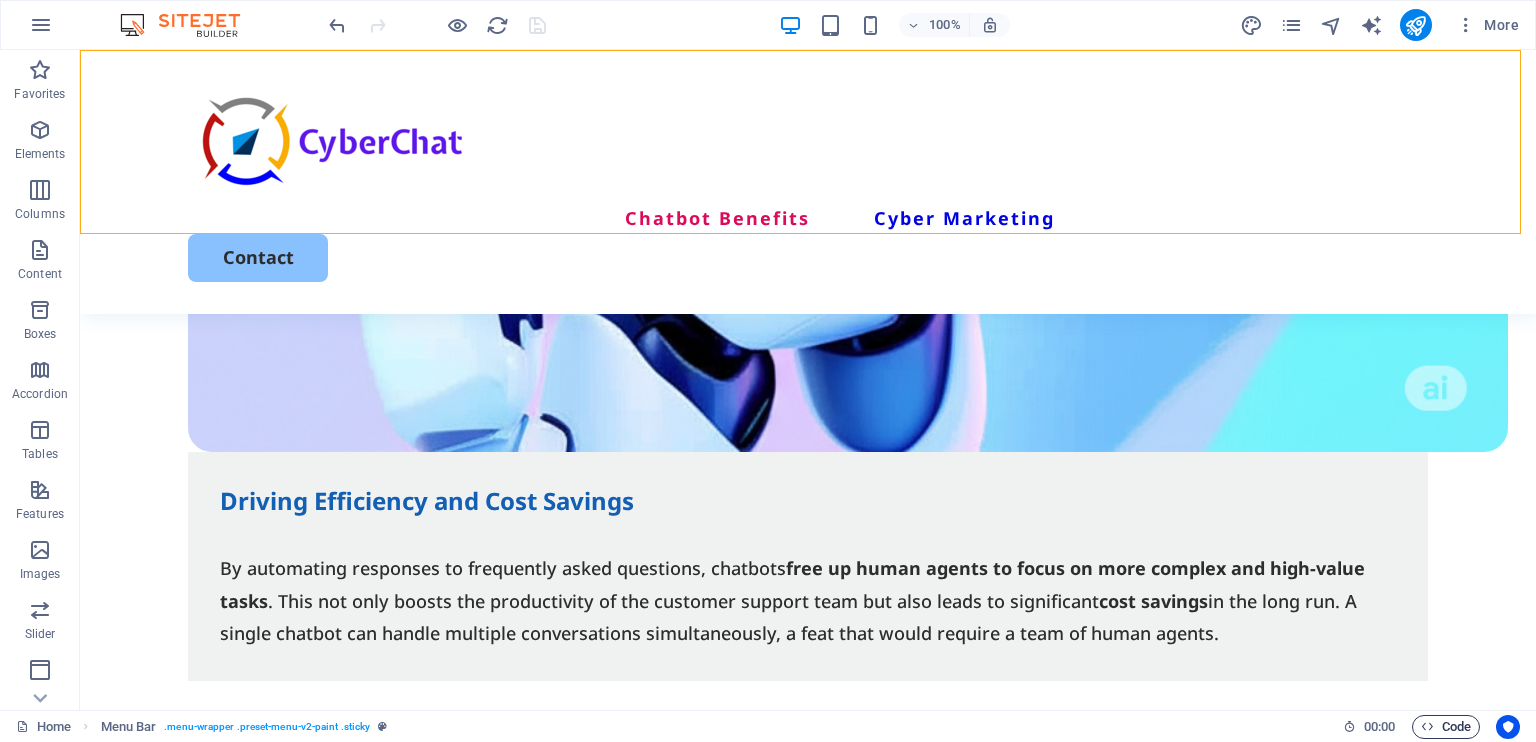 click on "Code" at bounding box center [1446, 727] 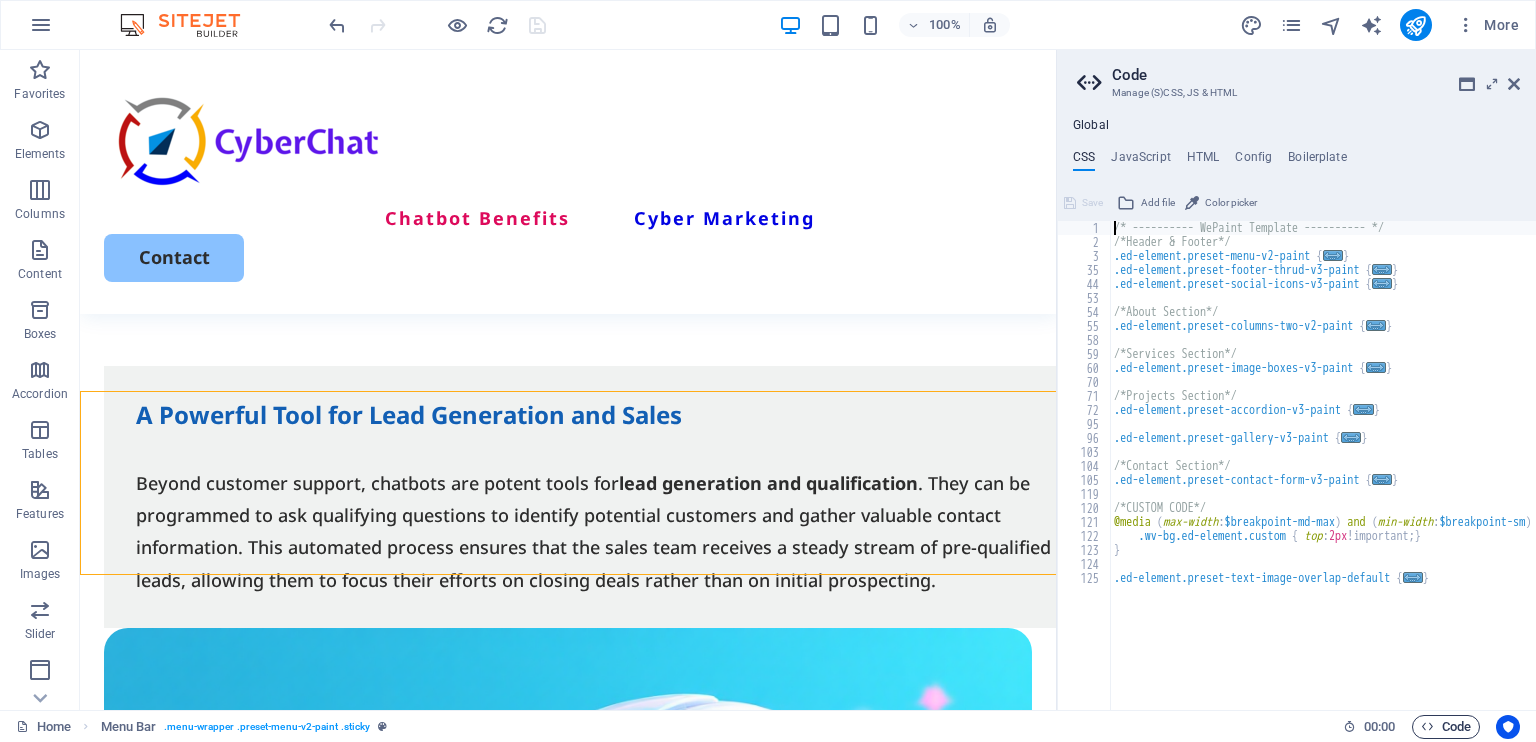 scroll, scrollTop: 4370, scrollLeft: 0, axis: vertical 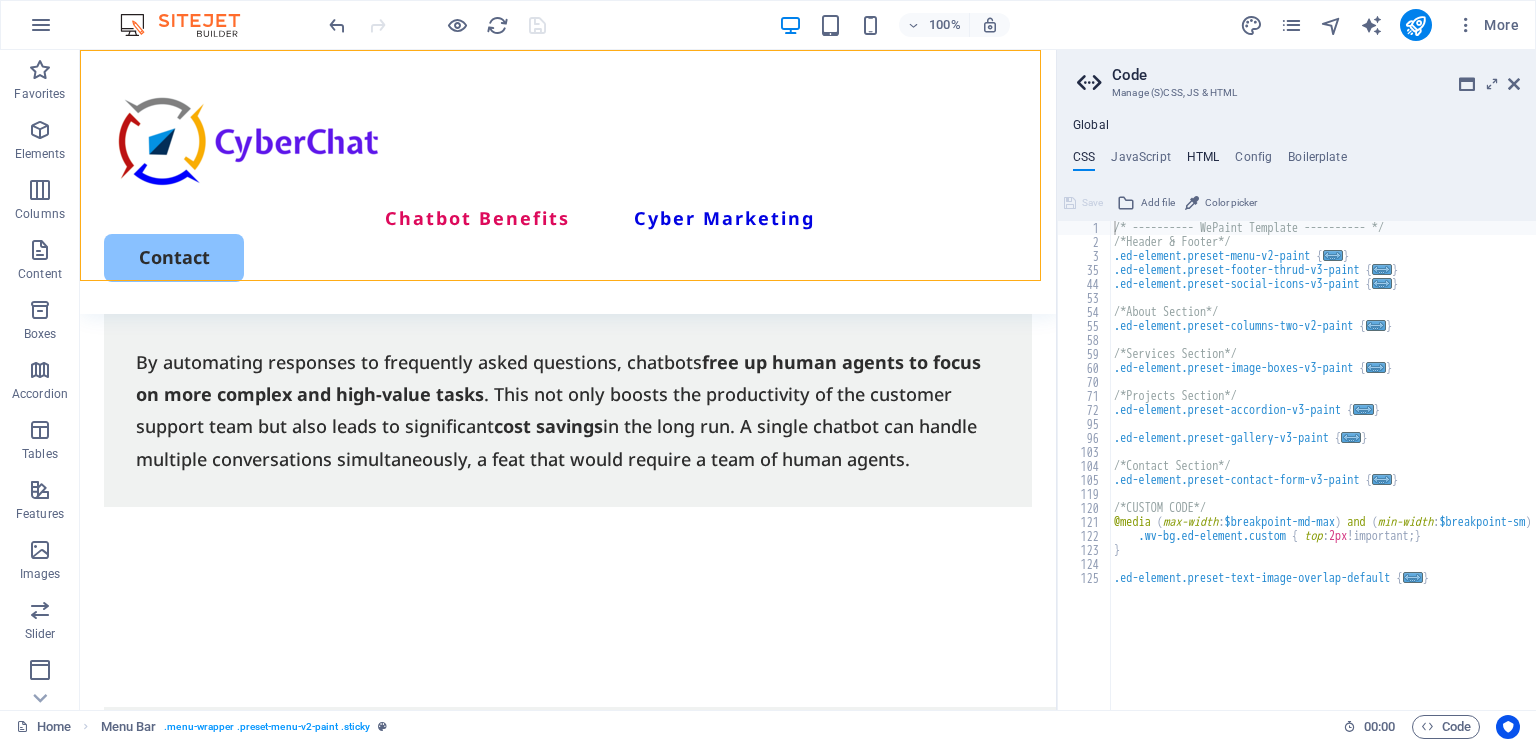 click on "HTML" at bounding box center [1203, 161] 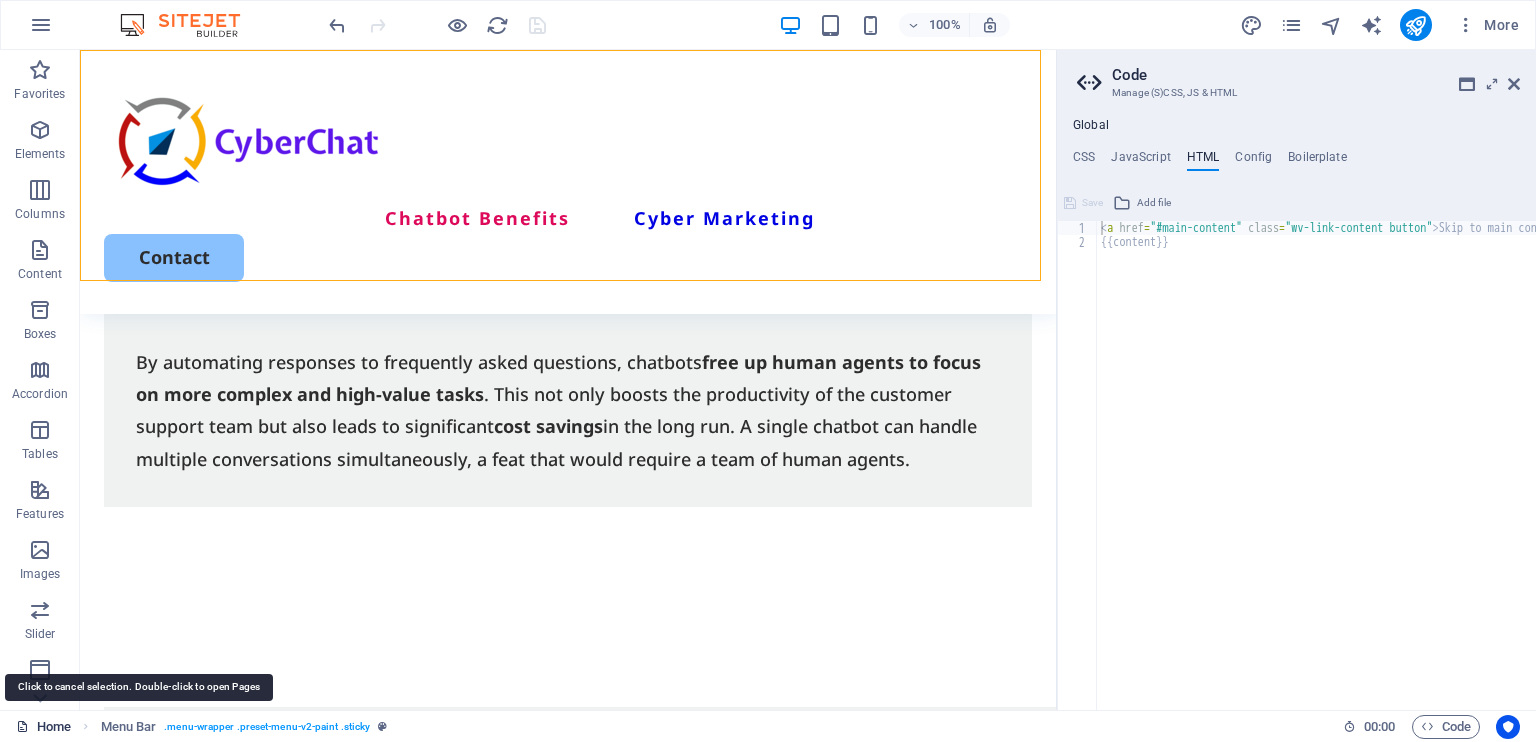 click on "Home" at bounding box center (43, 727) 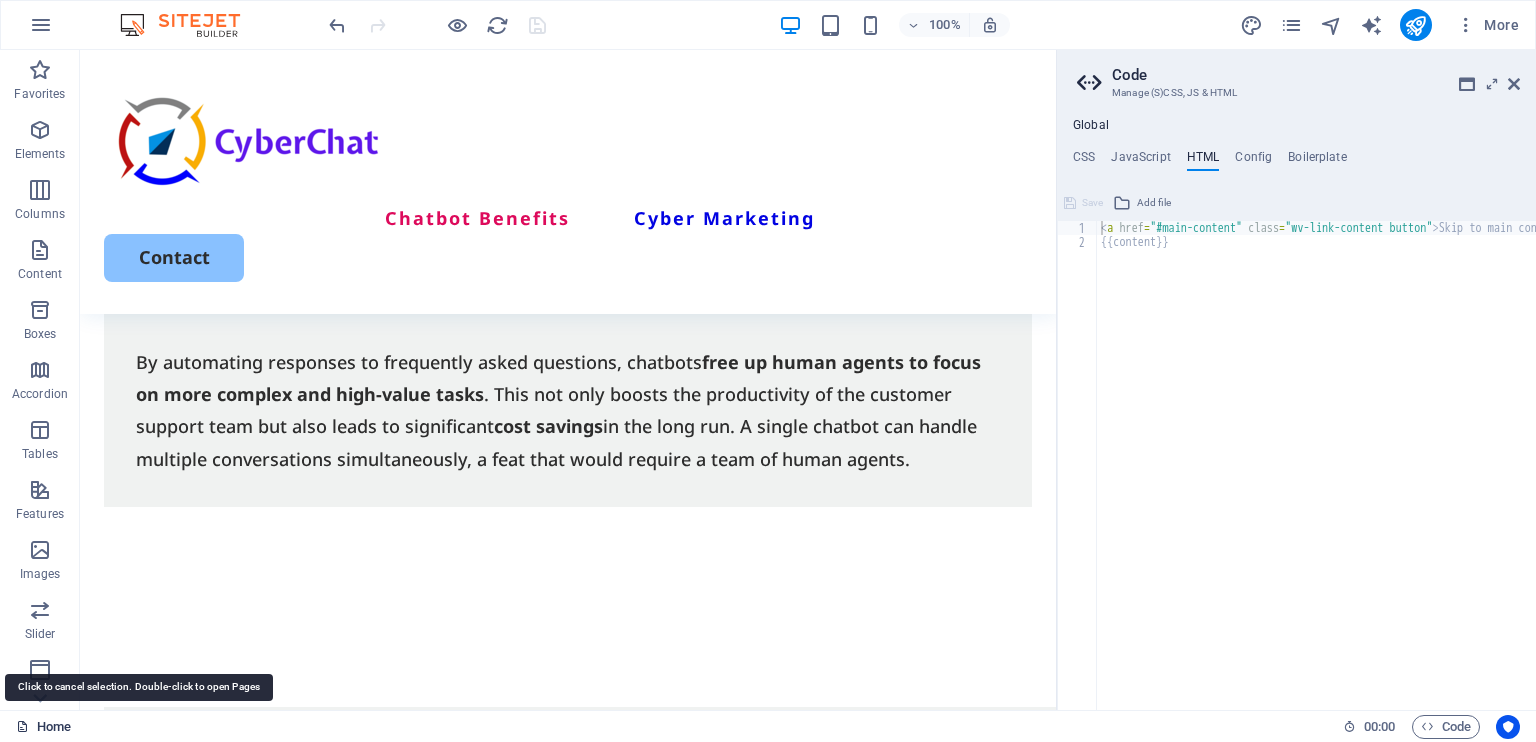 click on "Home" at bounding box center [43, 727] 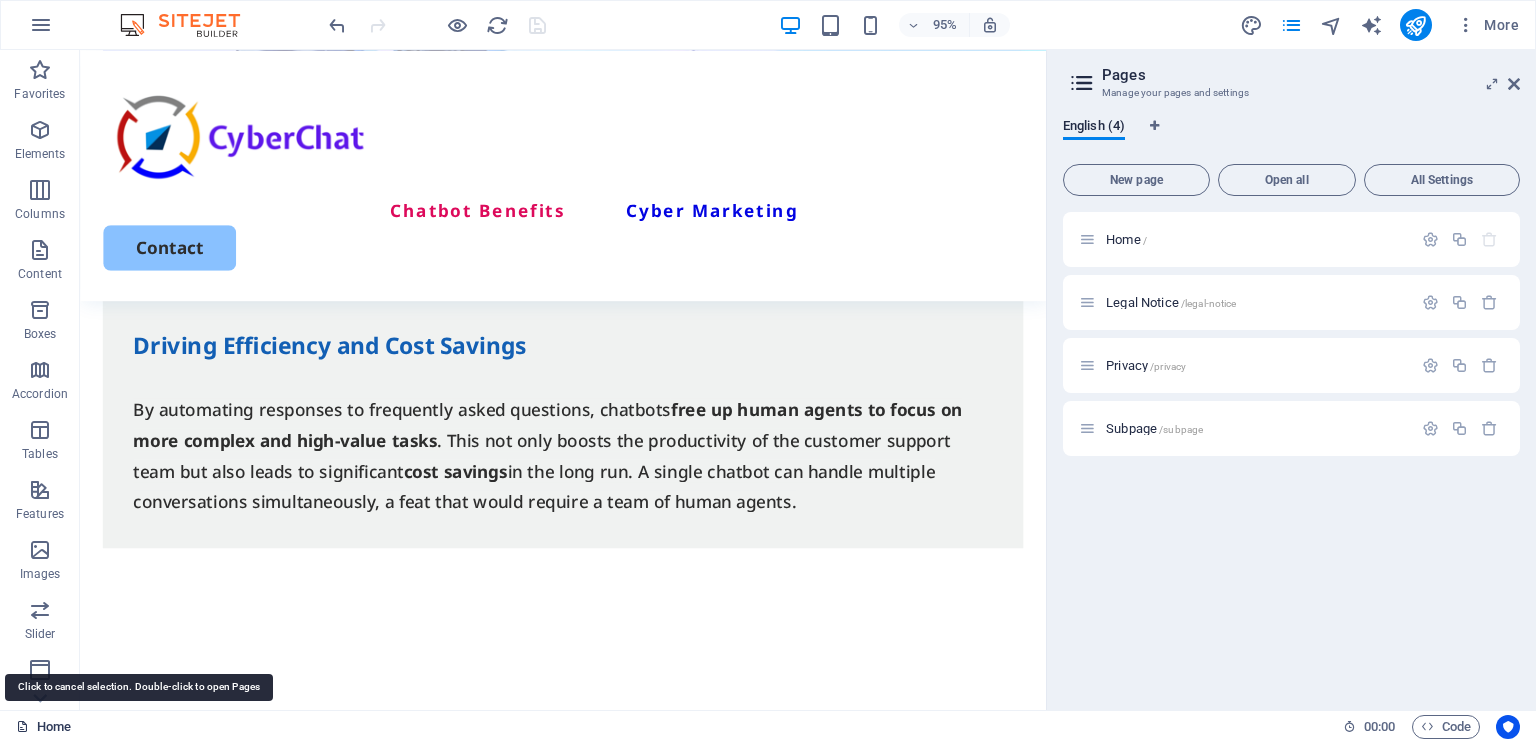 scroll, scrollTop: 4334, scrollLeft: 0, axis: vertical 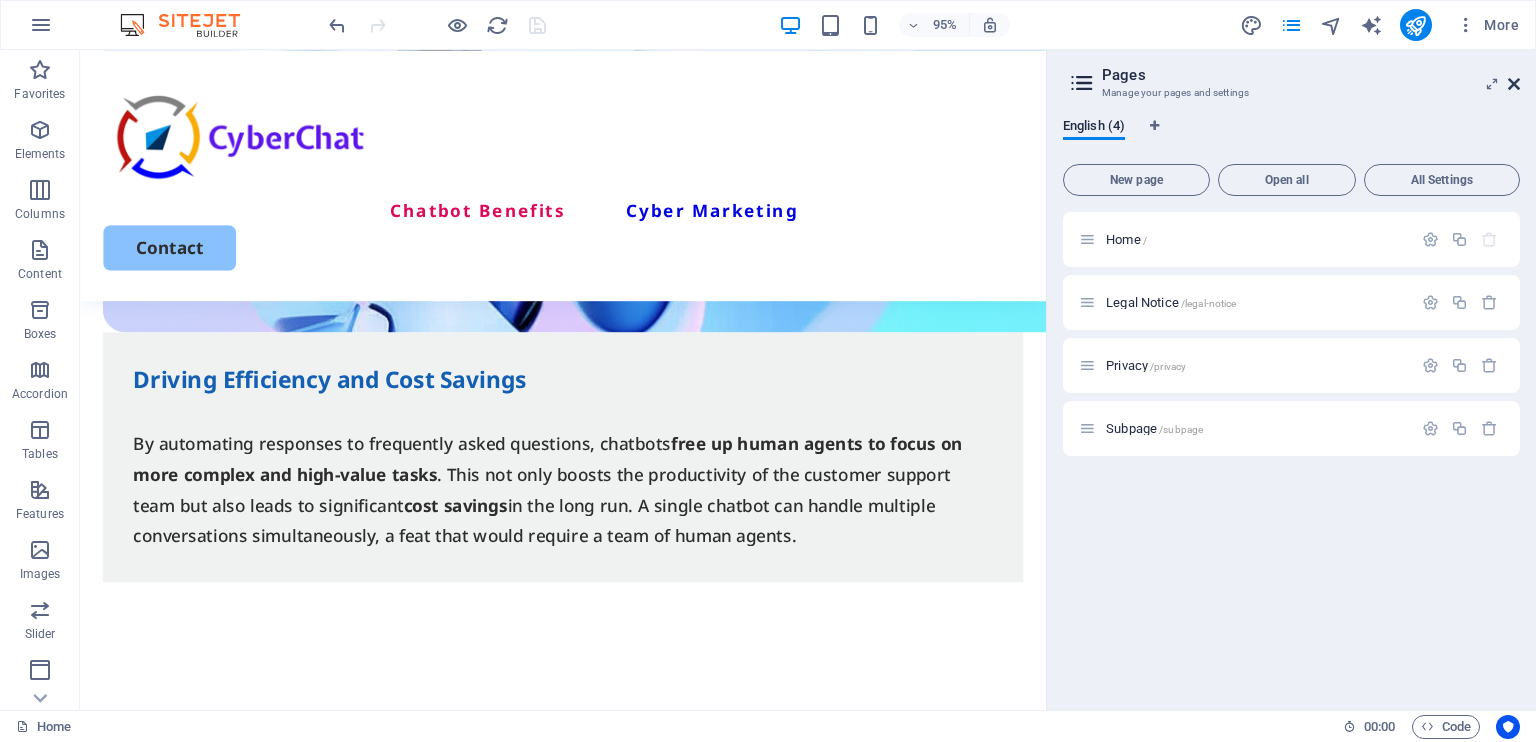 click at bounding box center (1514, 84) 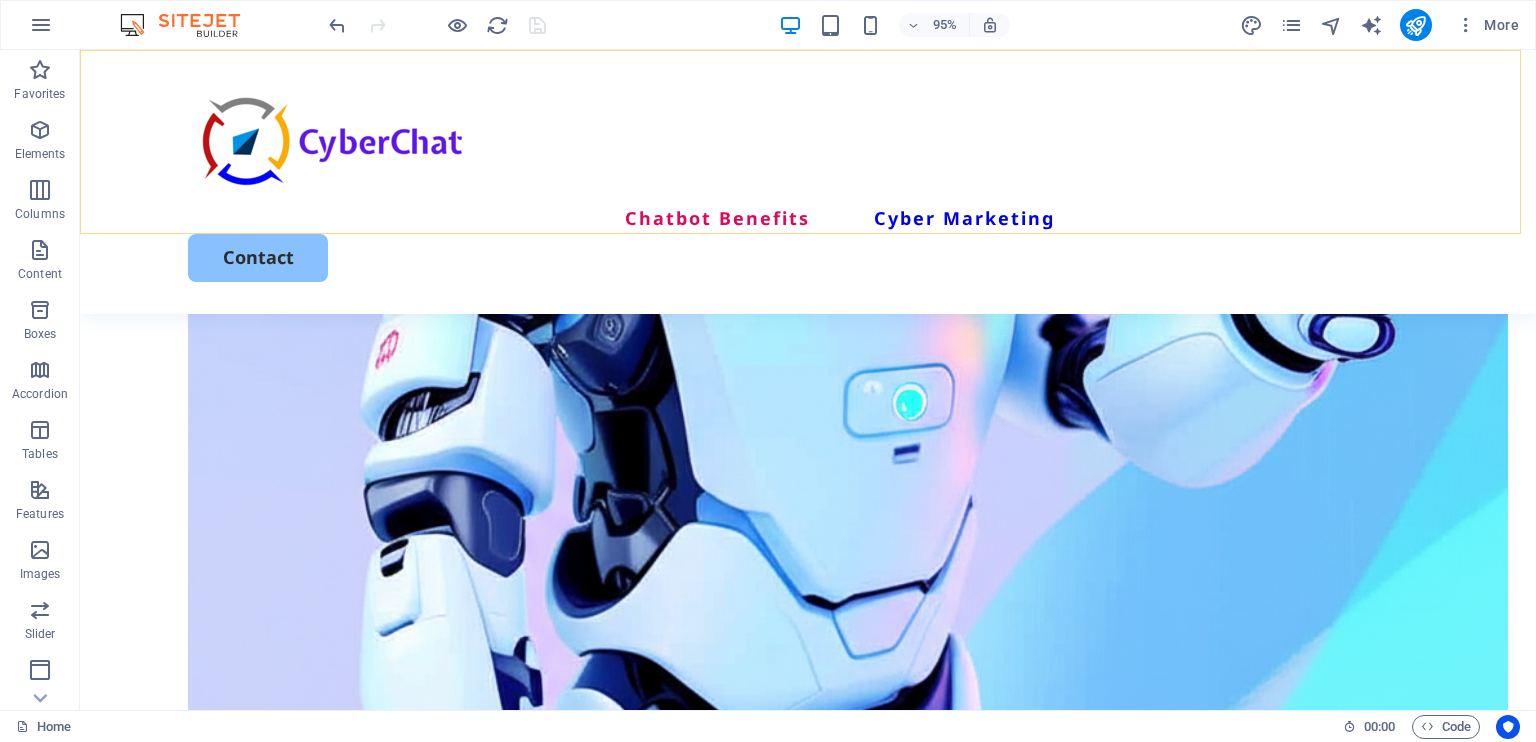 scroll, scrollTop: 4711, scrollLeft: 0, axis: vertical 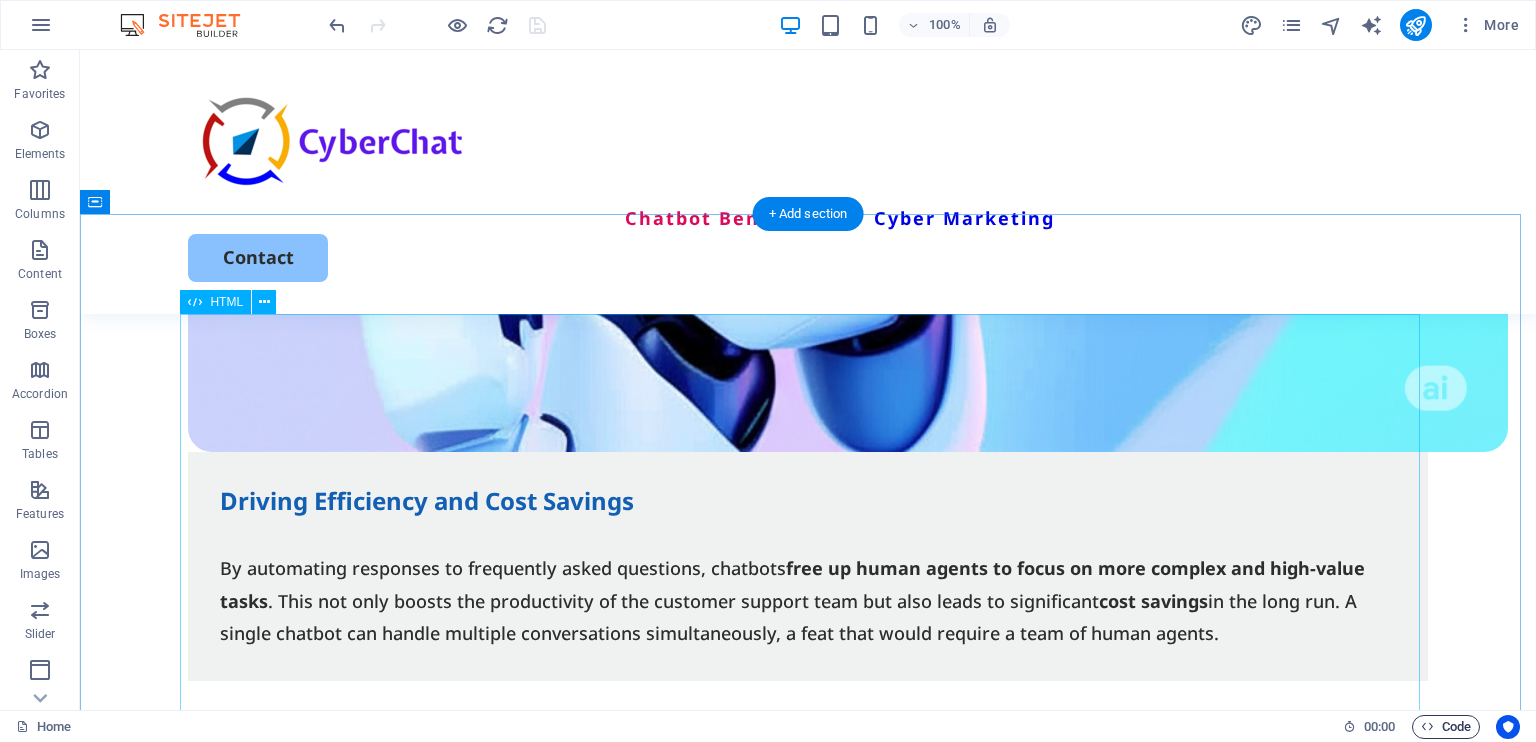 click on "Code" at bounding box center [1446, 727] 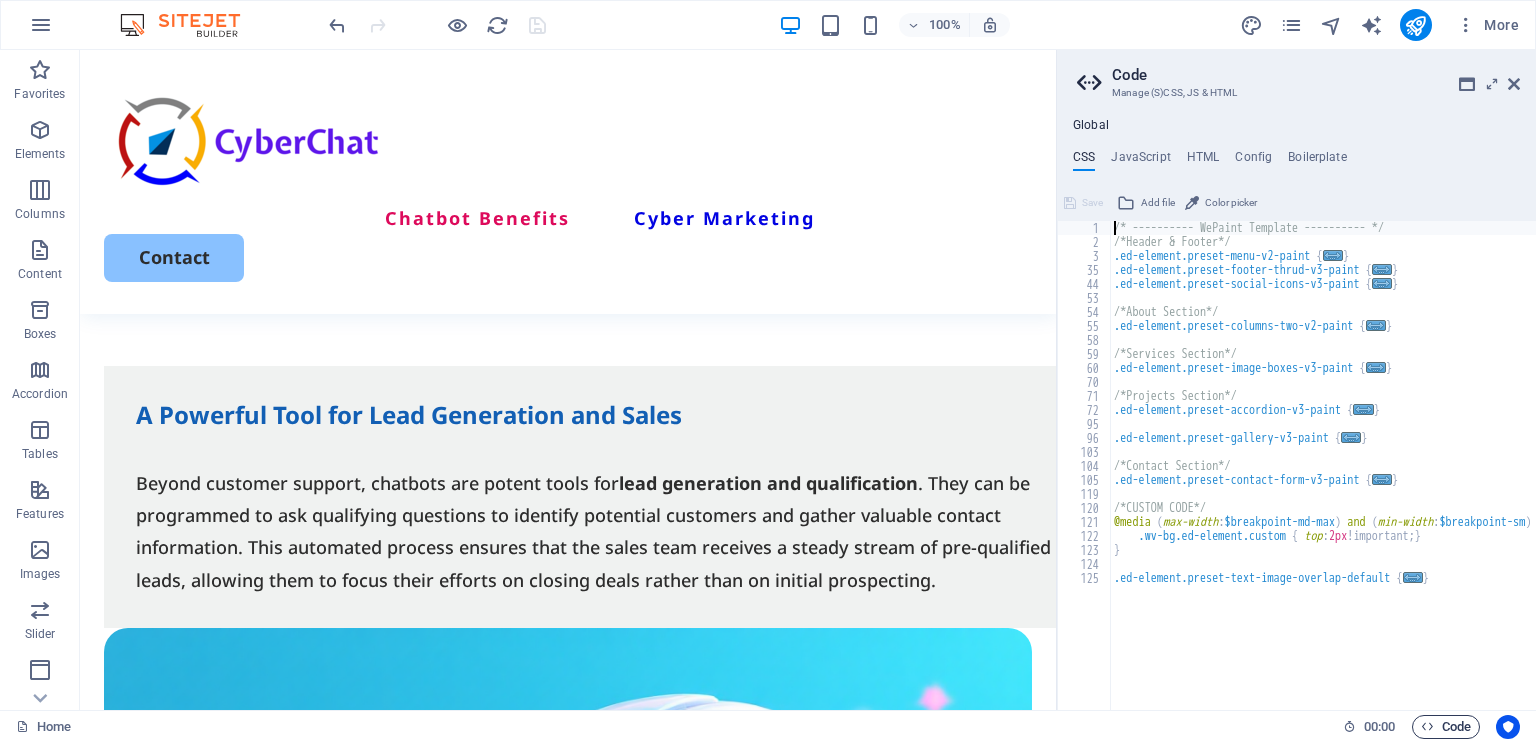 scroll, scrollTop: 4370, scrollLeft: 0, axis: vertical 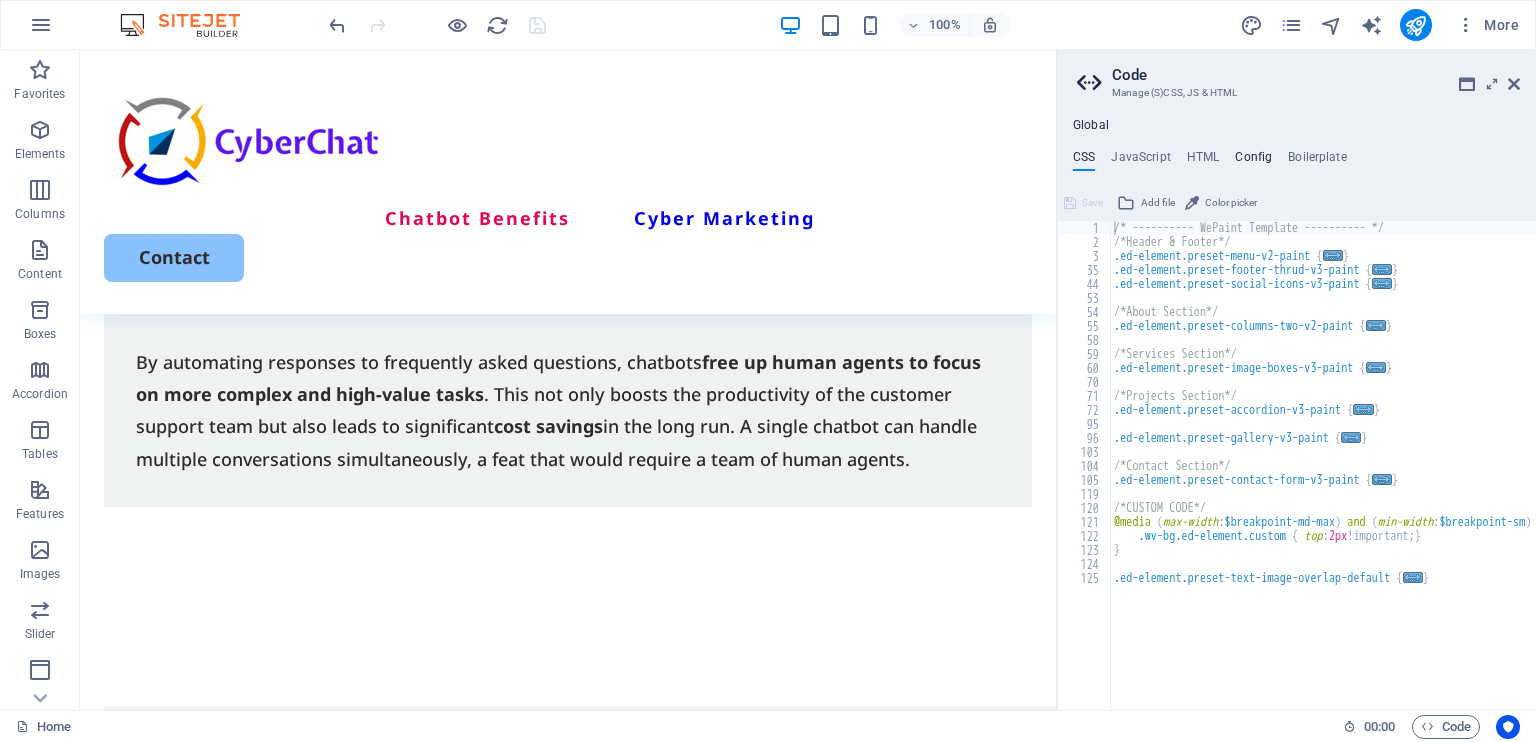 click on "Config" at bounding box center [1253, 161] 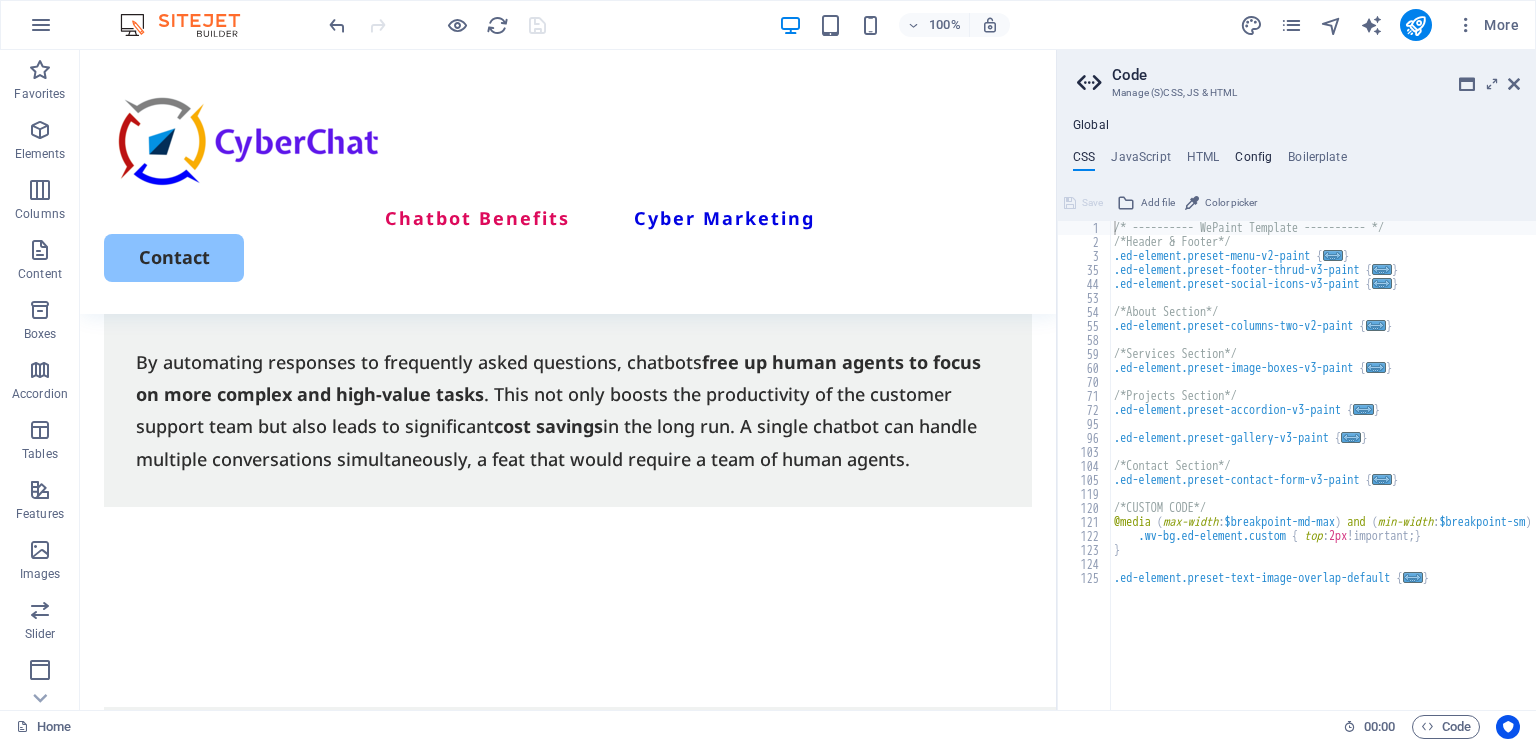 type on "$color-background: #ffffff;" 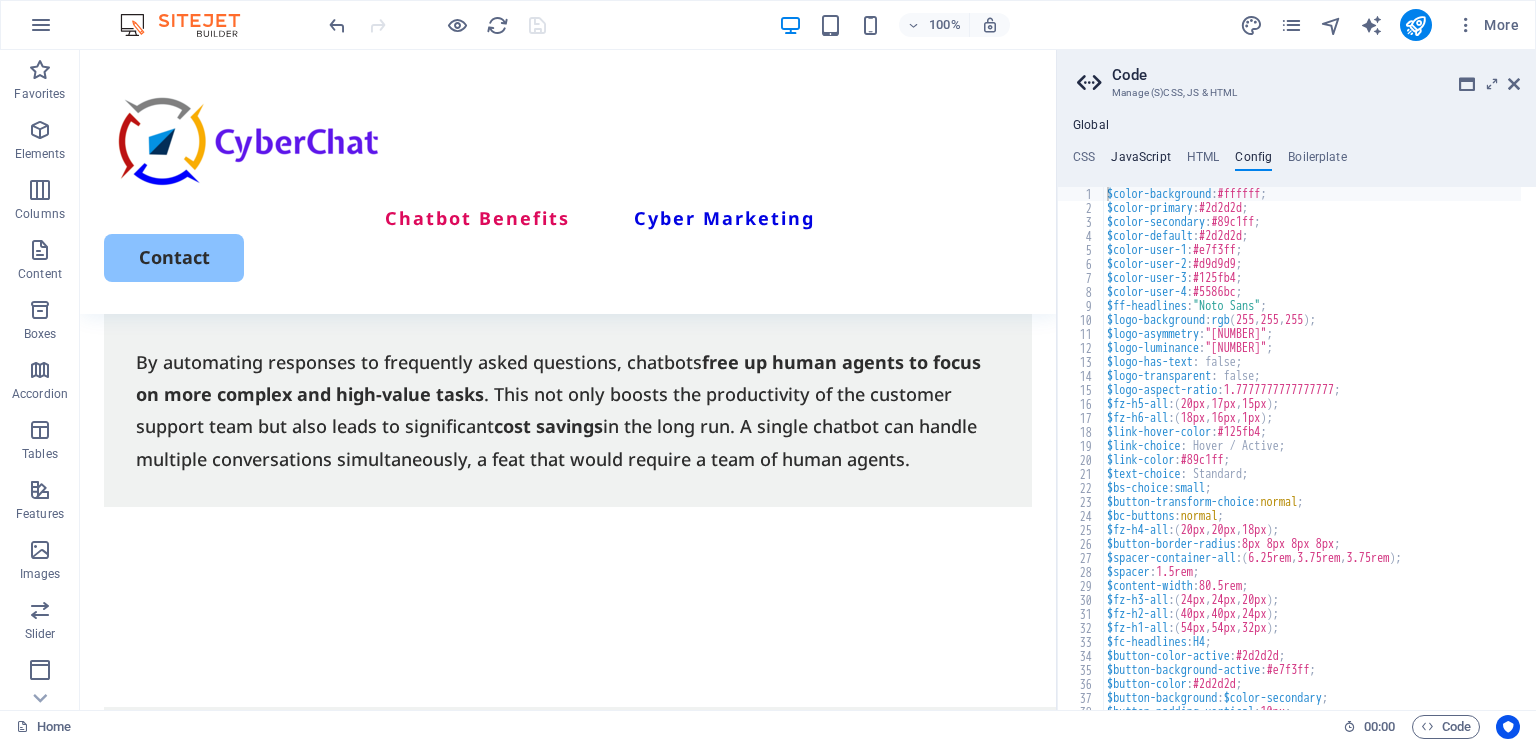 click on "JavaScript" at bounding box center (1140, 161) 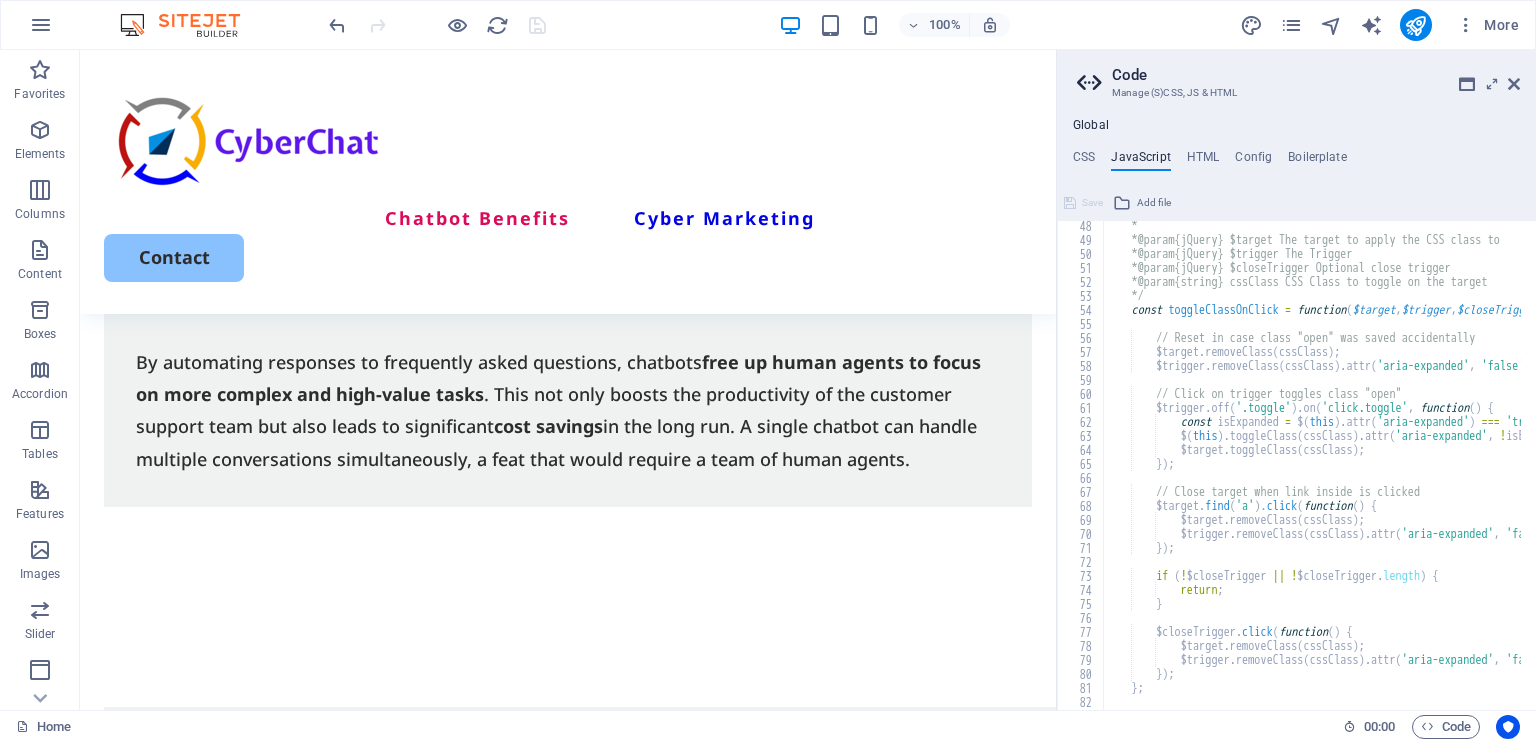 scroll, scrollTop: 660, scrollLeft: 0, axis: vertical 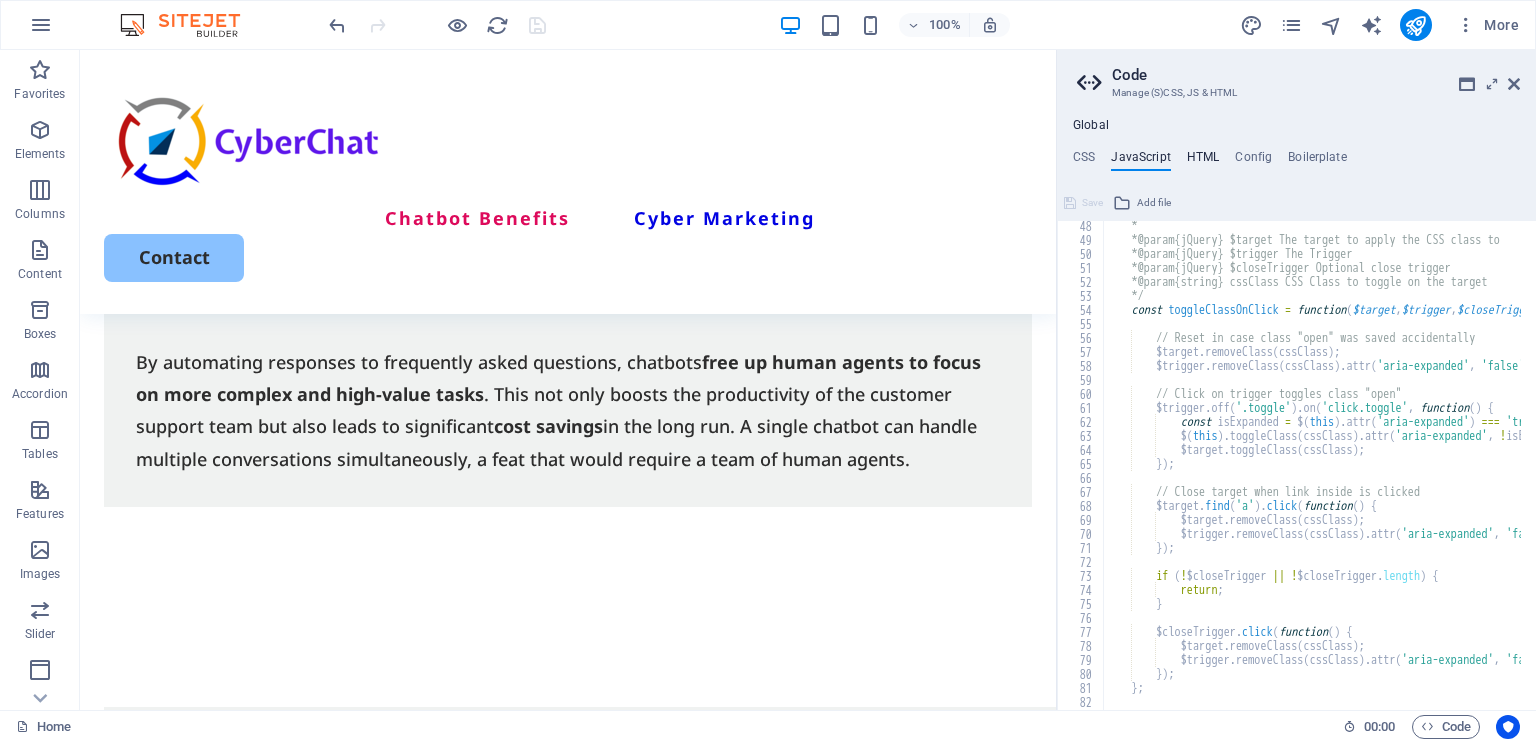 click on "HTML" at bounding box center (1203, 161) 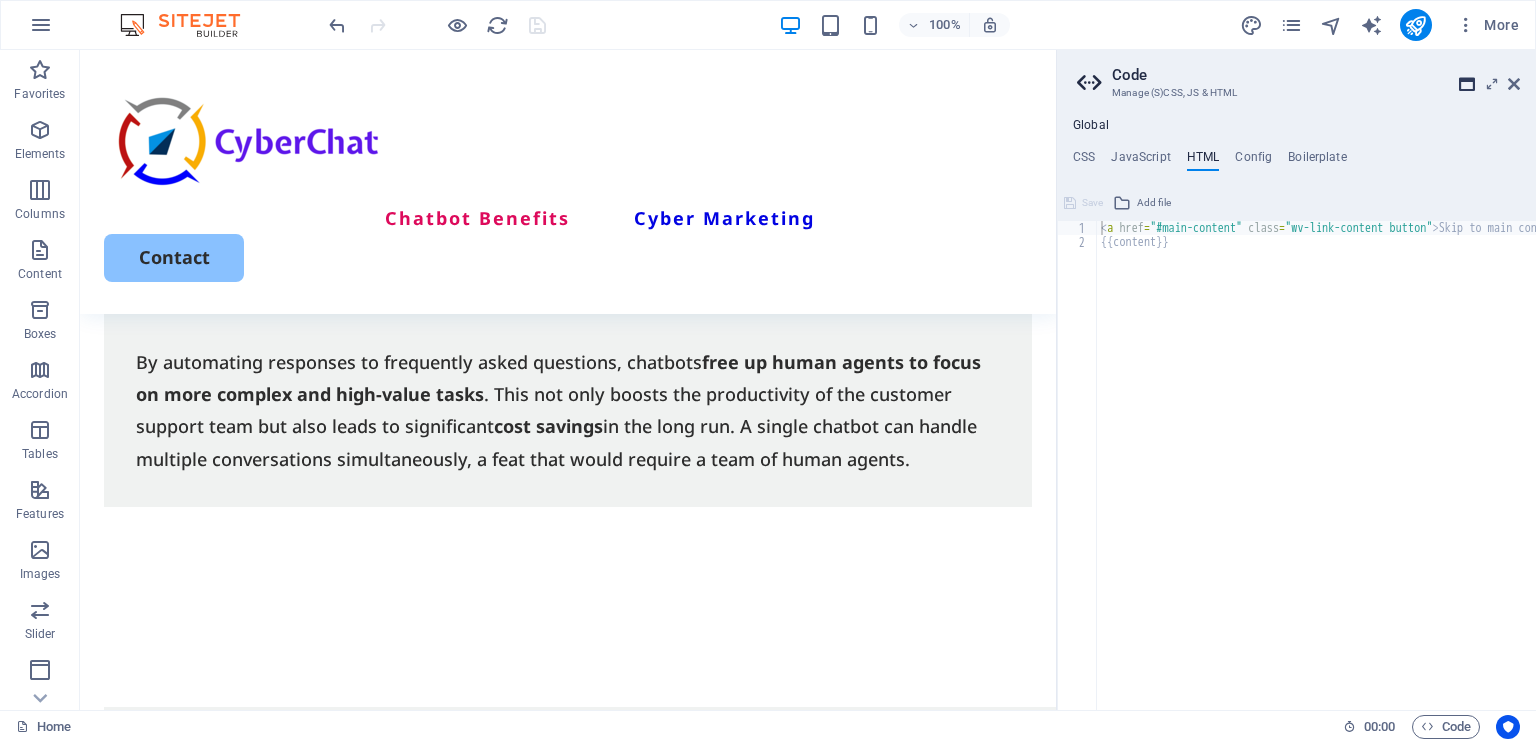 click at bounding box center (1467, 84) 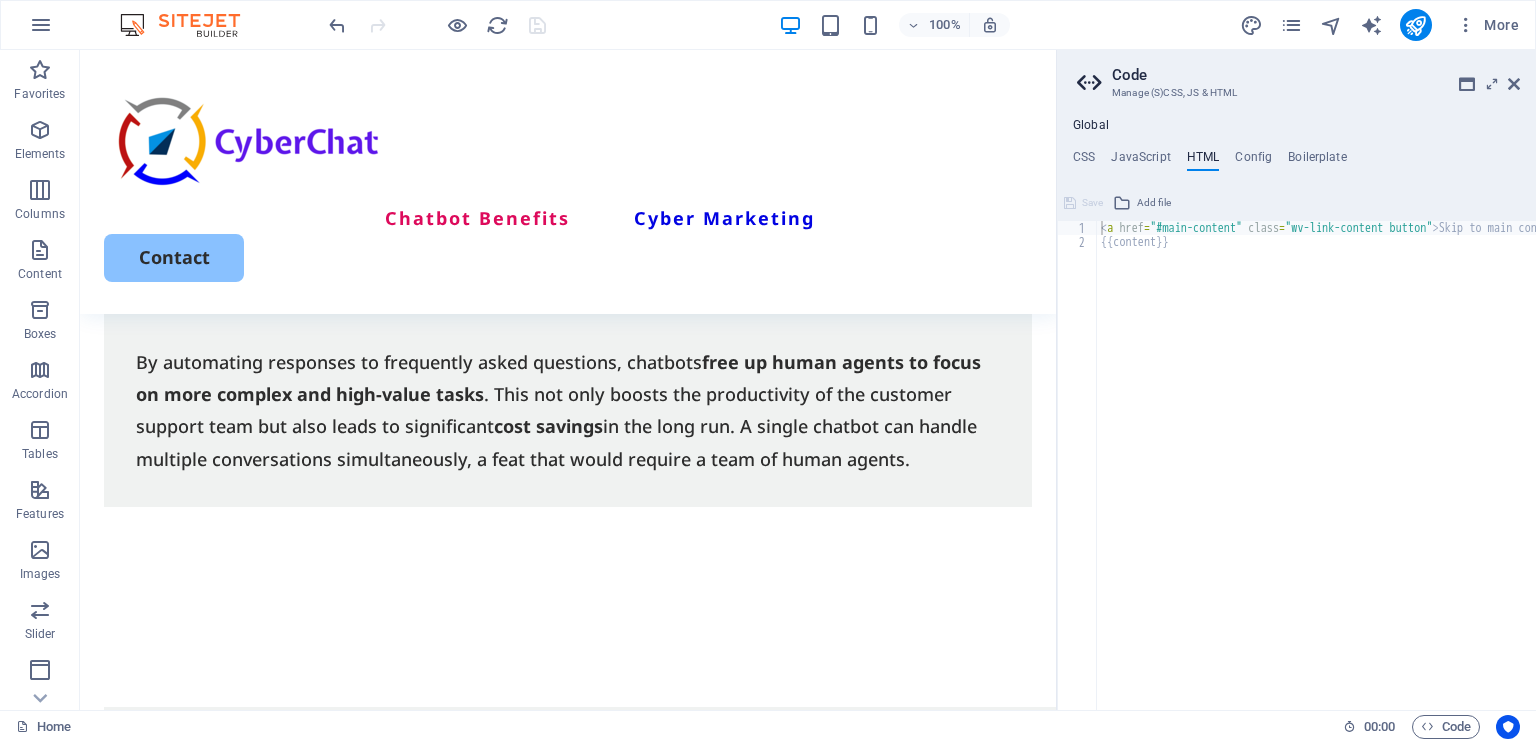 scroll, scrollTop: 4711, scrollLeft: 0, axis: vertical 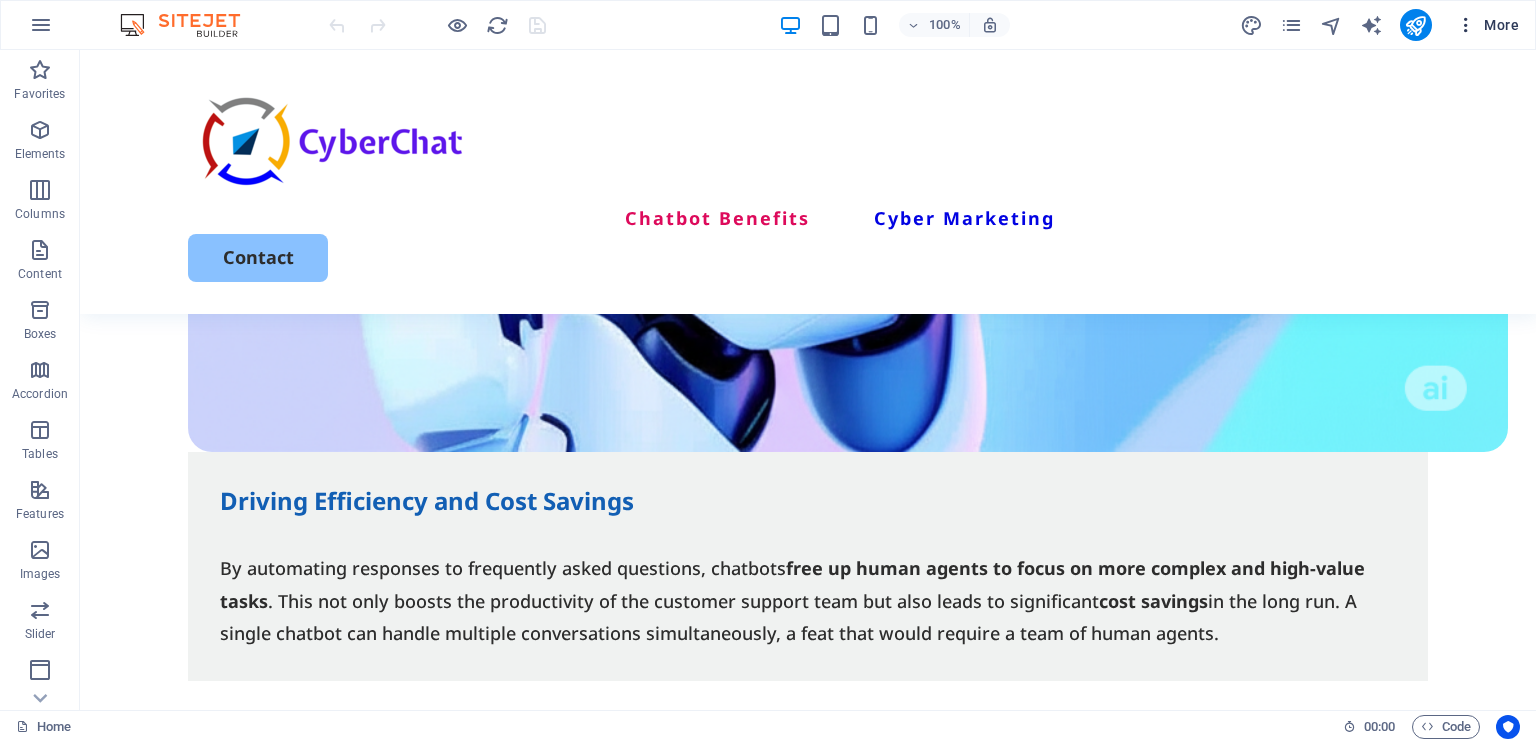 click on "More" at bounding box center [1487, 25] 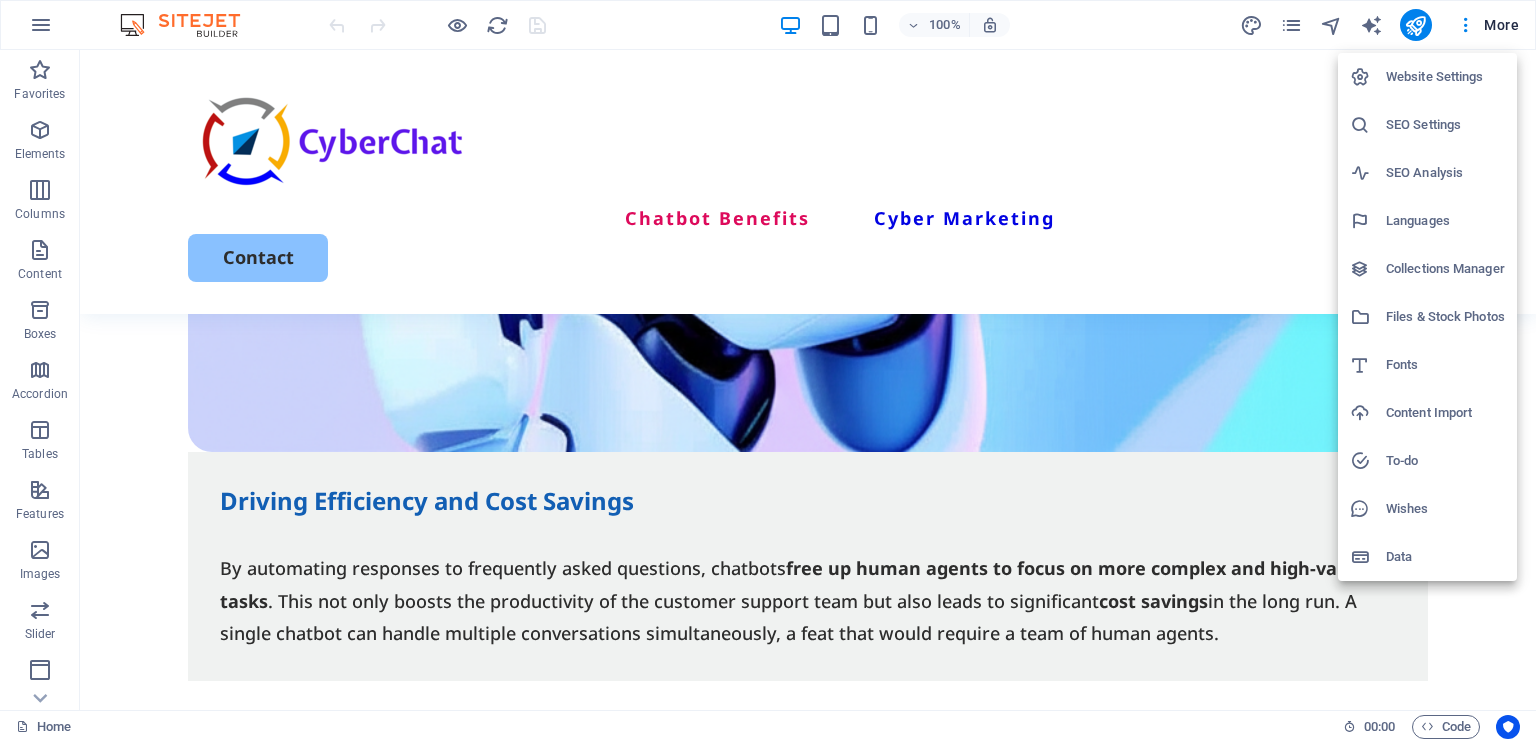 click at bounding box center (768, 371) 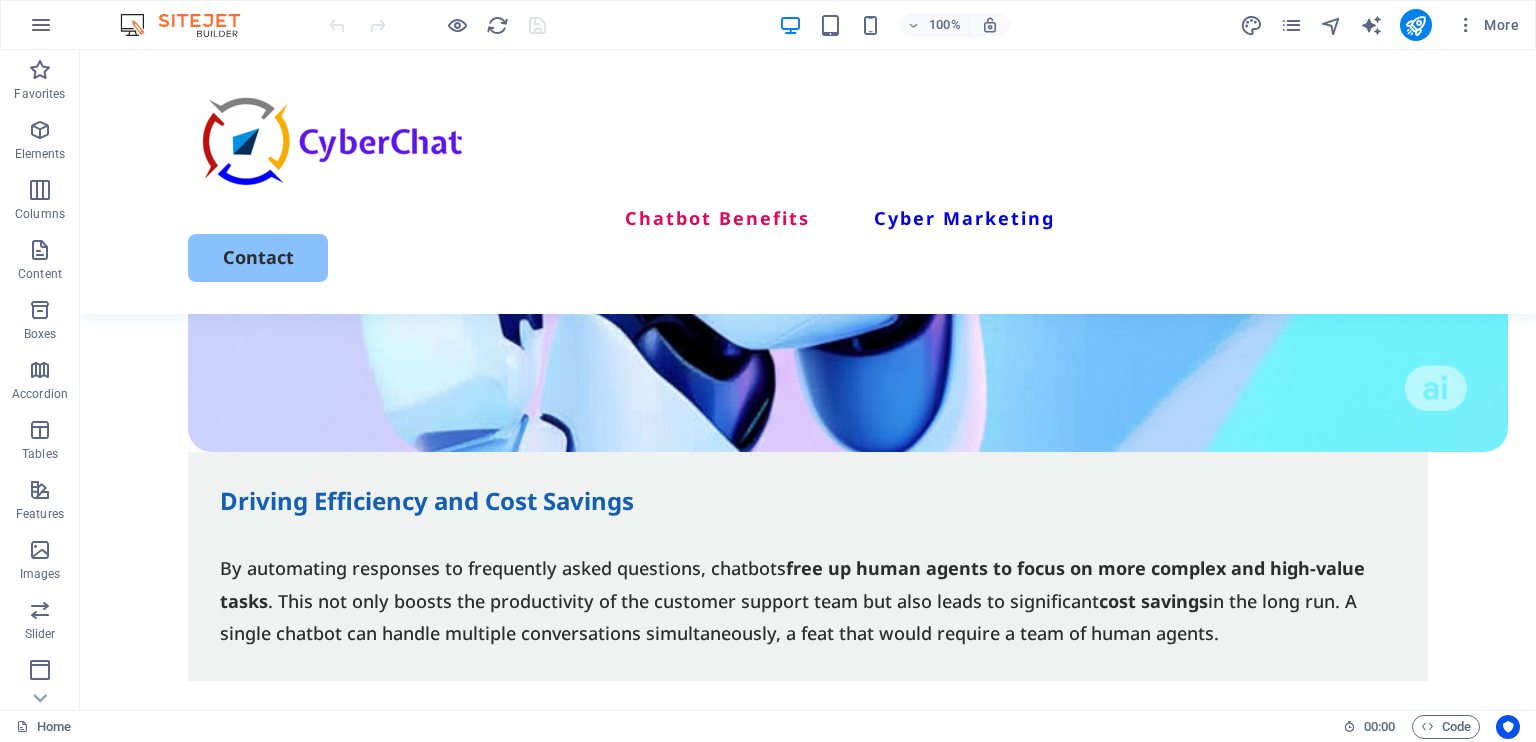 click on "Code" at bounding box center (1446, 727) 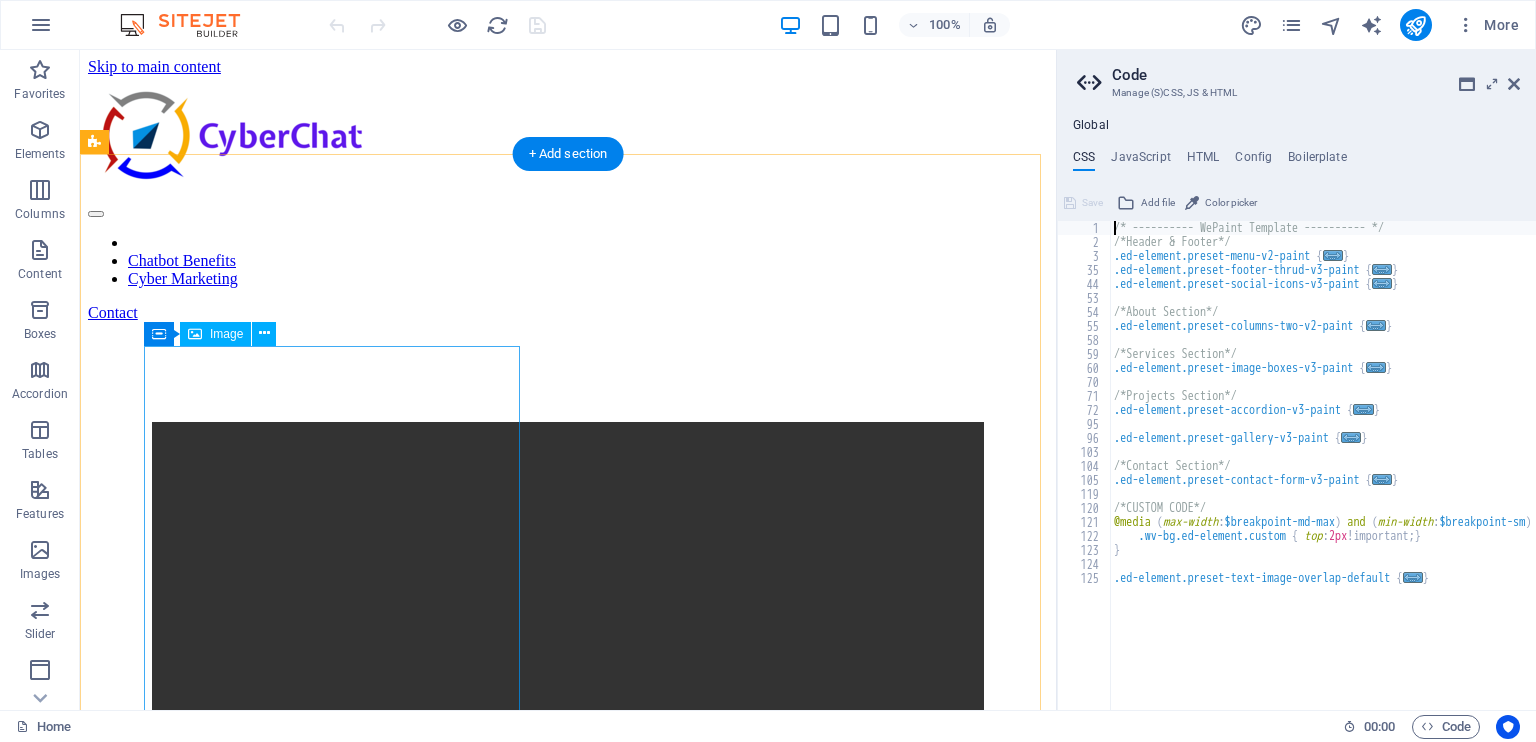 scroll, scrollTop: 666, scrollLeft: 0, axis: vertical 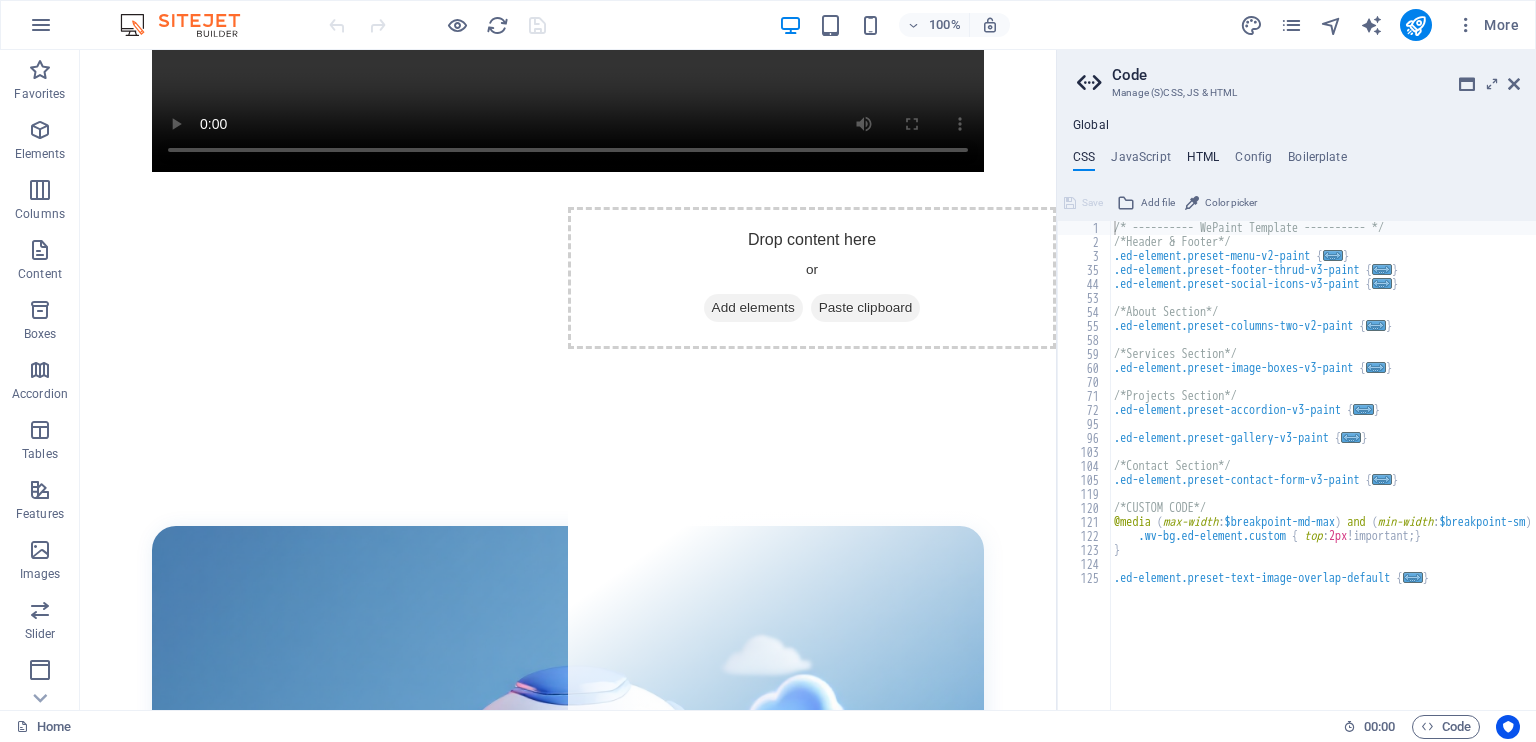 click on "HTML" at bounding box center (1203, 161) 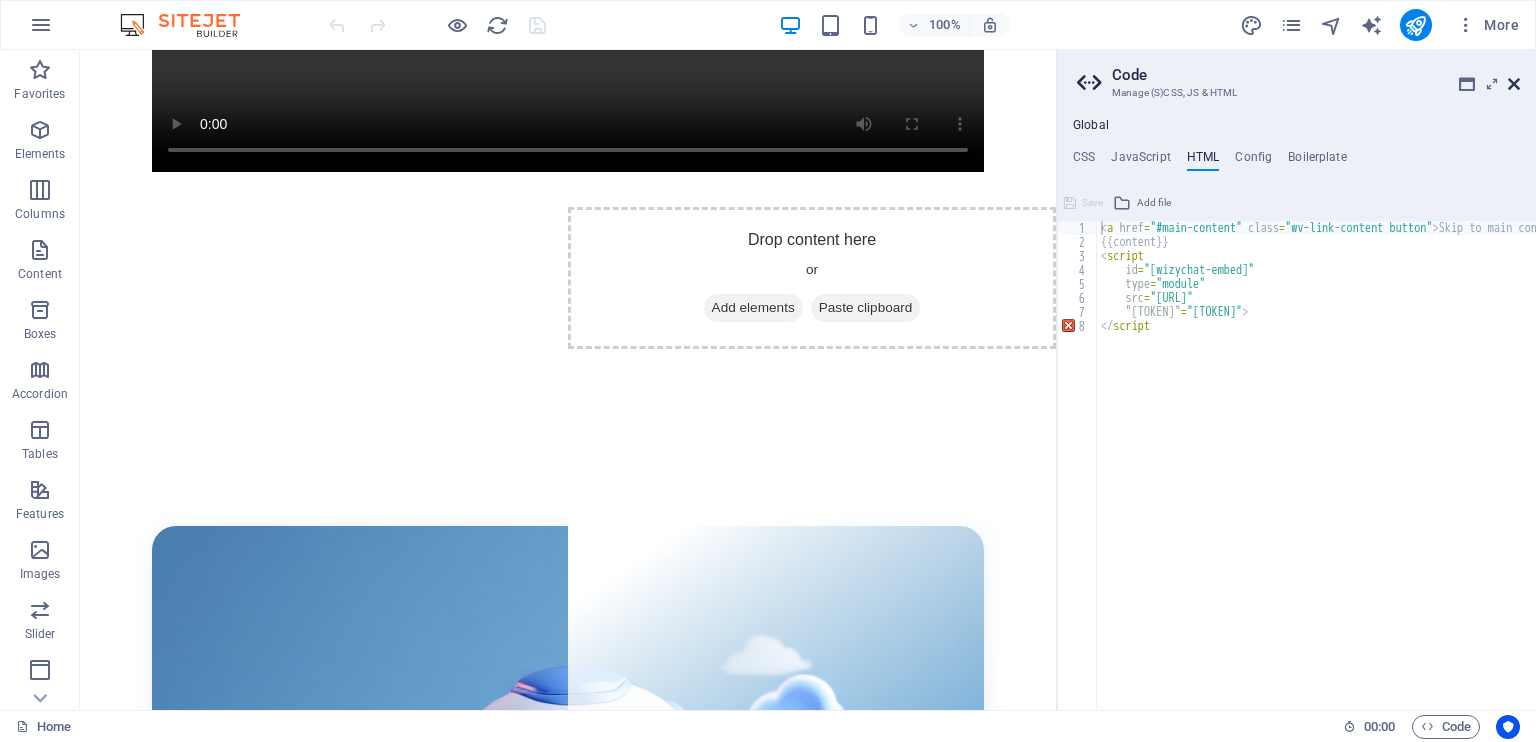 click at bounding box center [1514, 84] 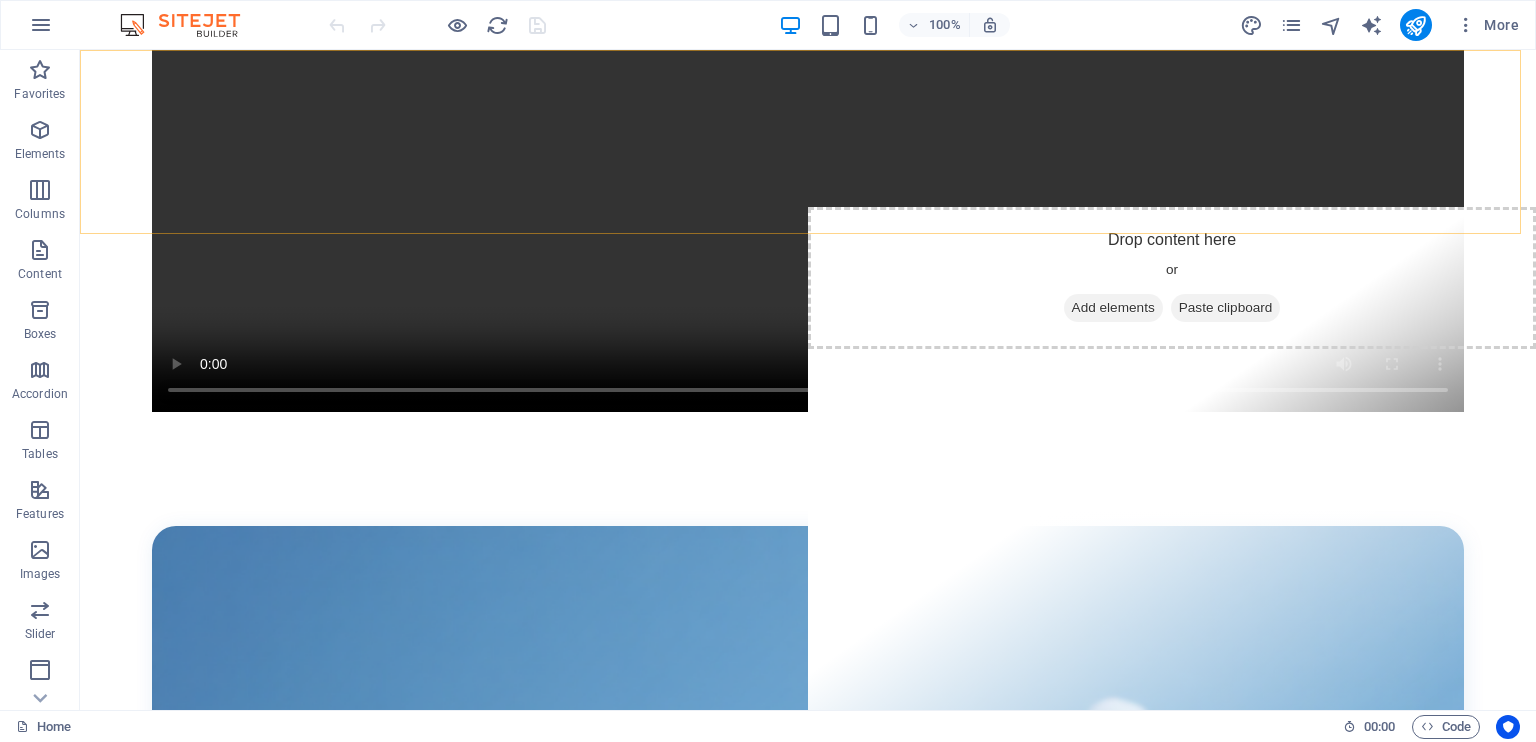scroll, scrollTop: 607, scrollLeft: 0, axis: vertical 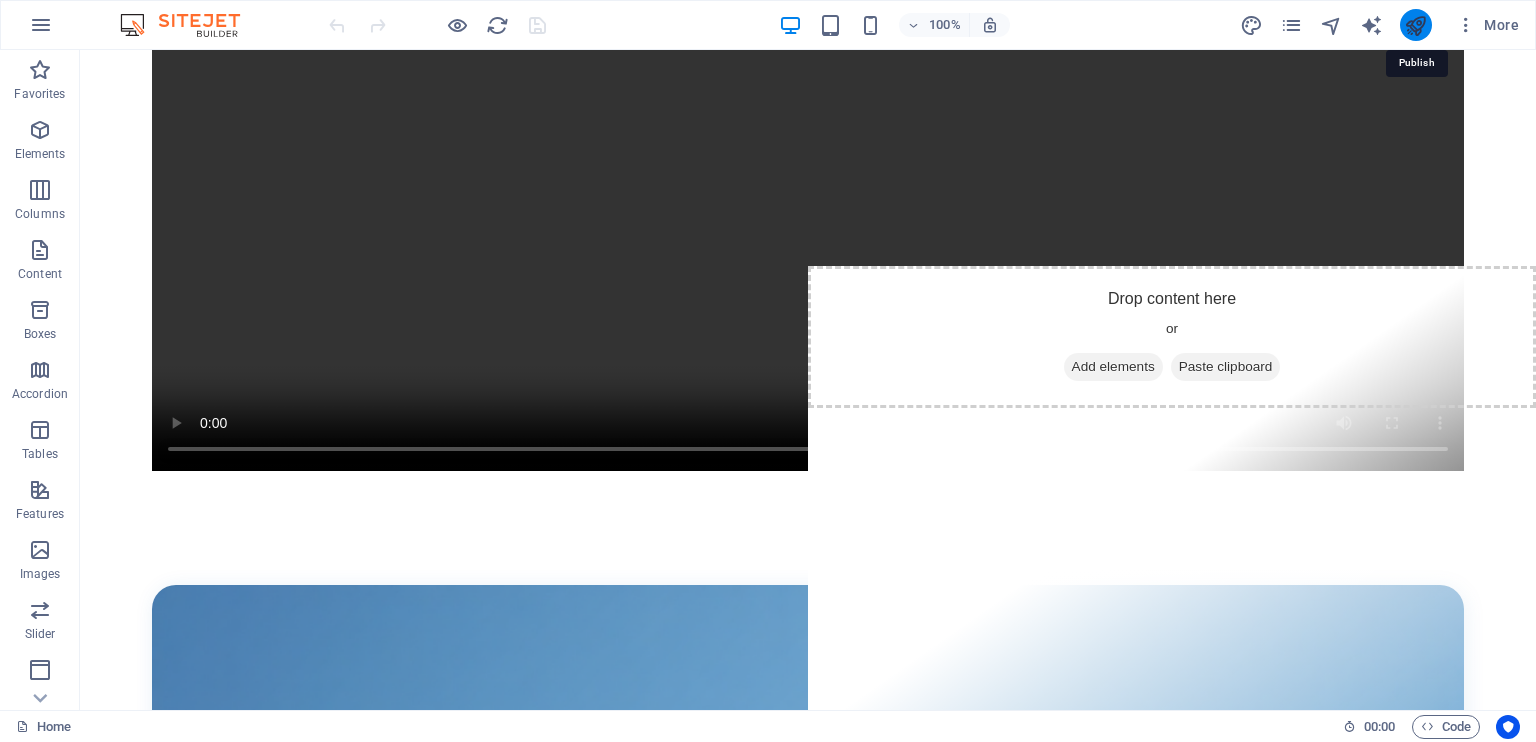 click at bounding box center (1415, 25) 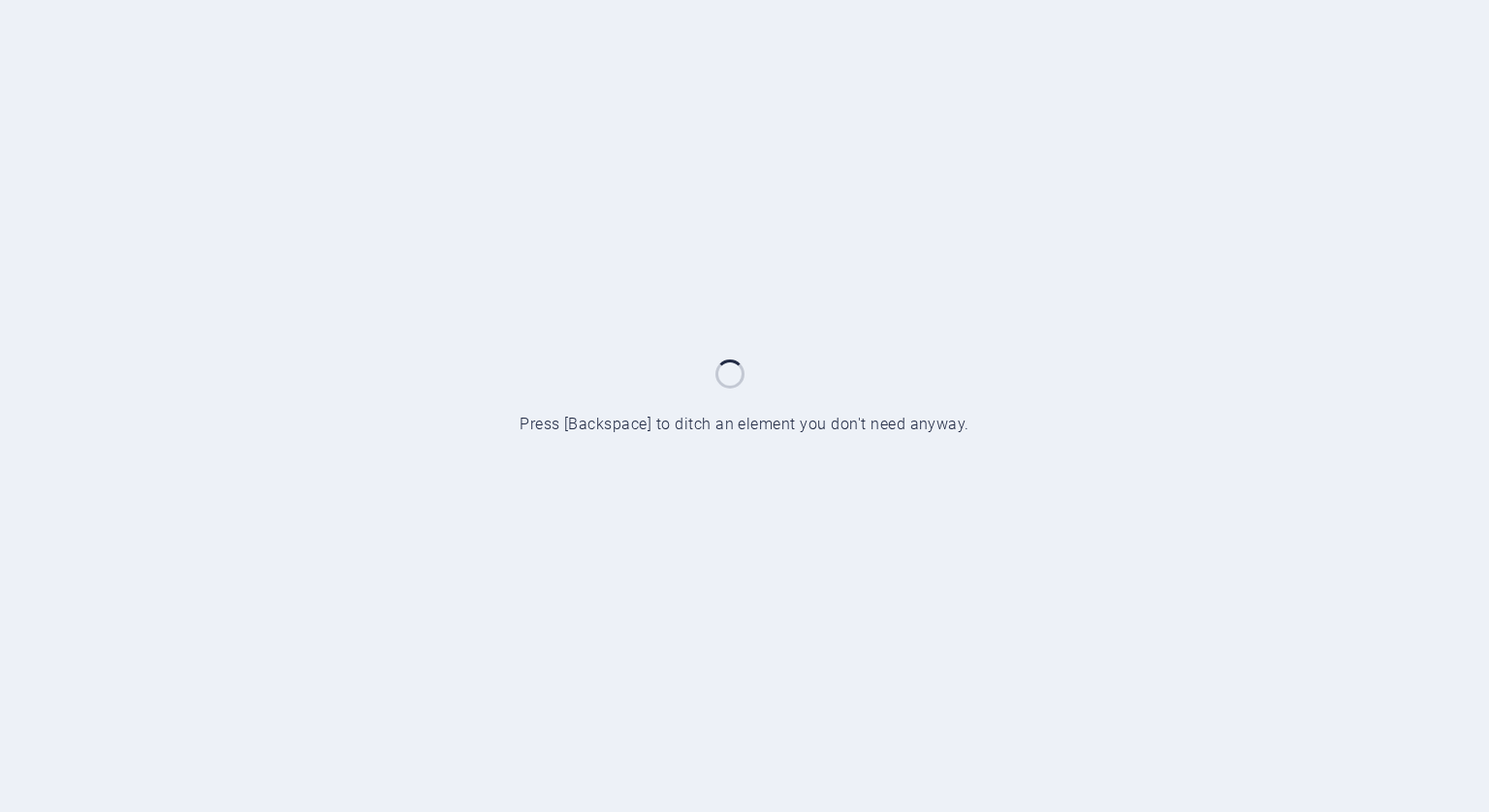 scroll, scrollTop: 0, scrollLeft: 0, axis: both 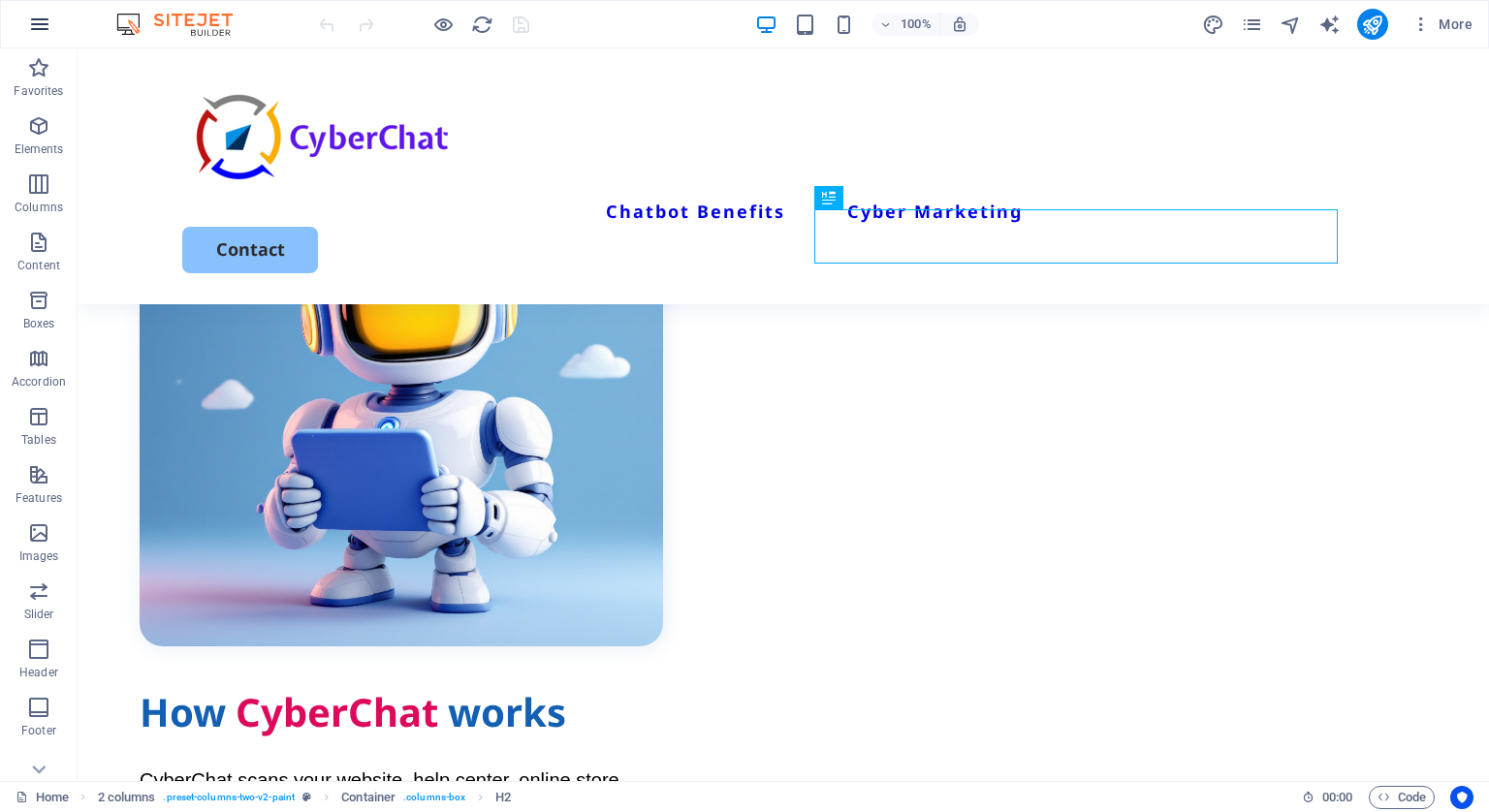 click at bounding box center (40, 24) 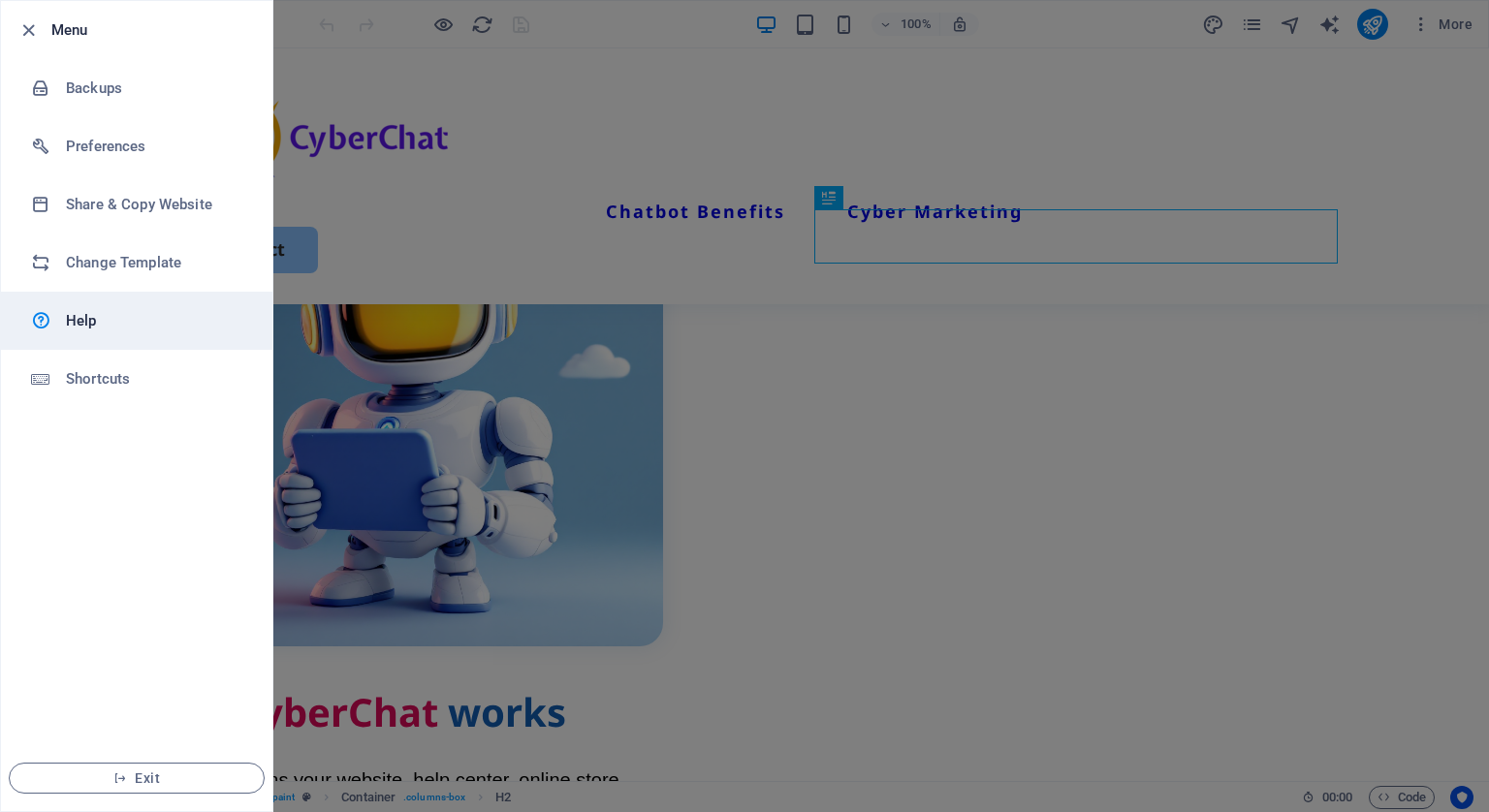 click on "Help" at bounding box center (155, 321) 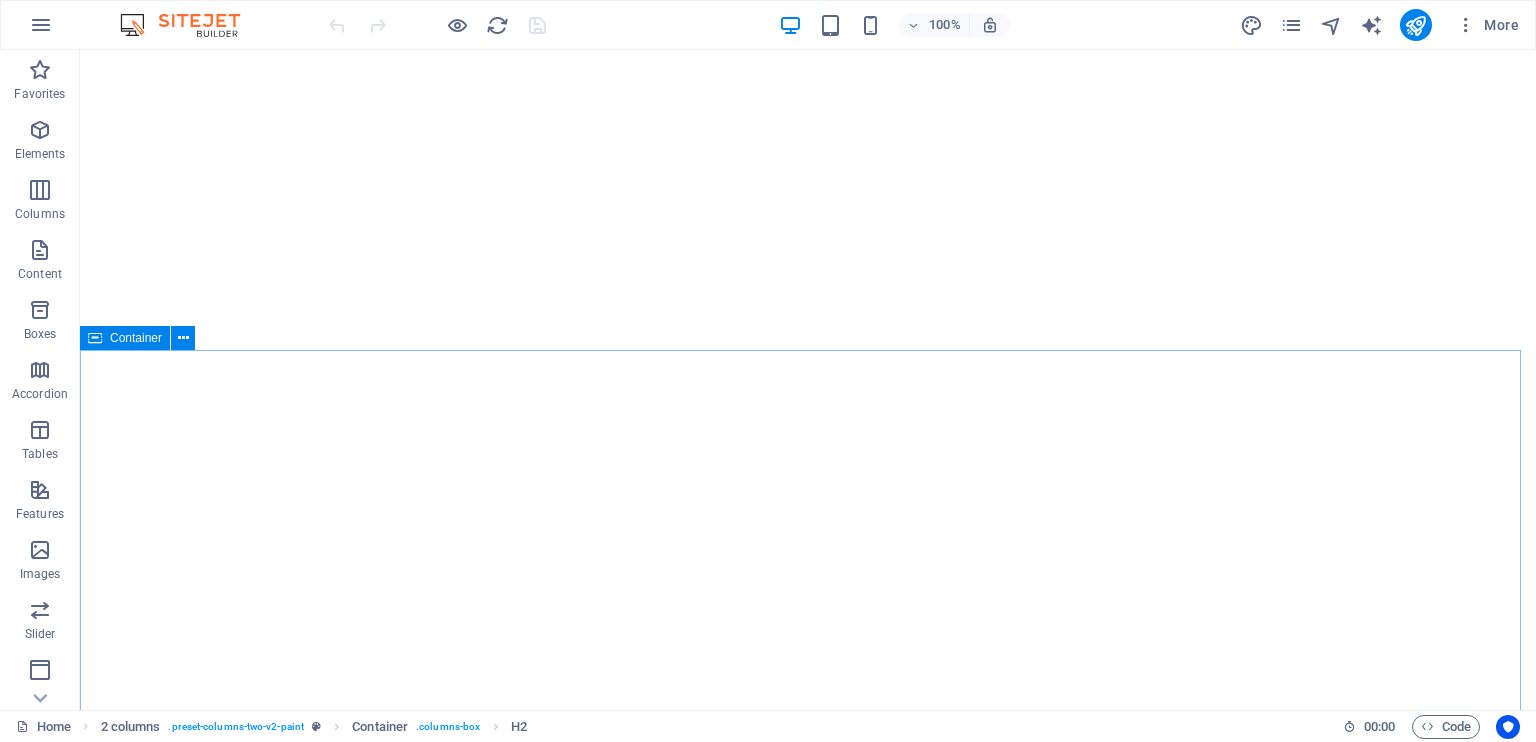 scroll, scrollTop: 0, scrollLeft: 0, axis: both 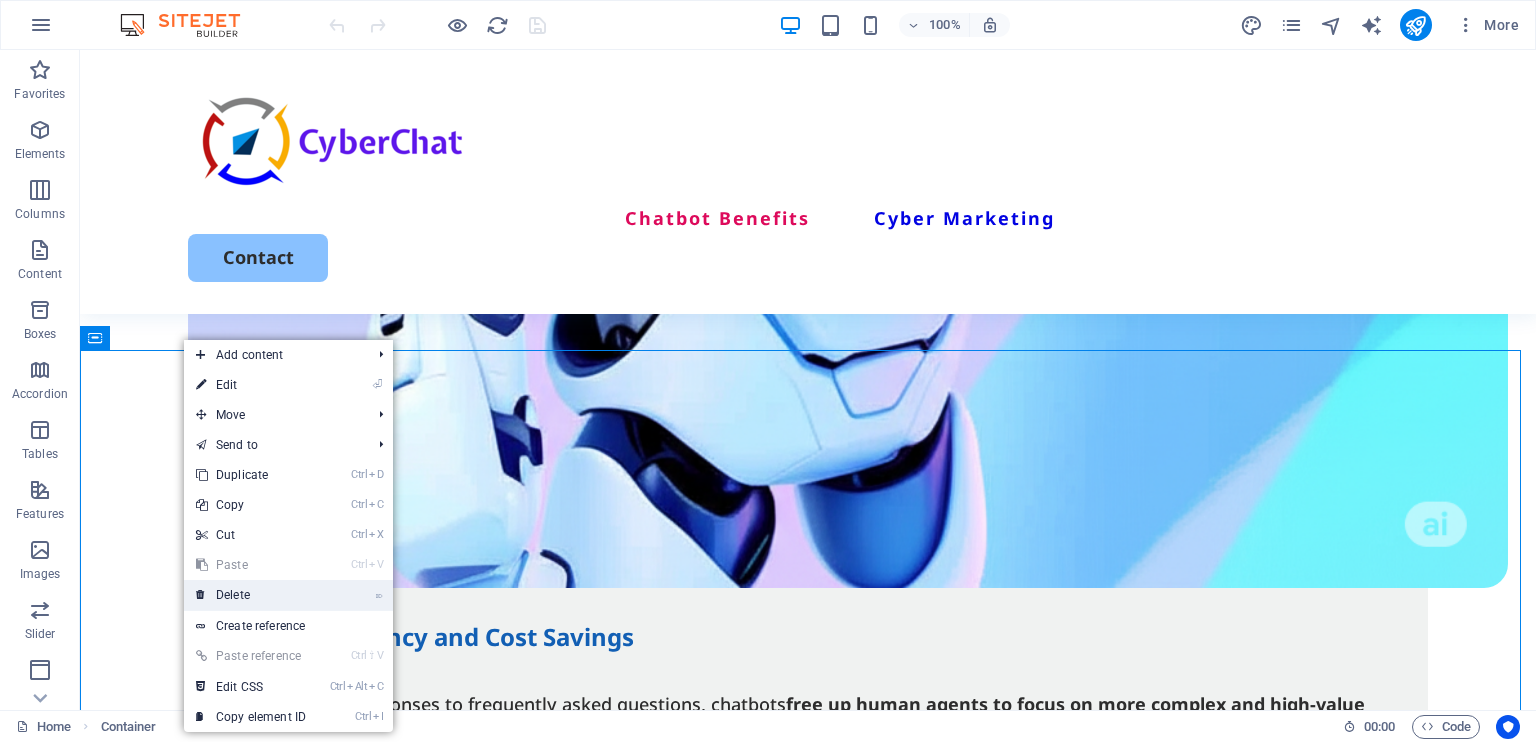 click on "⌦  Delete" at bounding box center [251, 595] 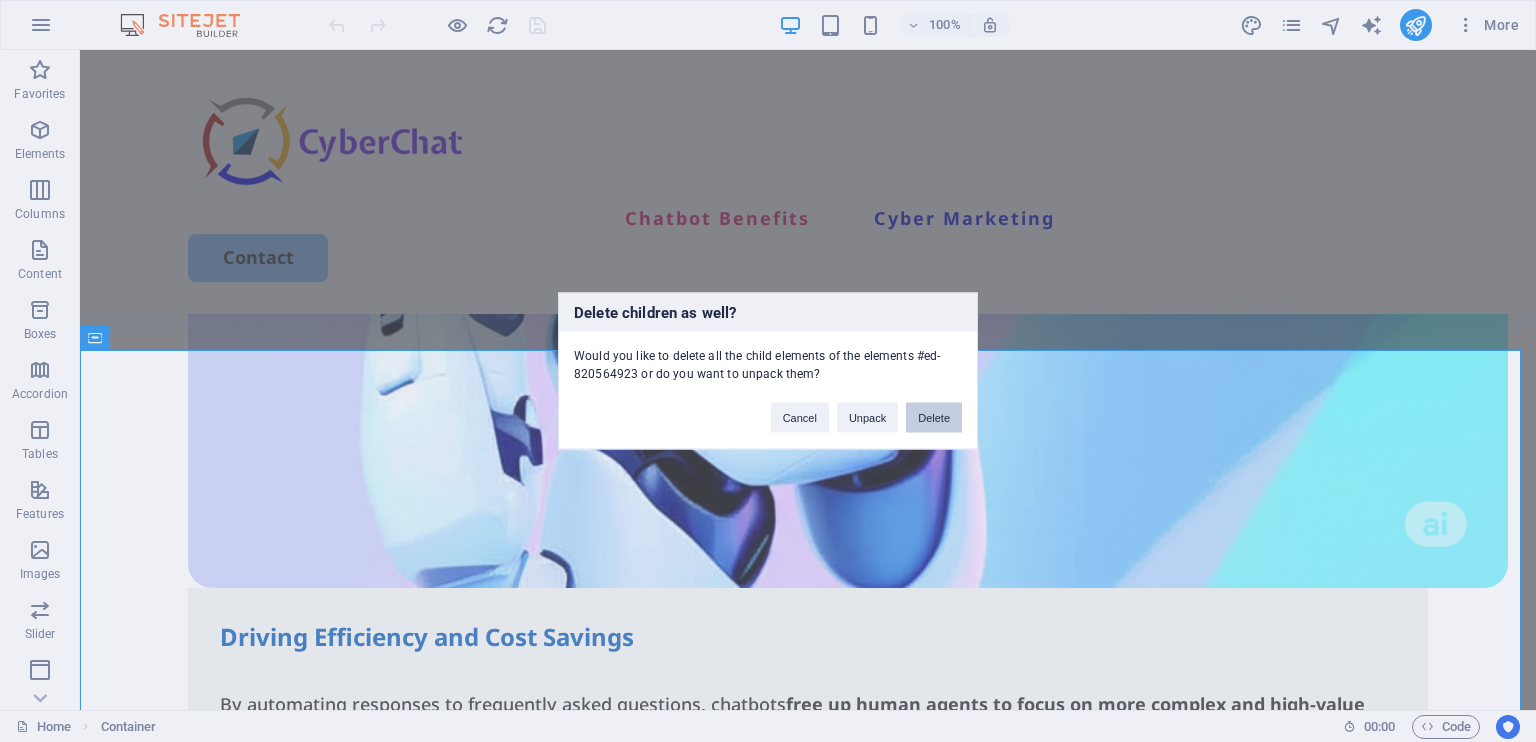 click on "Delete" at bounding box center (934, 418) 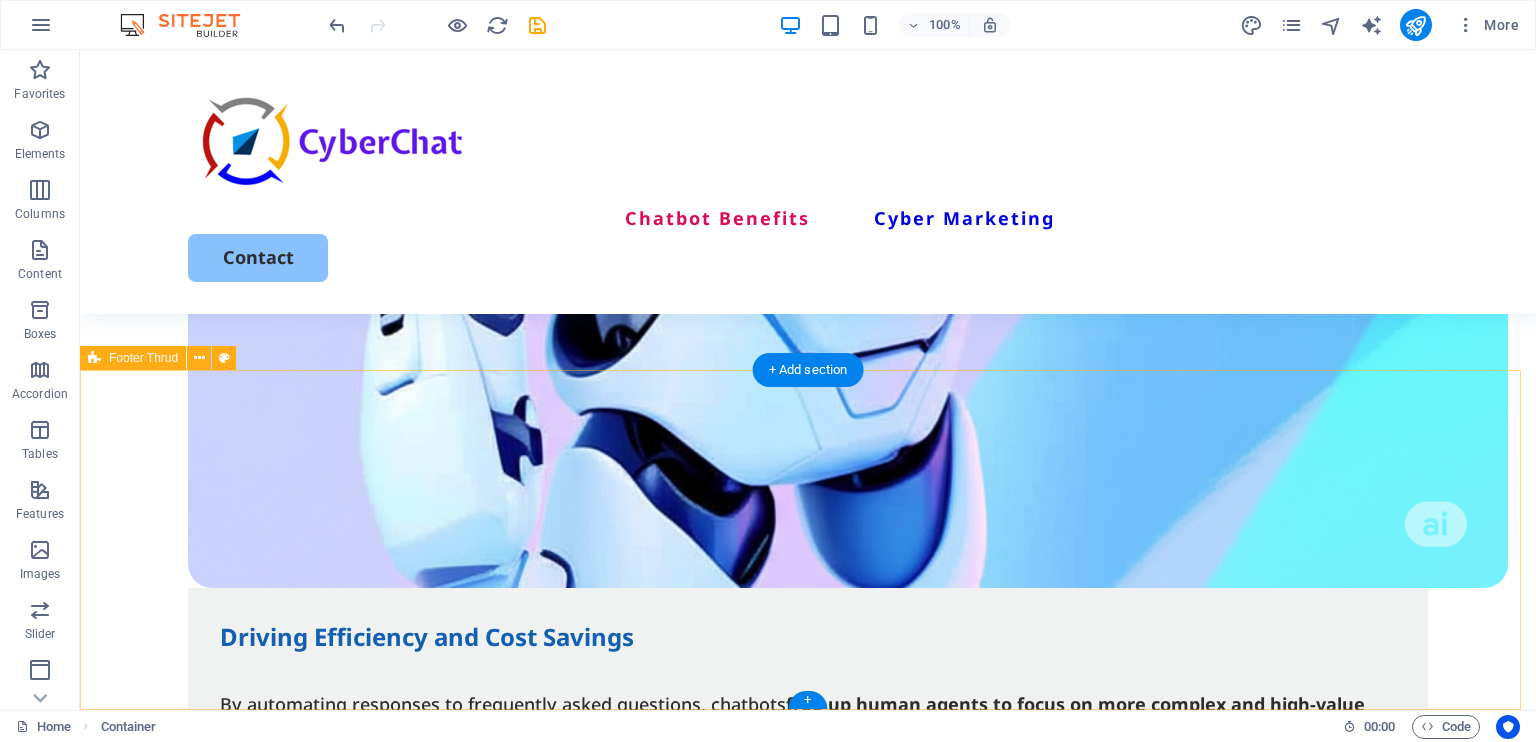 scroll, scrollTop: 4555, scrollLeft: 0, axis: vertical 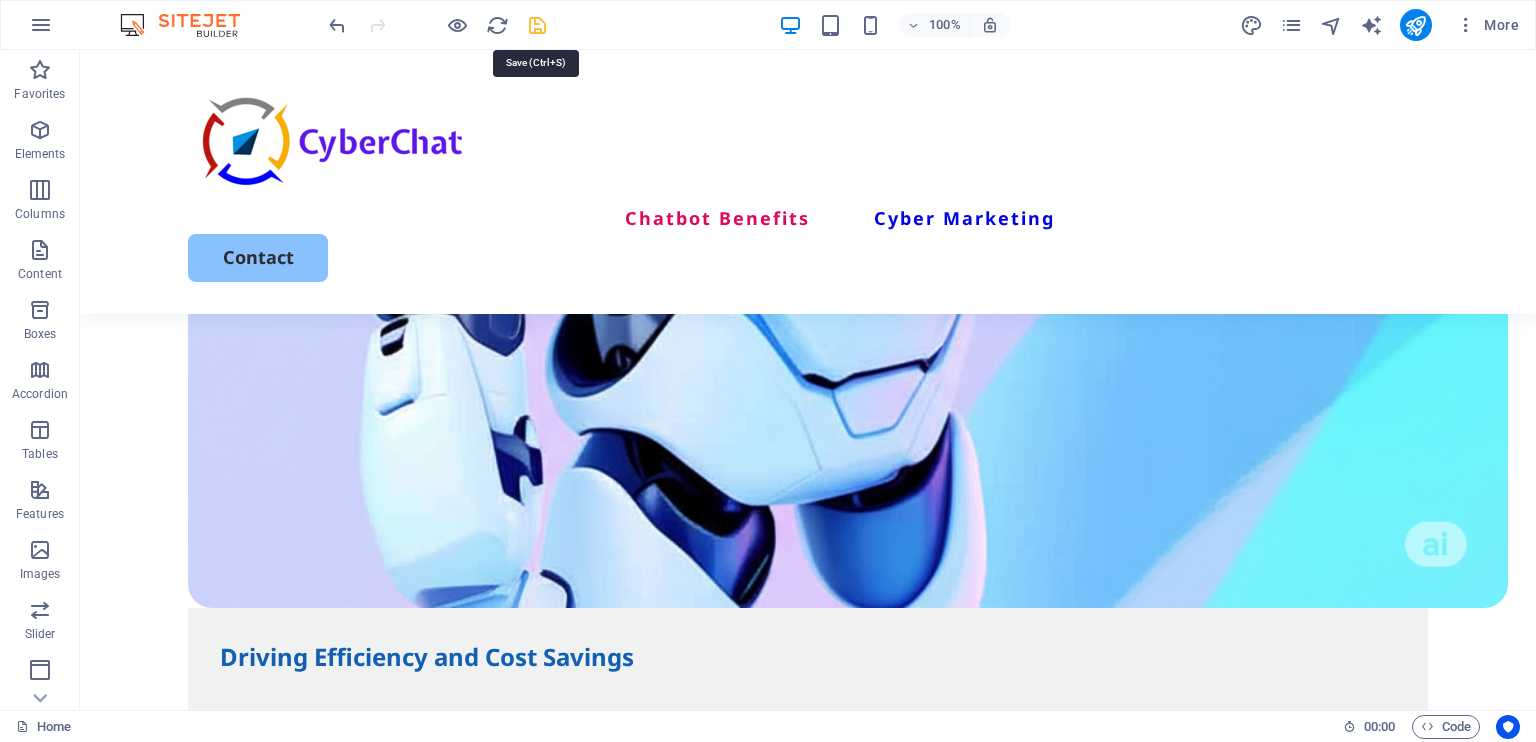 drag, startPoint x: 536, startPoint y: 26, endPoint x: 933, endPoint y: 6, distance: 397.50345 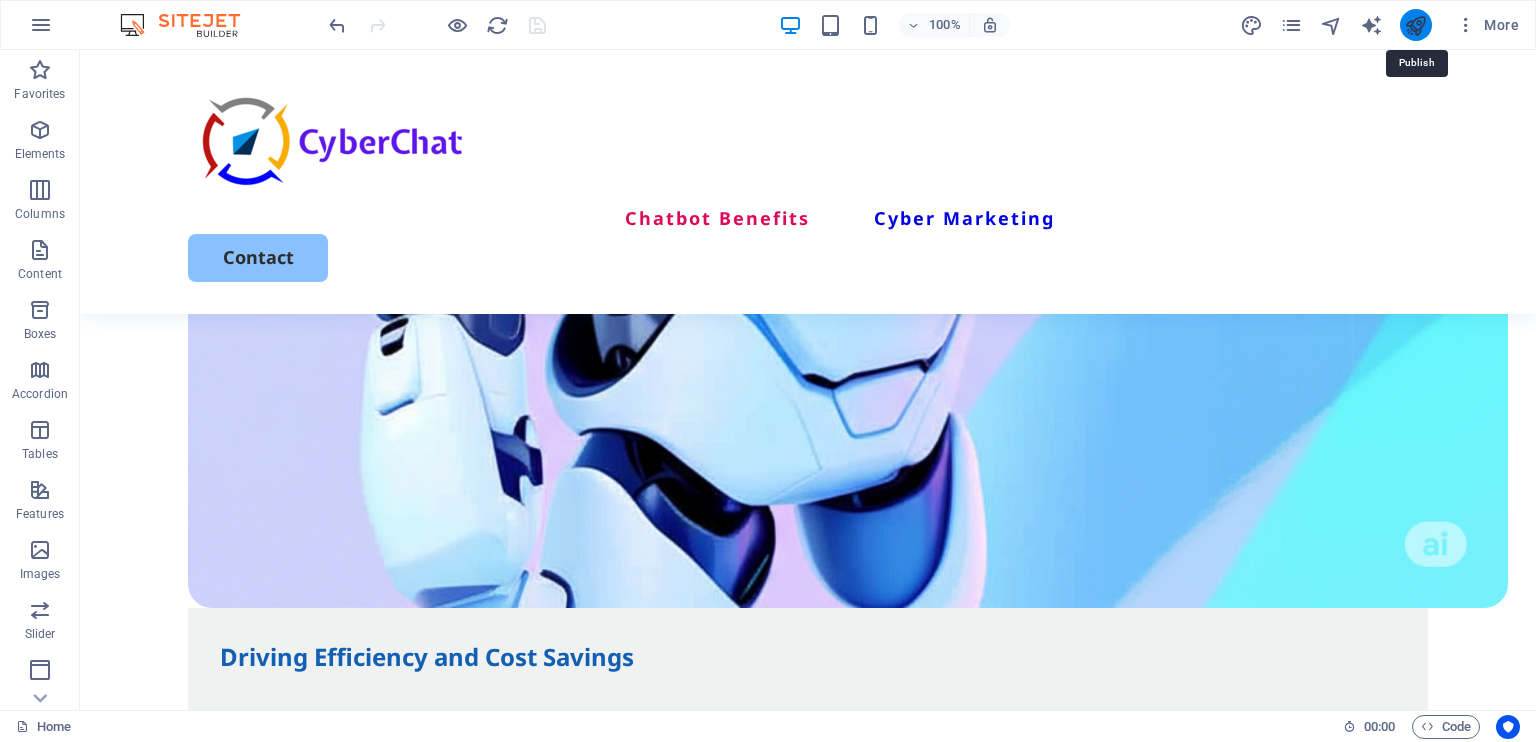 click at bounding box center [1415, 25] 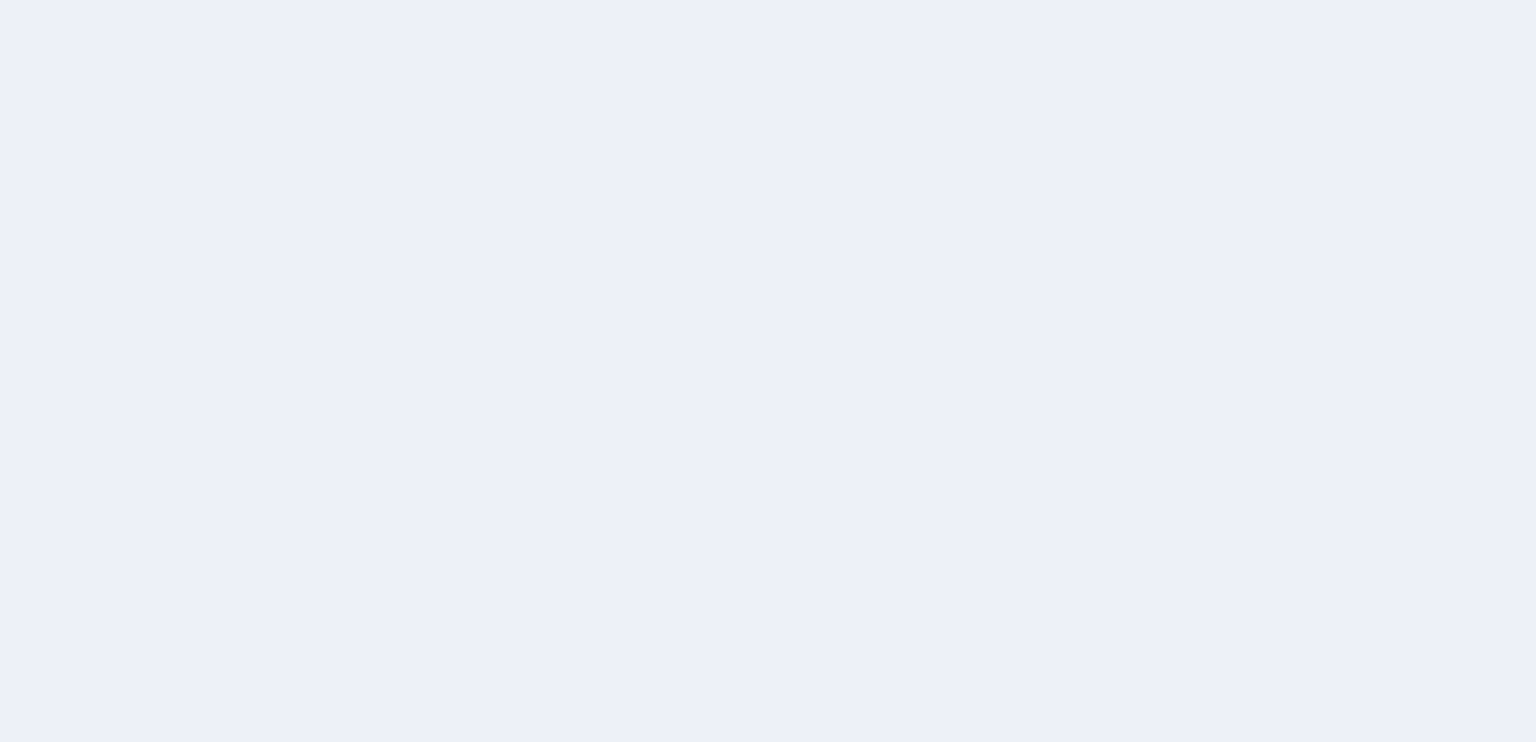 scroll, scrollTop: 0, scrollLeft: 0, axis: both 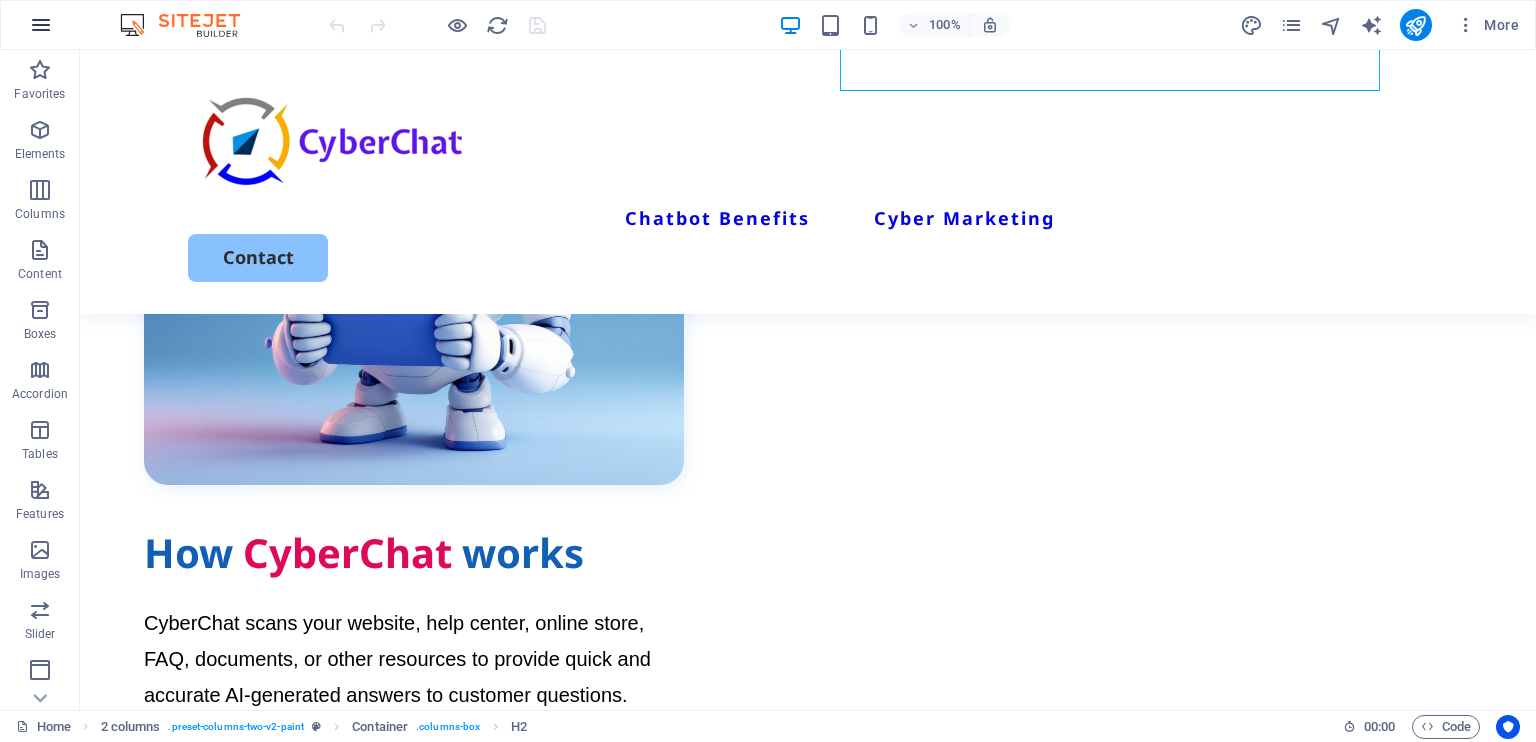 click at bounding box center (41, 25) 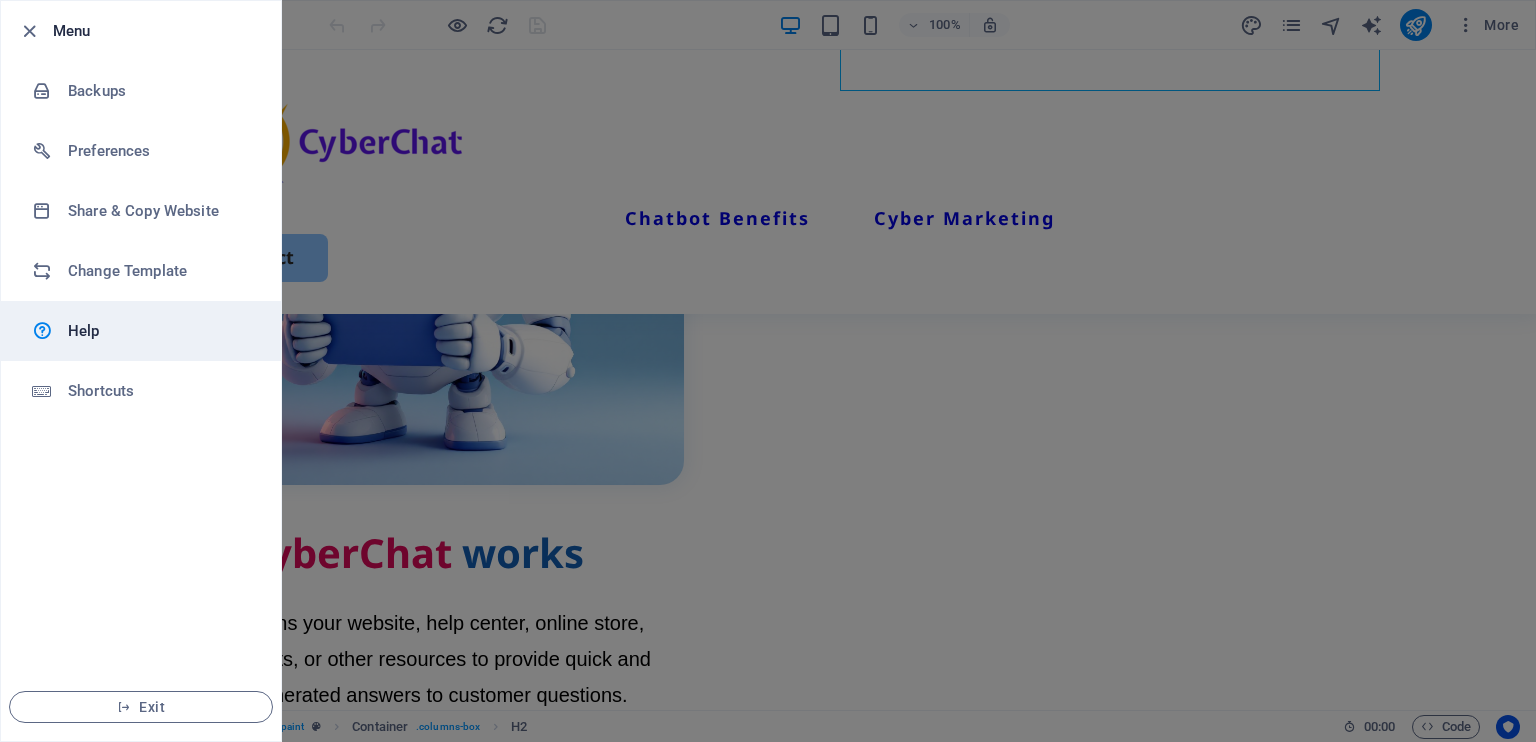 click on "Help" at bounding box center [160, 331] 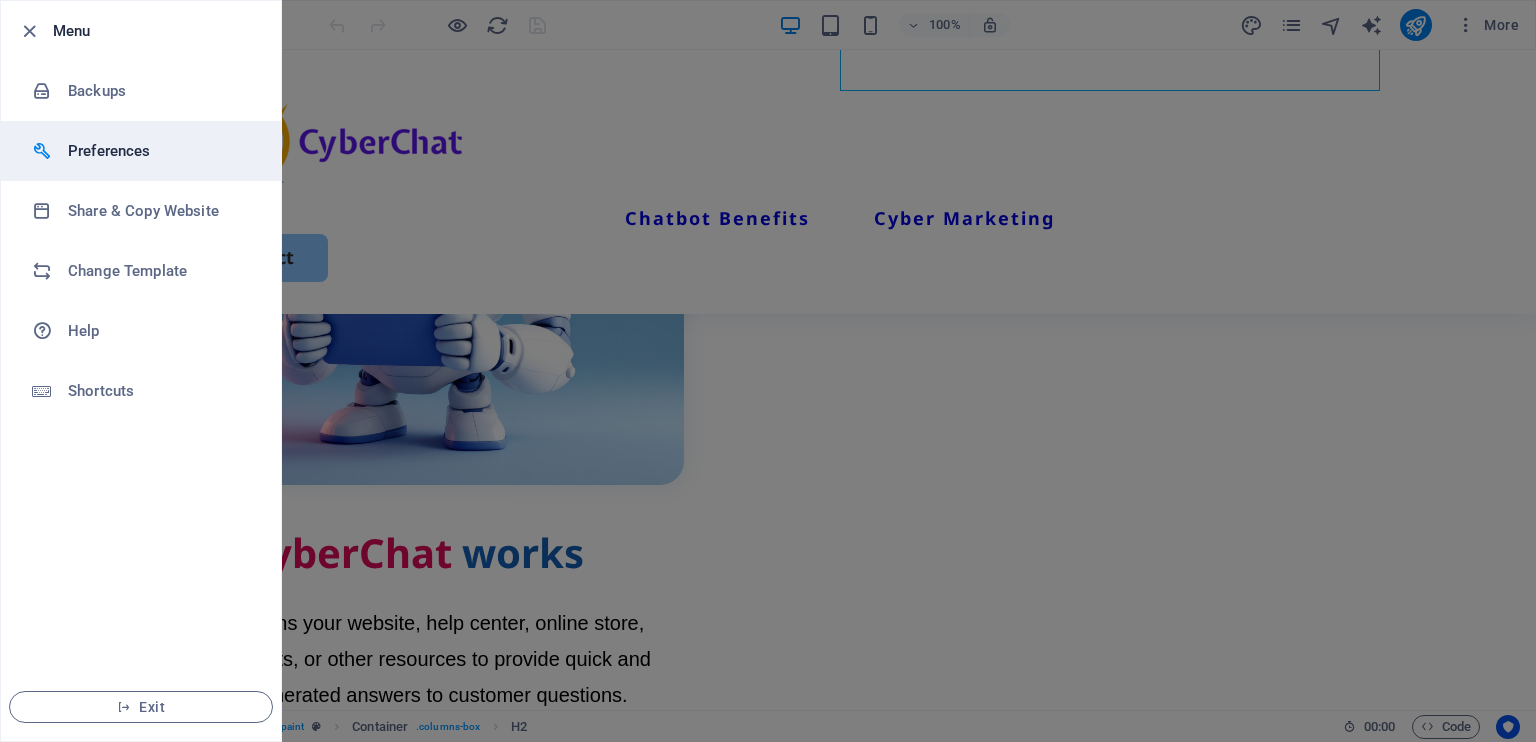 click on "Preferences" at bounding box center (160, 151) 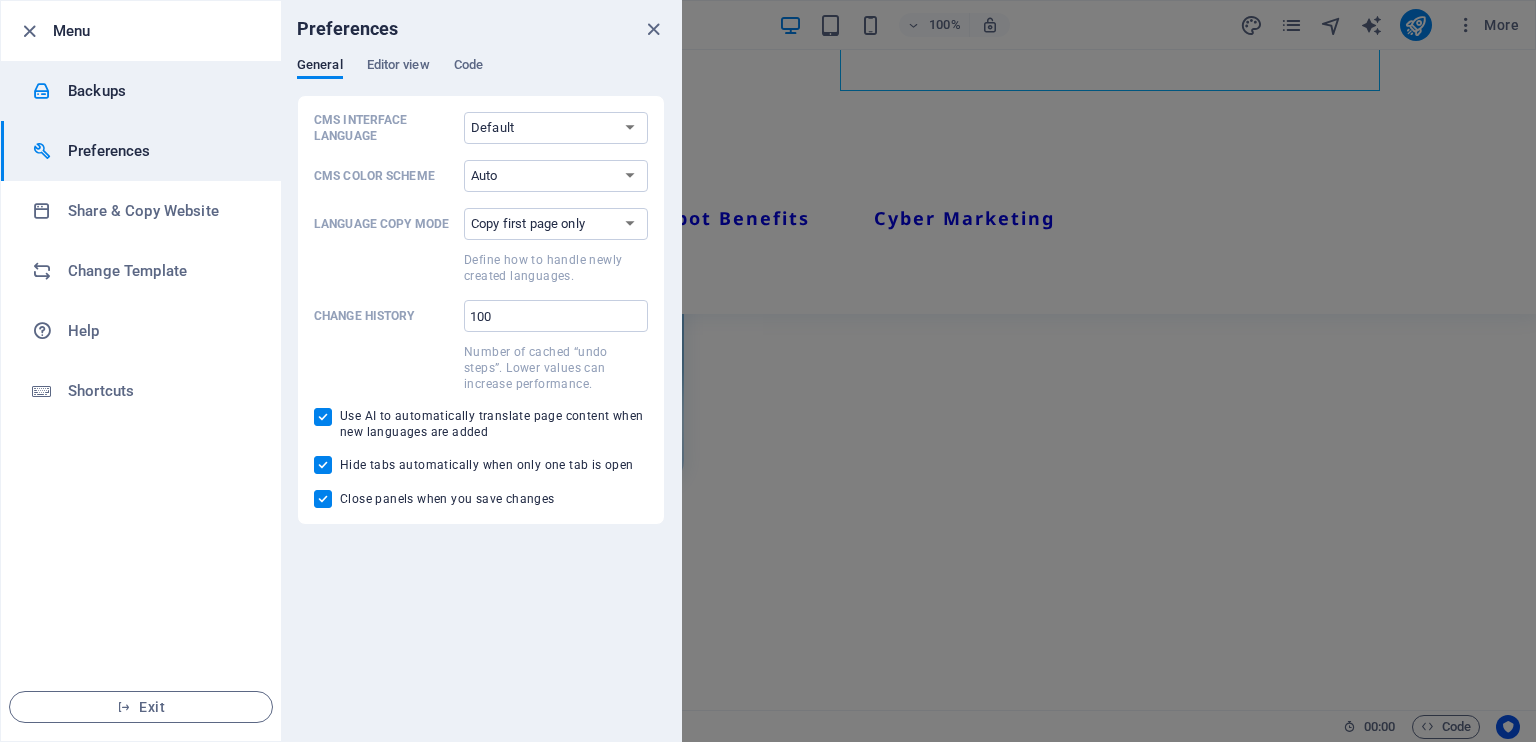 click on "Backups" at bounding box center (160, 91) 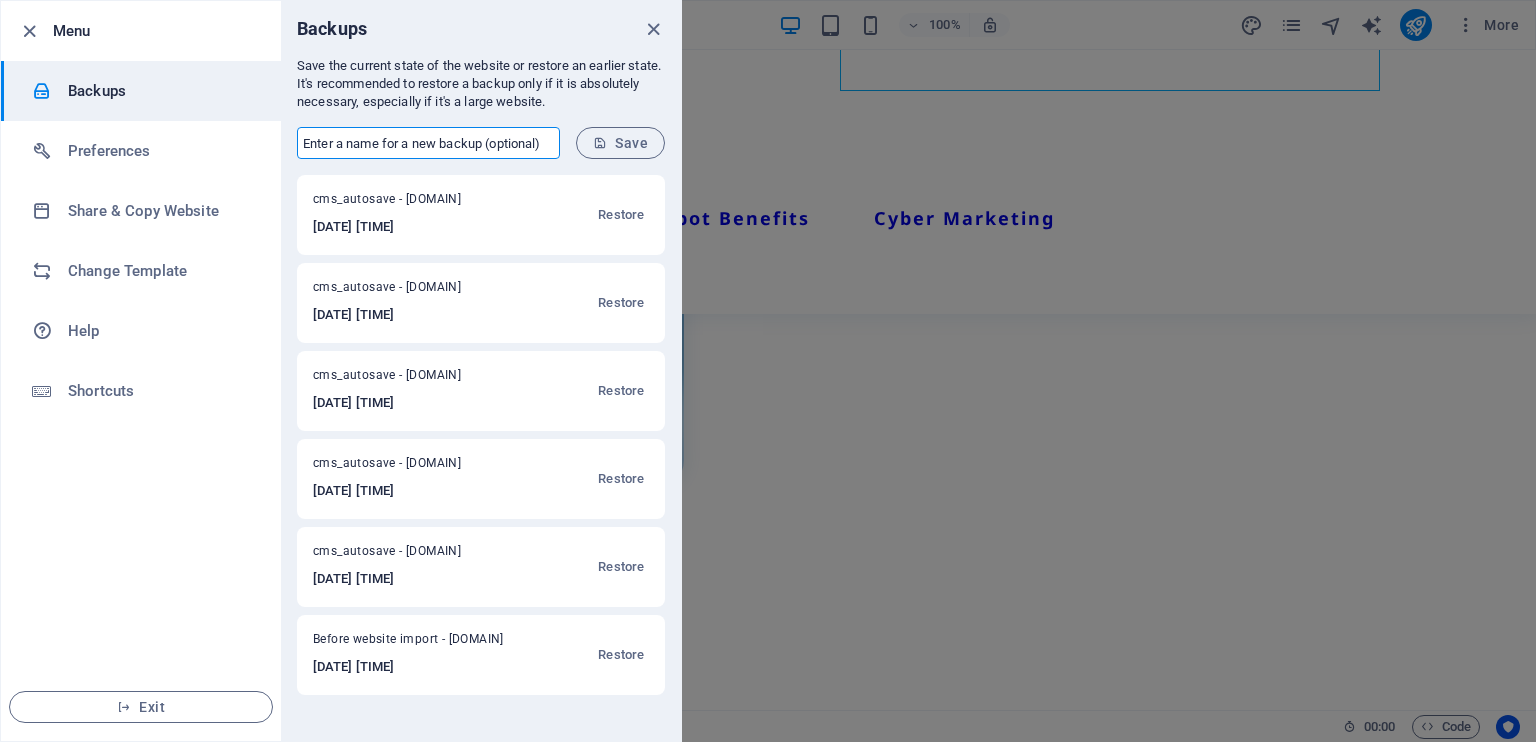 click at bounding box center [428, 143] 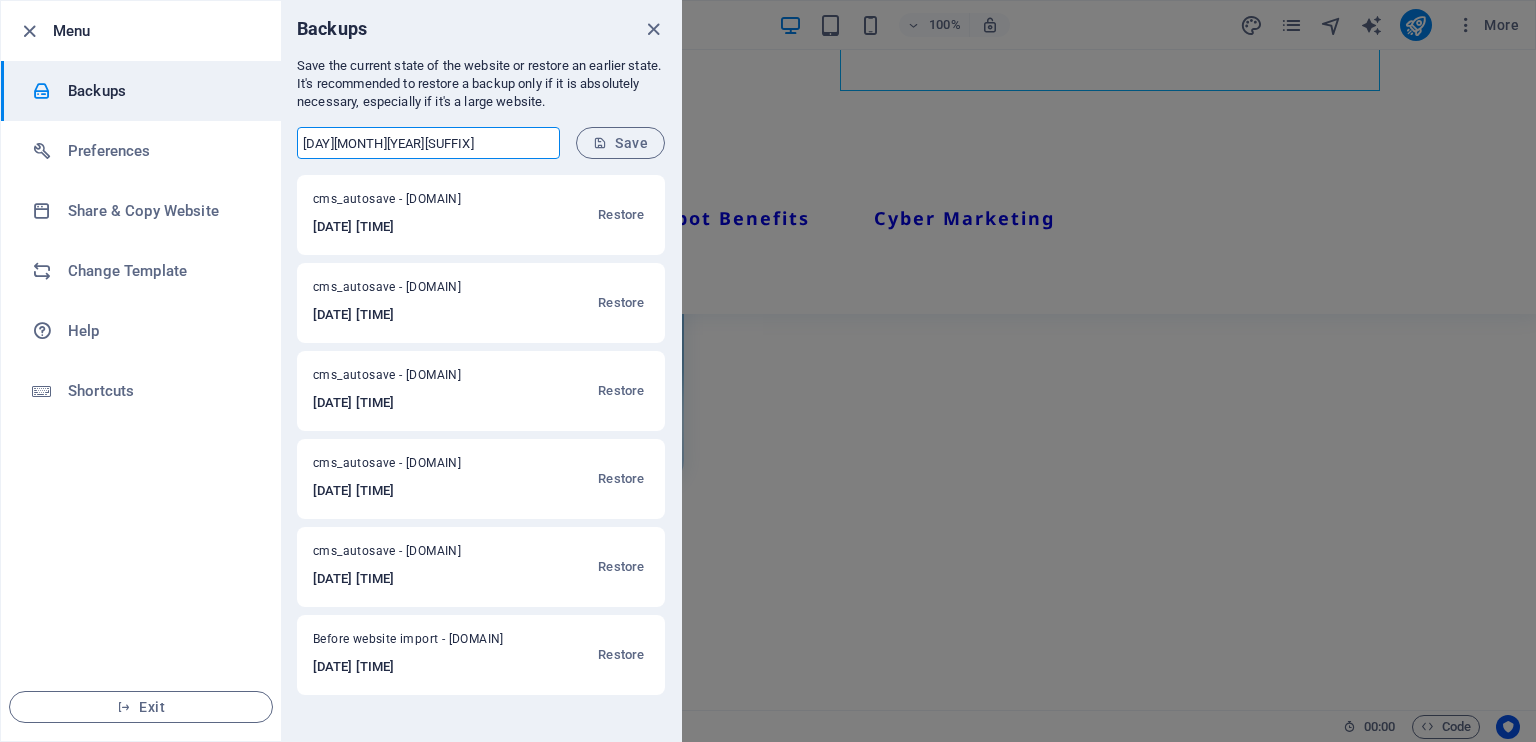 type on "6July2025BU" 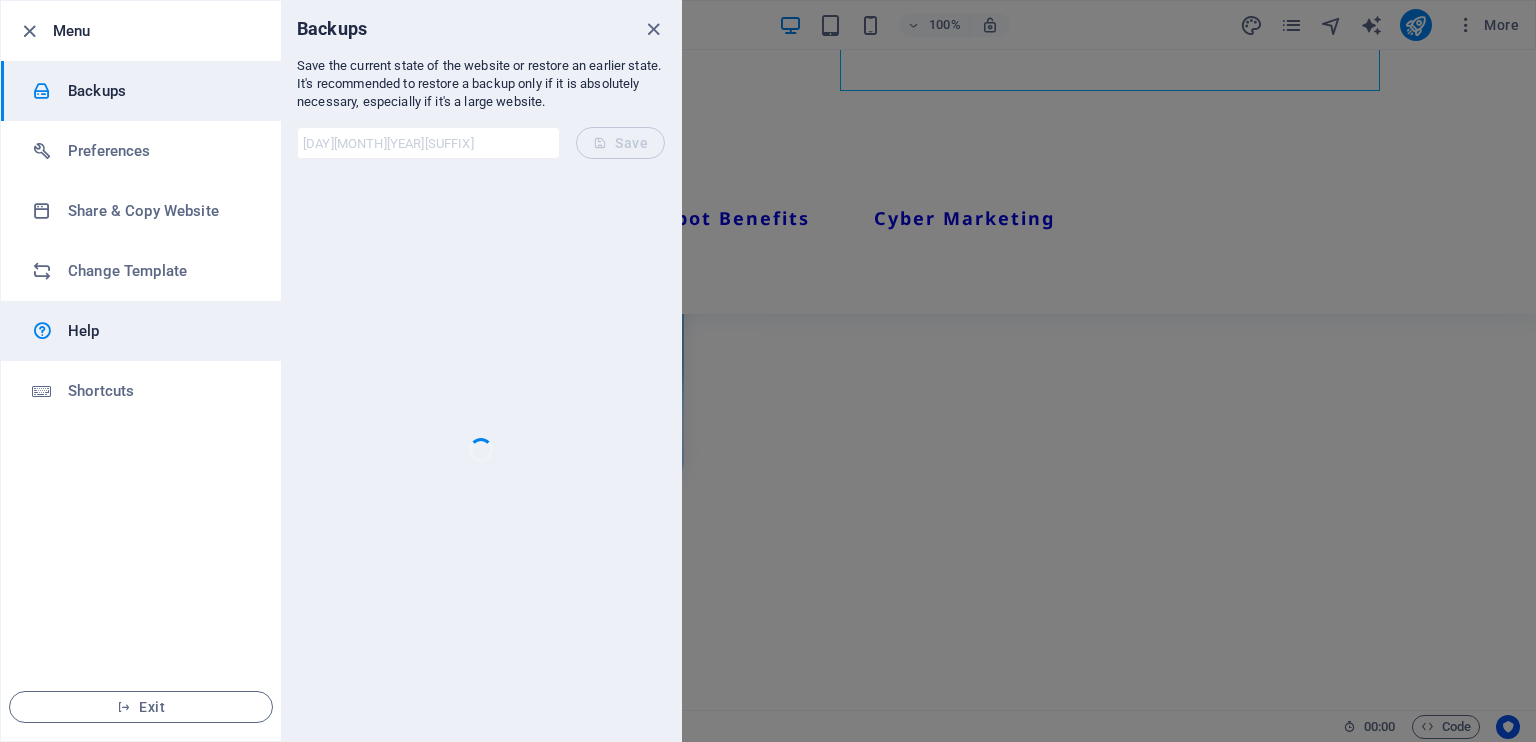 click on "Help" at bounding box center (160, 331) 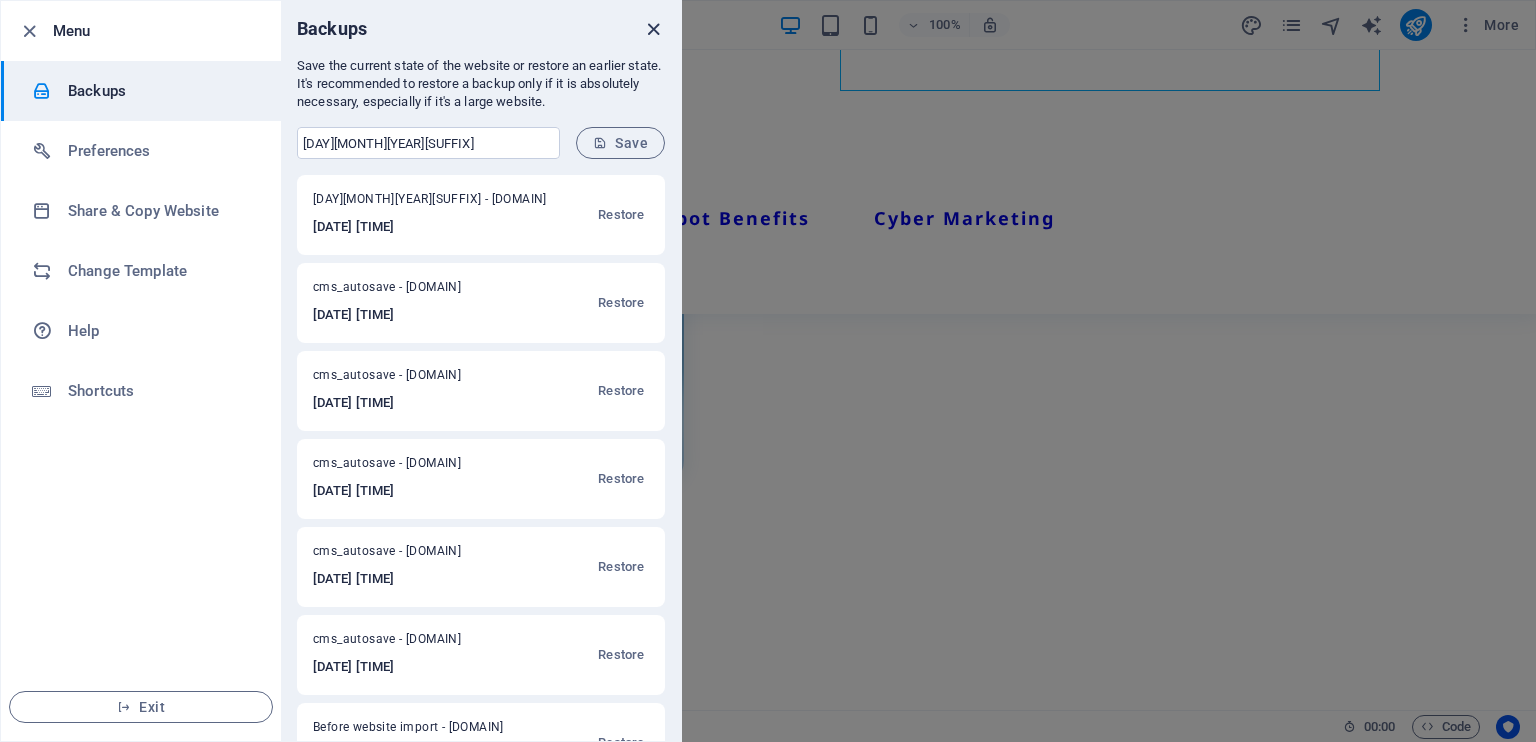 click at bounding box center [653, 29] 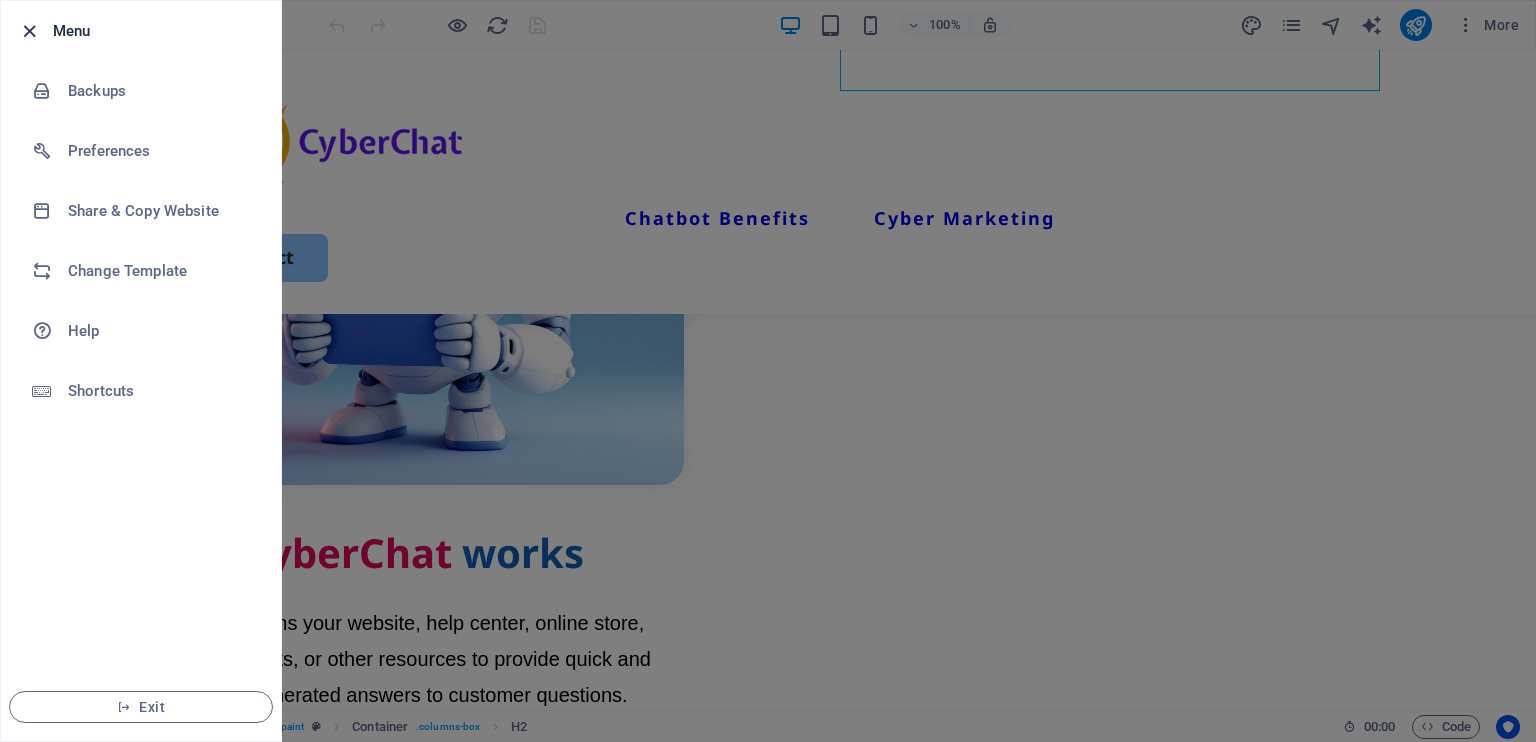 click at bounding box center [29, 31] 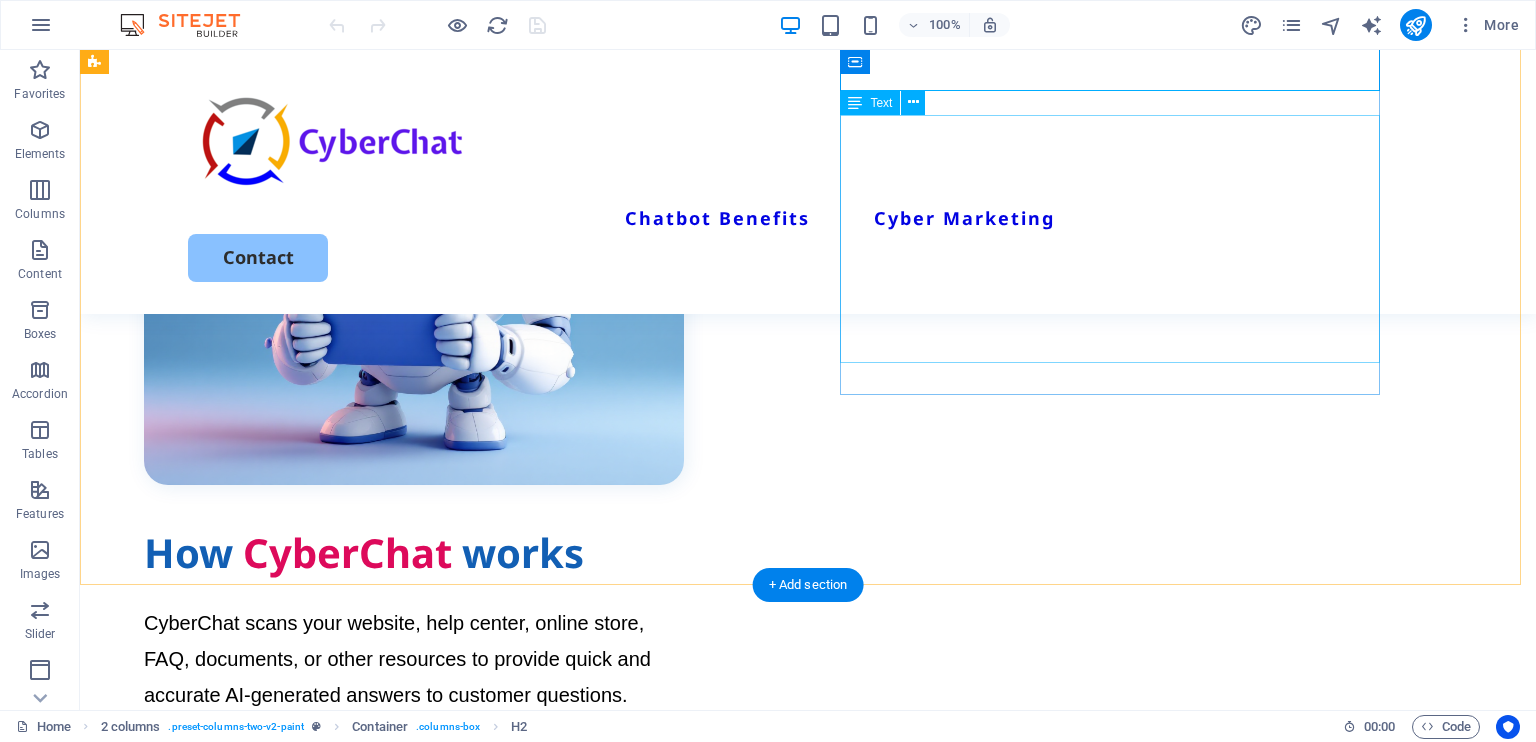 click on "CyberChat can also integrate with other applications, allow customers to download pricelists, send emails, and update lead generation CRM. There are endless possibilities." at bounding box center [281, 731] 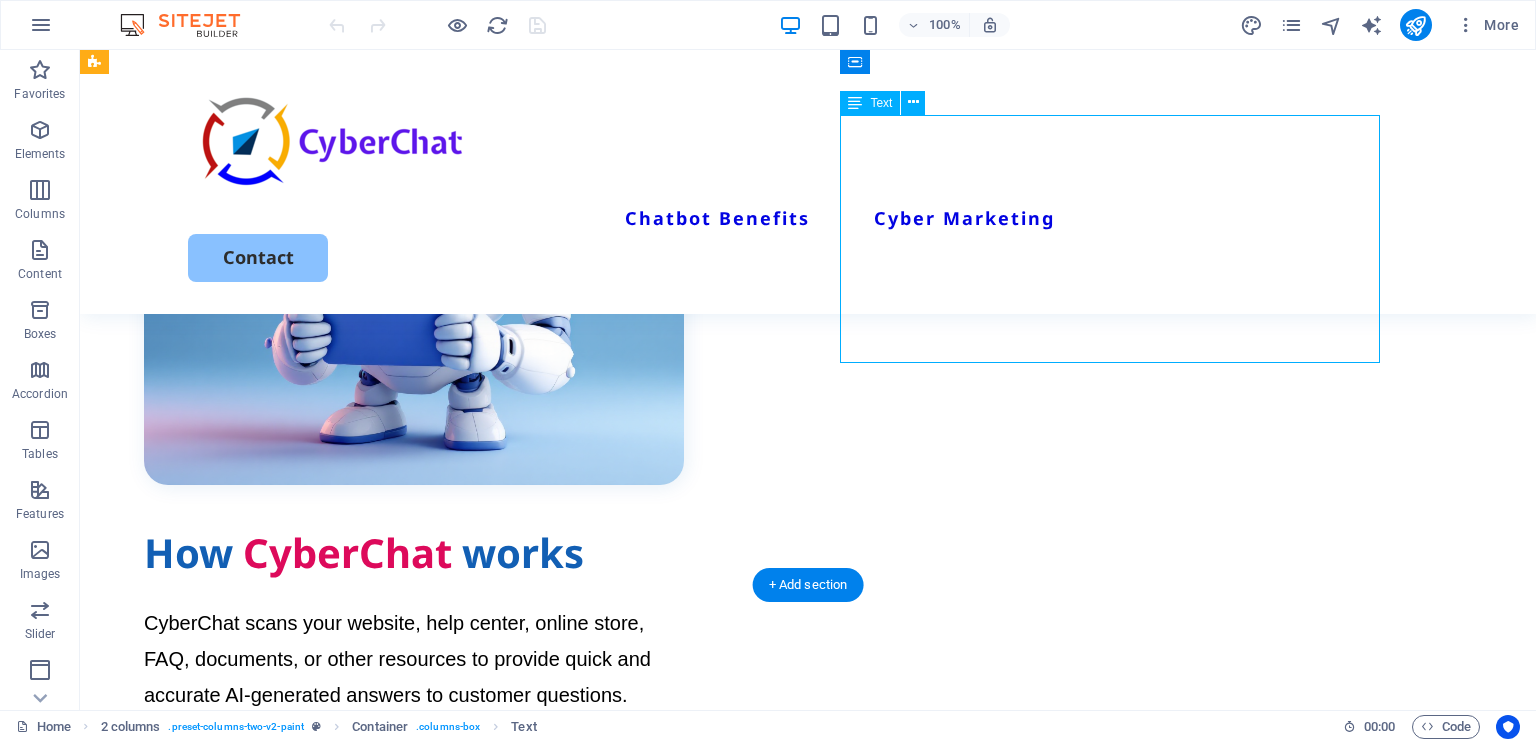 click on "CyberChat can also integrate with other applications, allow customers to download pricelists, send emails, and update lead generation CRM. There are endless possibilities." at bounding box center (281, 731) 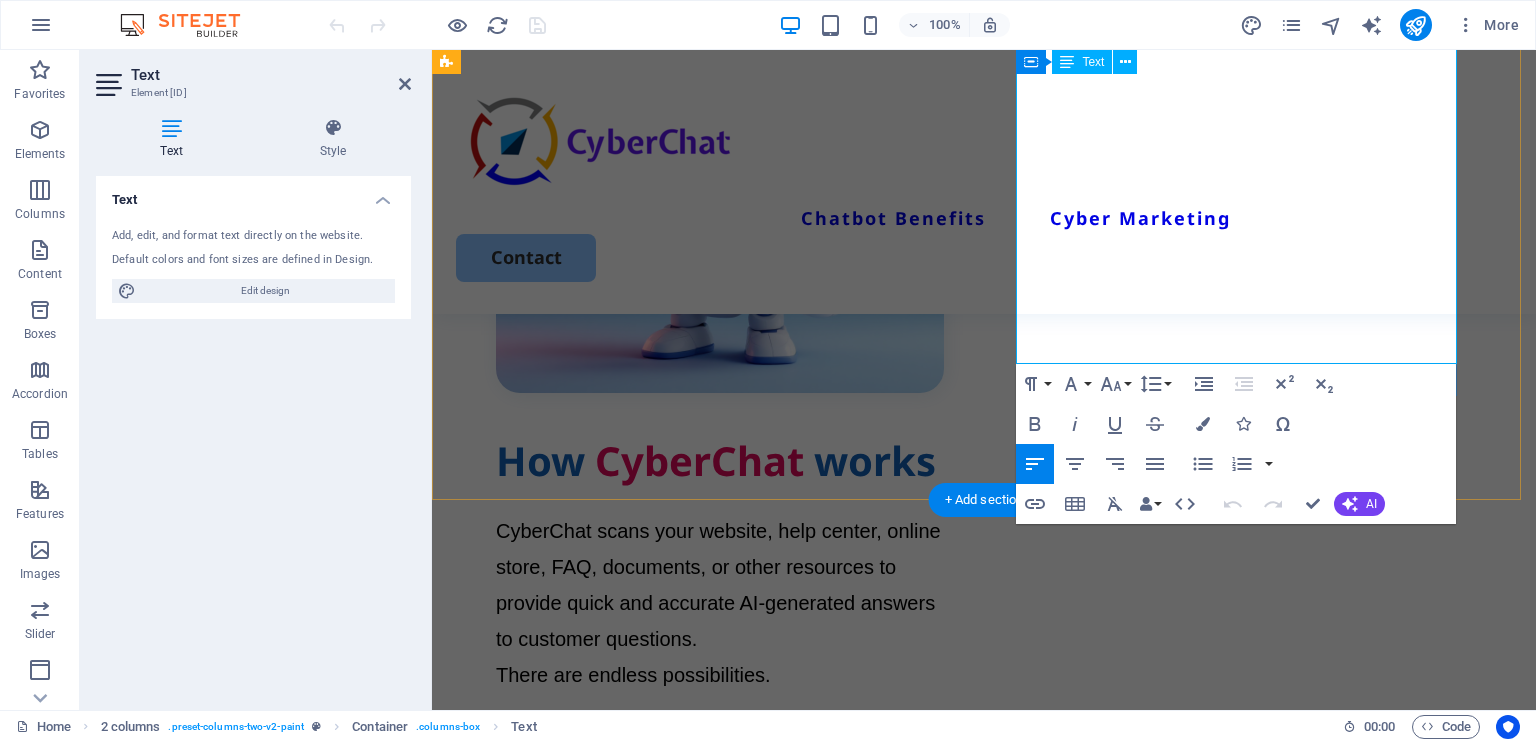 scroll, scrollTop: 960, scrollLeft: 0, axis: vertical 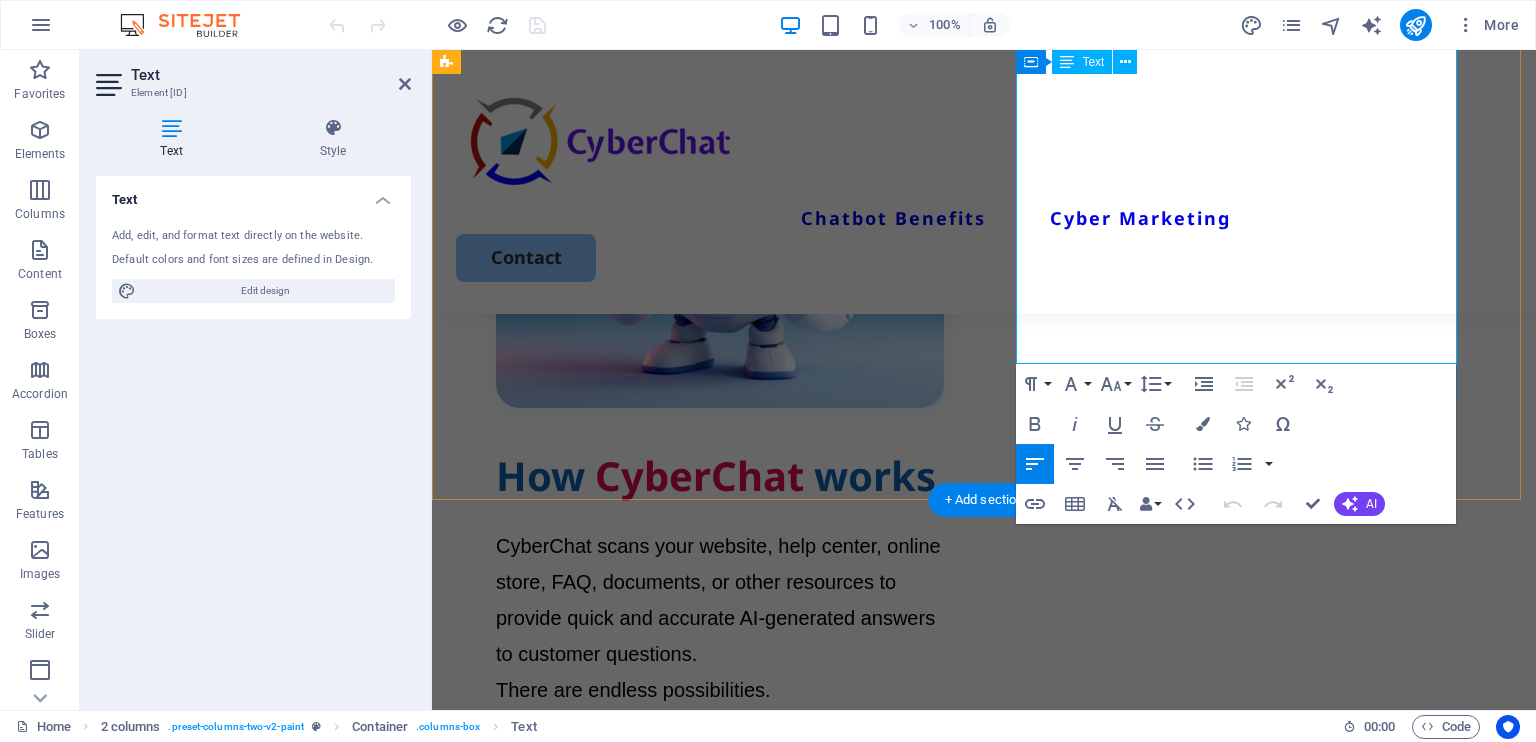 click on "CyberChat can also integrate with other applications, allow customers to download pricelists, send emails, and update lead generation CRM. There are endless possibilities." at bounding box center (633, 690) 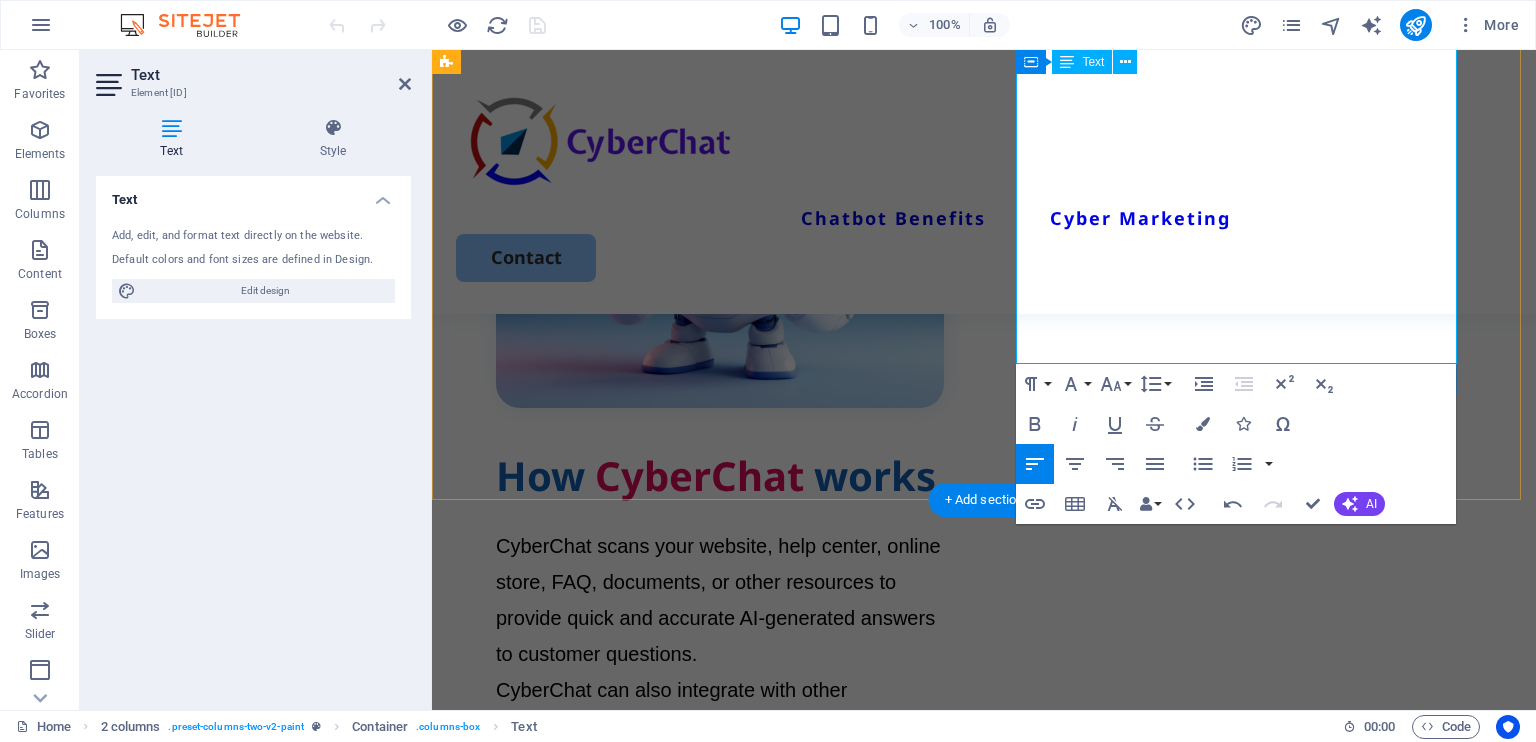 click on "CyberChat can also integrate with other applications, allow customers to download pricelists, send emails, and update lead generation CRM. The possibilities are endless ." at bounding box center (702, 744) 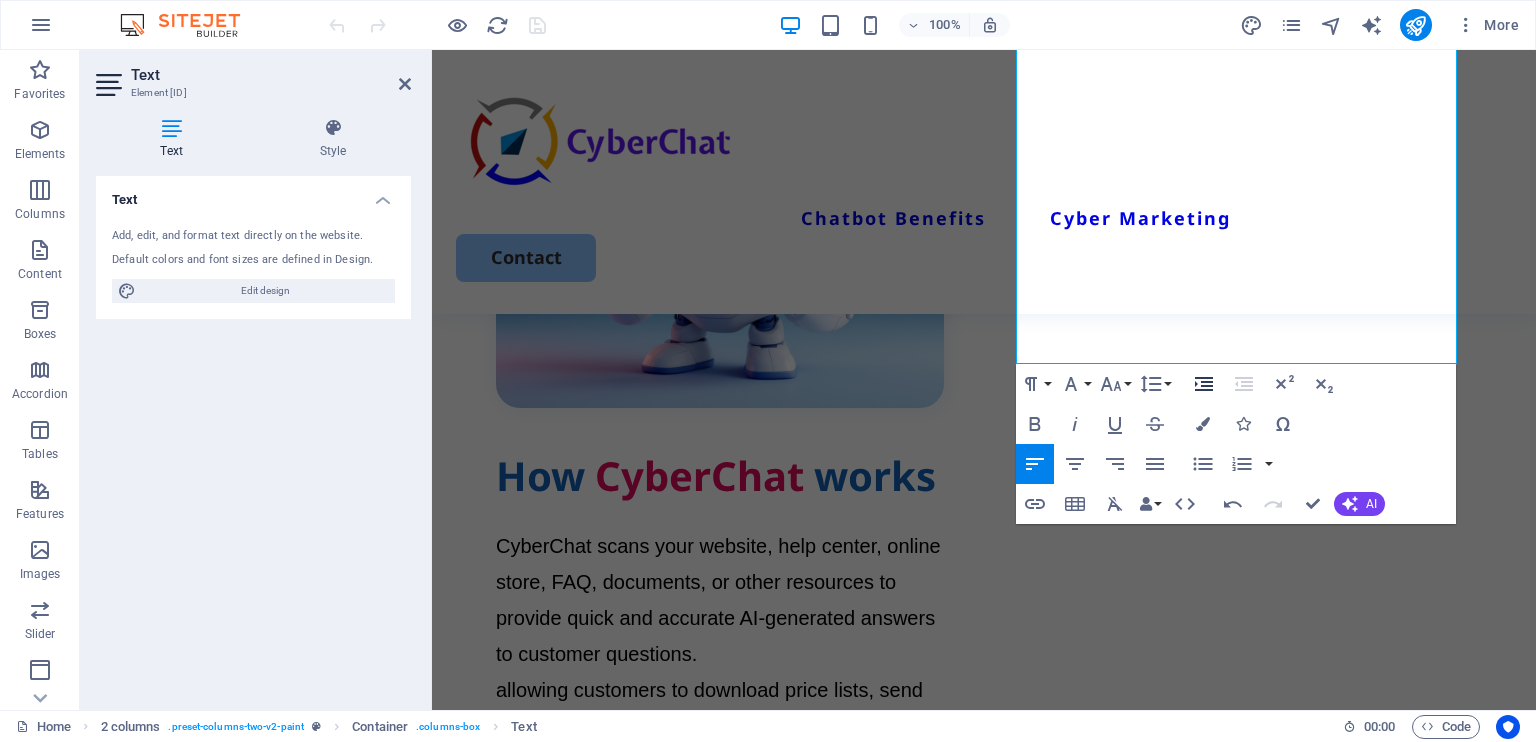 scroll, scrollTop: 952, scrollLeft: 3, axis: both 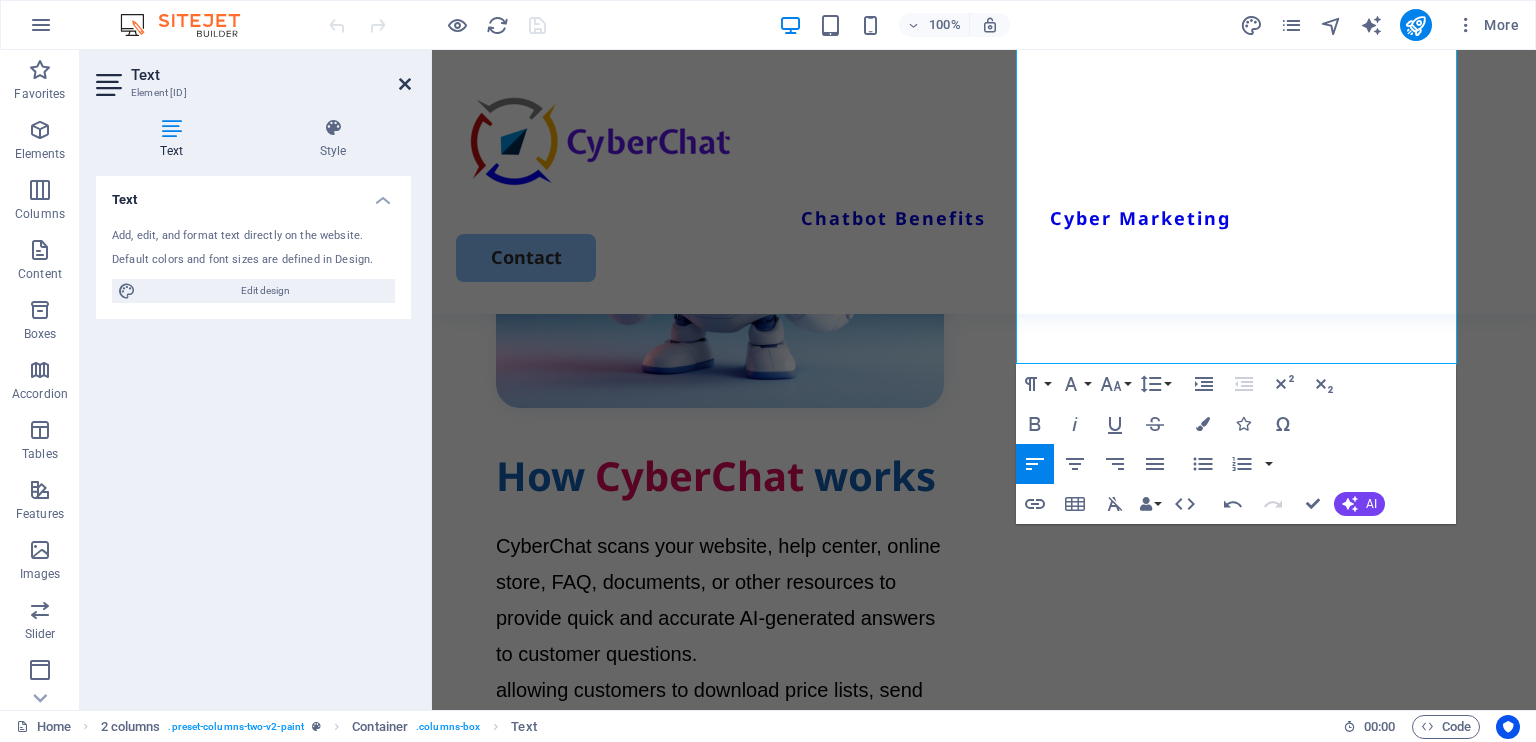 click at bounding box center [405, 84] 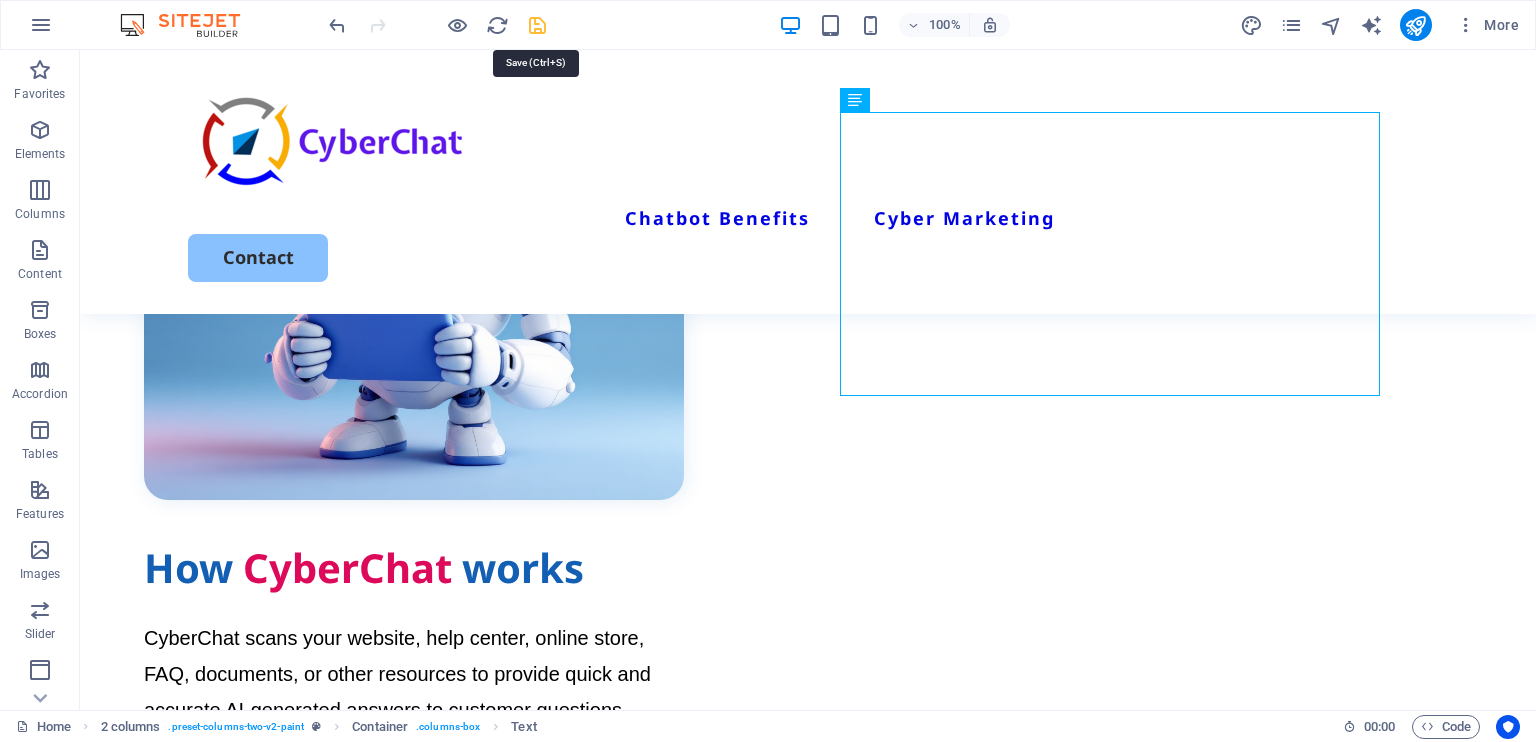 click at bounding box center [537, 25] 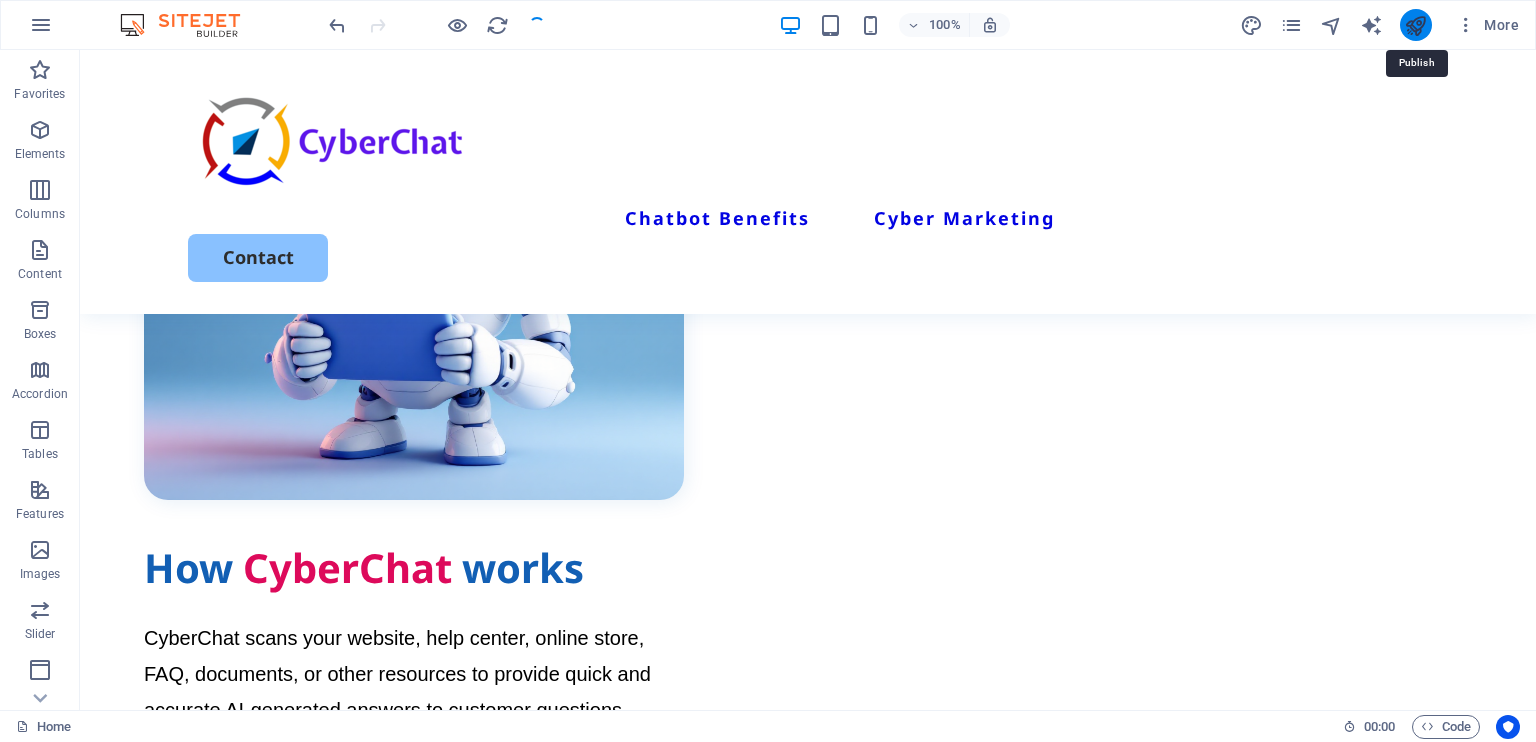 click at bounding box center (1415, 25) 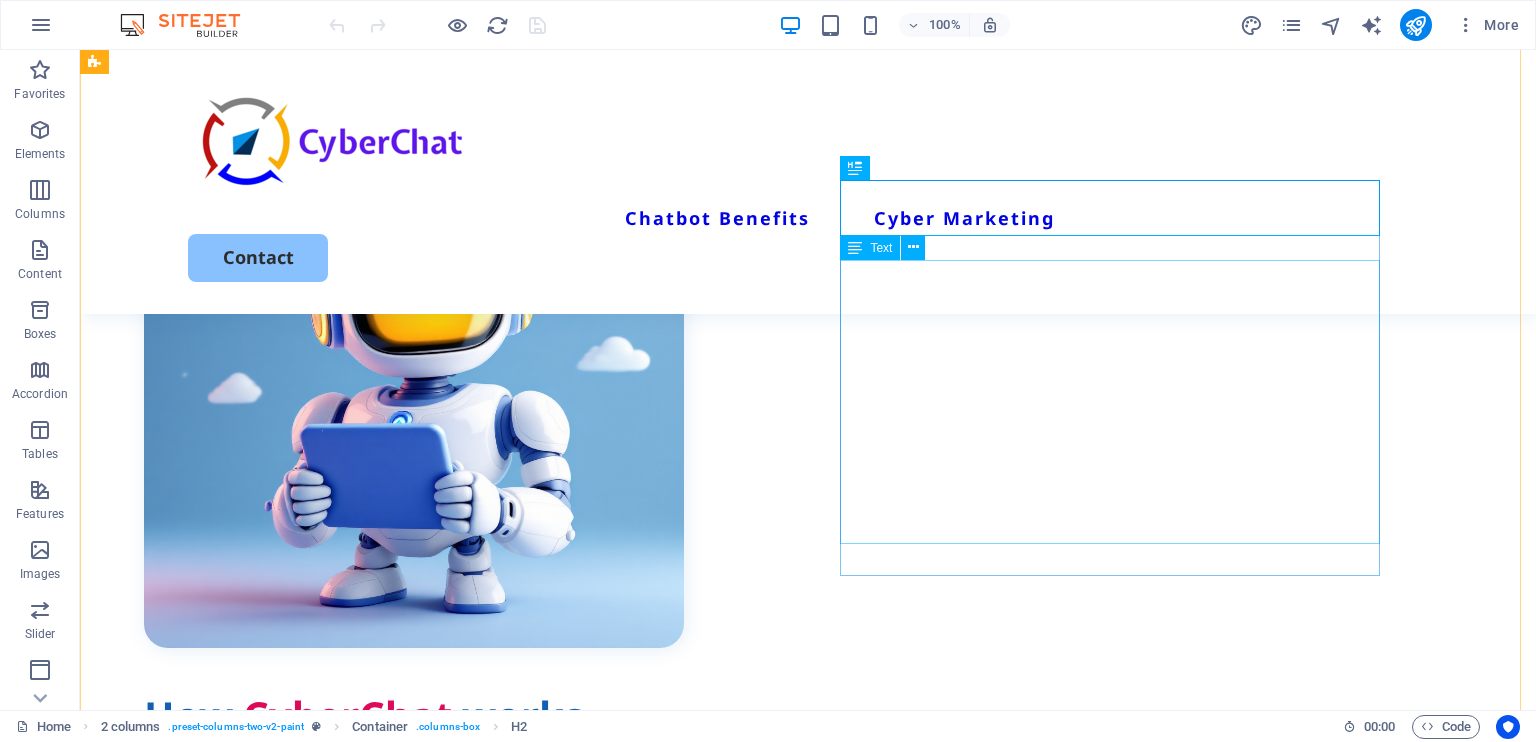 scroll, scrollTop: 812, scrollLeft: 0, axis: vertical 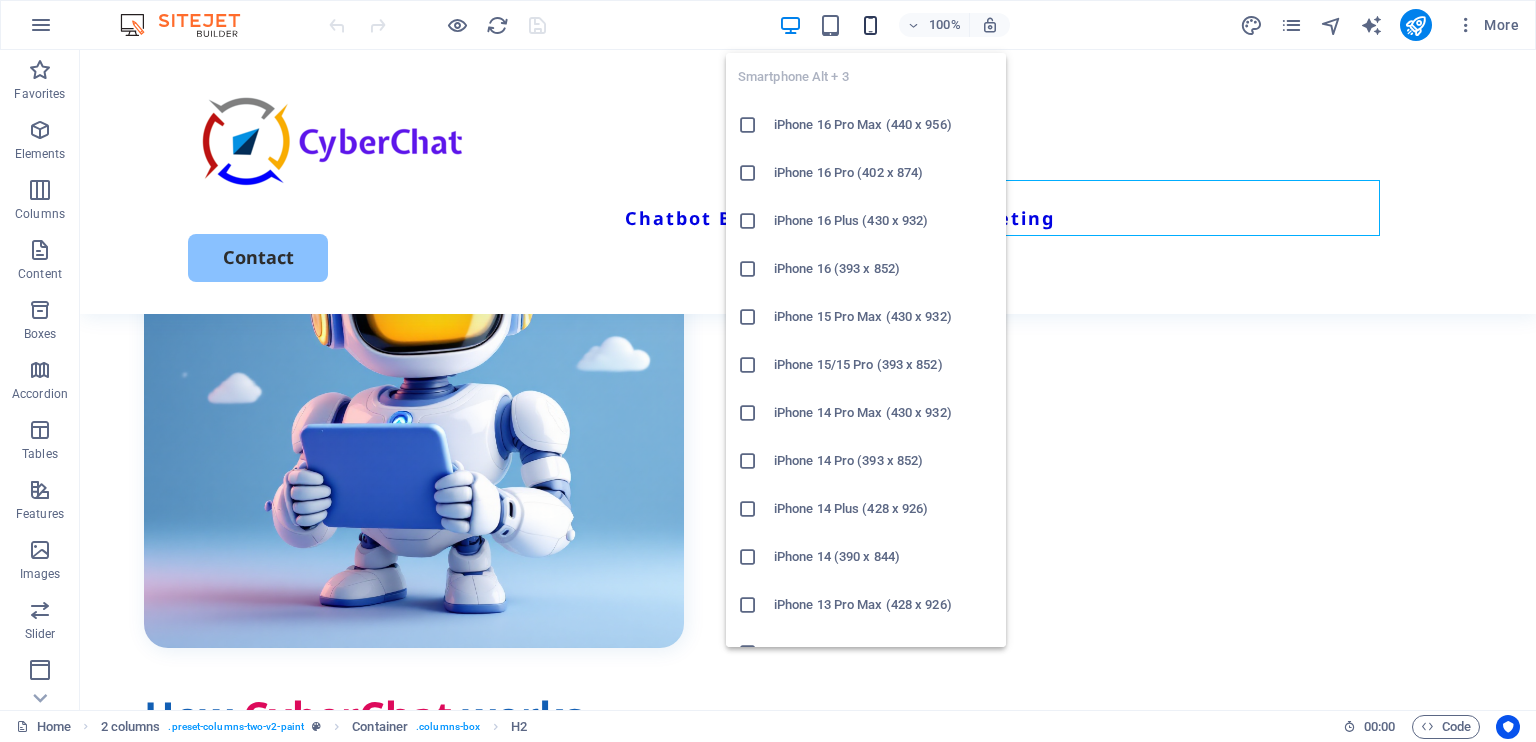 click at bounding box center [870, 25] 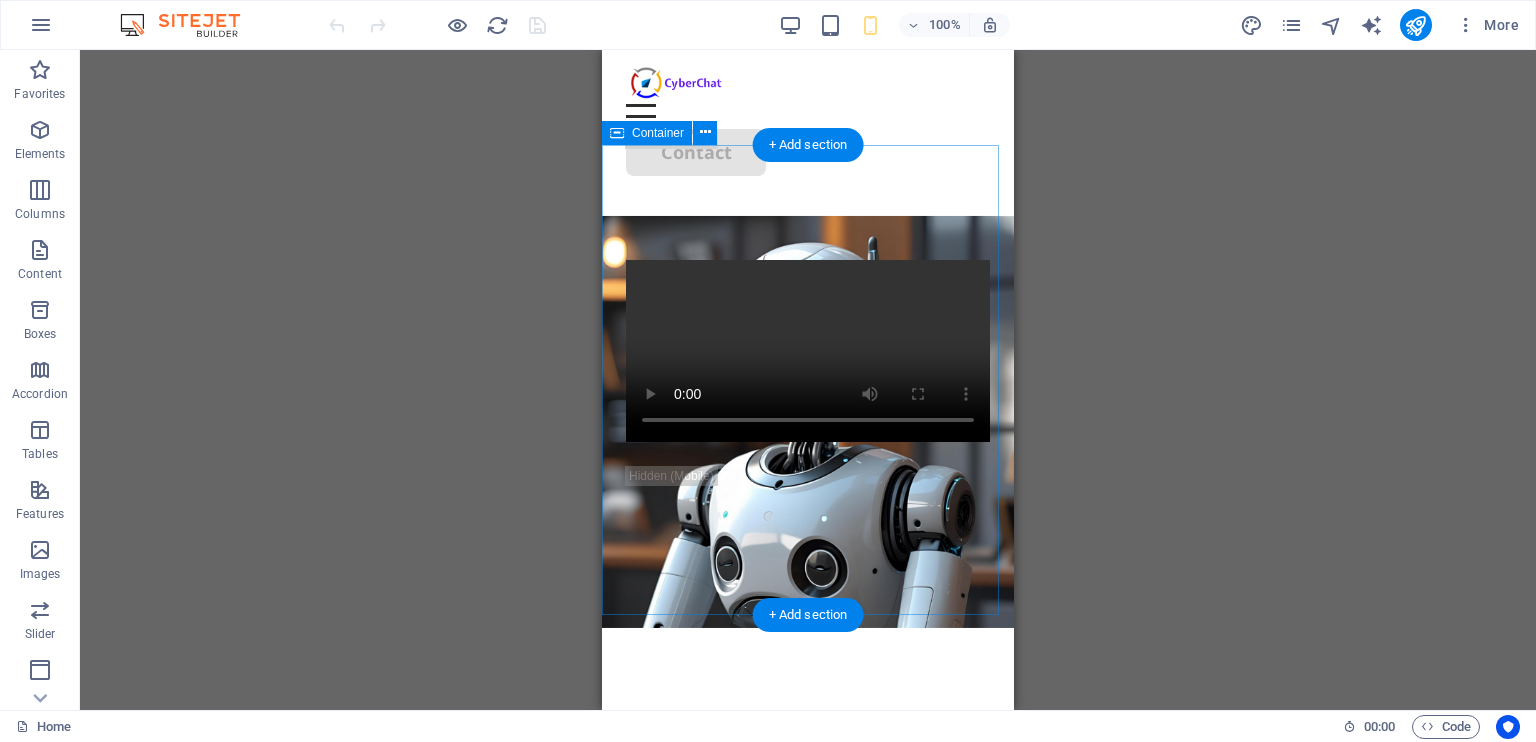scroll, scrollTop: 0, scrollLeft: 0, axis: both 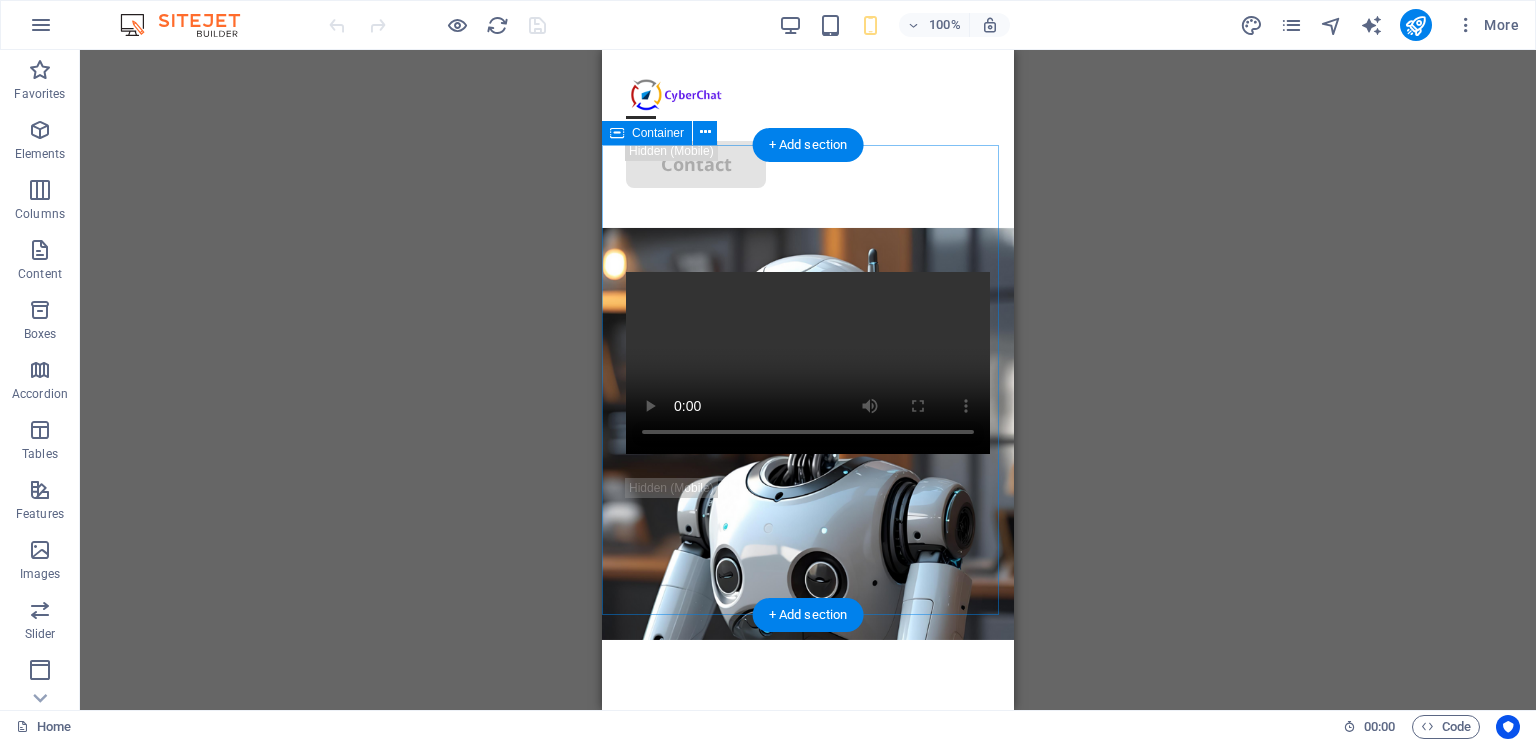 click at bounding box center (808, 447) 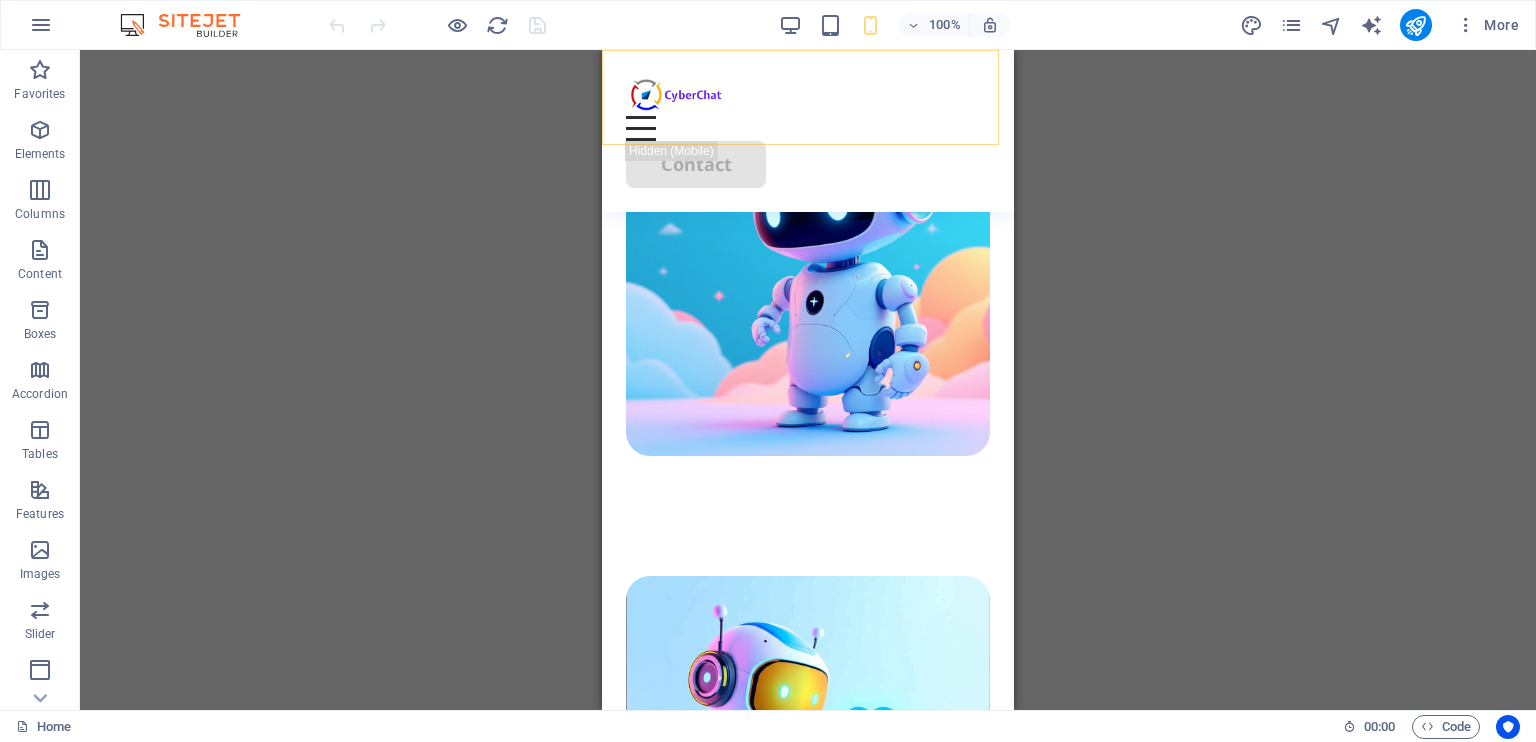 scroll, scrollTop: 3988, scrollLeft: 0, axis: vertical 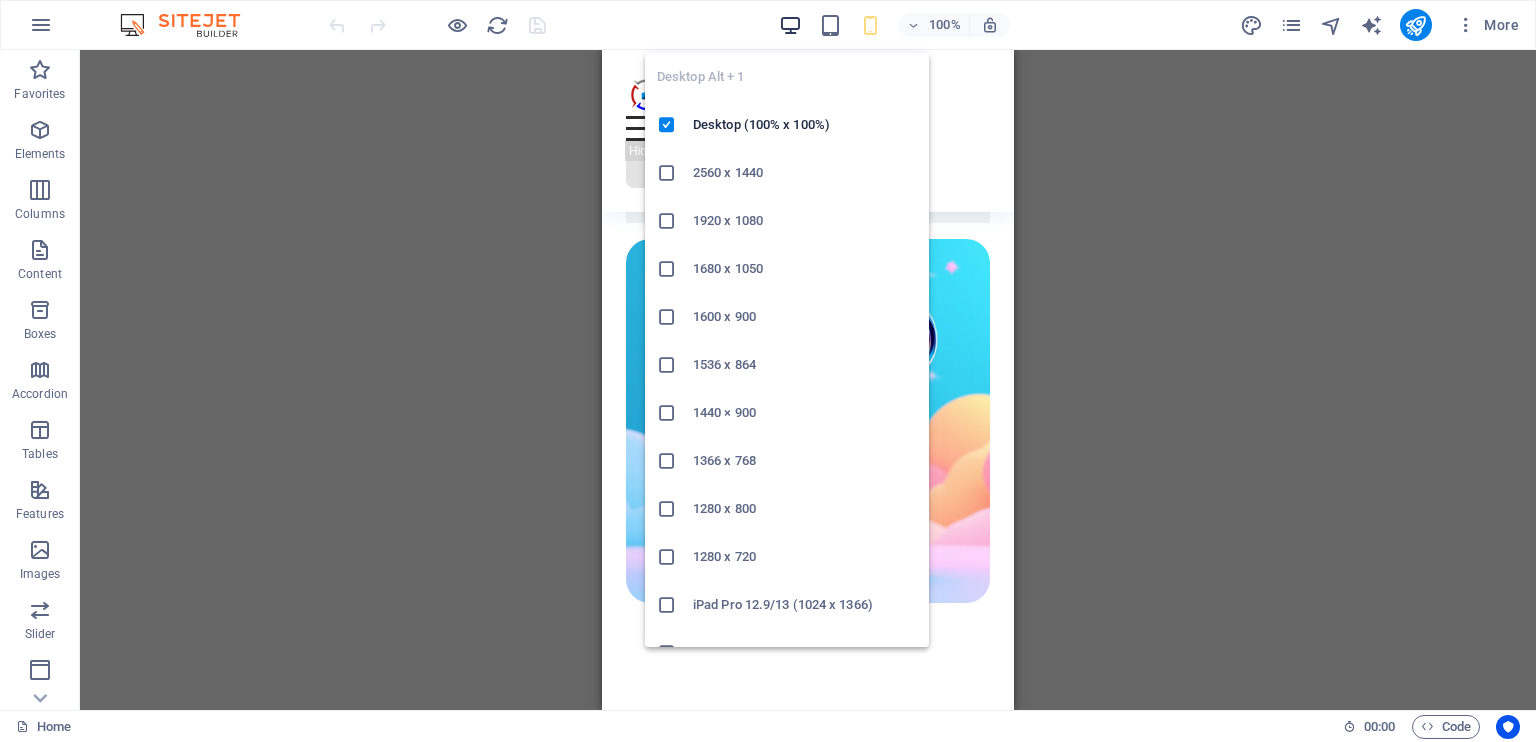 click at bounding box center [790, 25] 